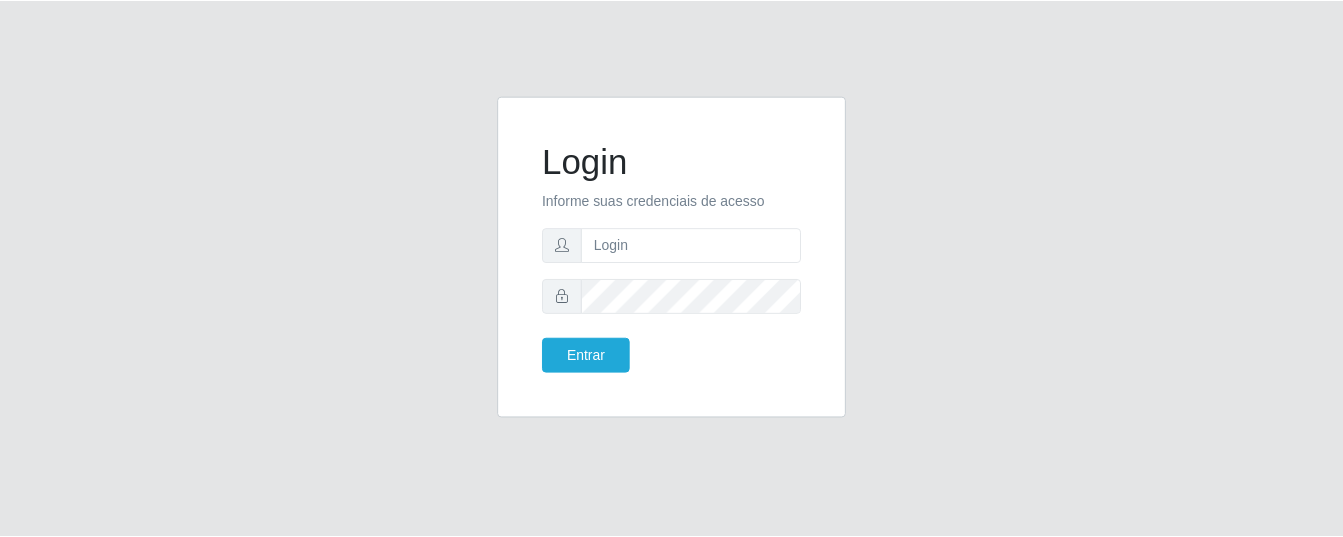 scroll, scrollTop: 0, scrollLeft: 0, axis: both 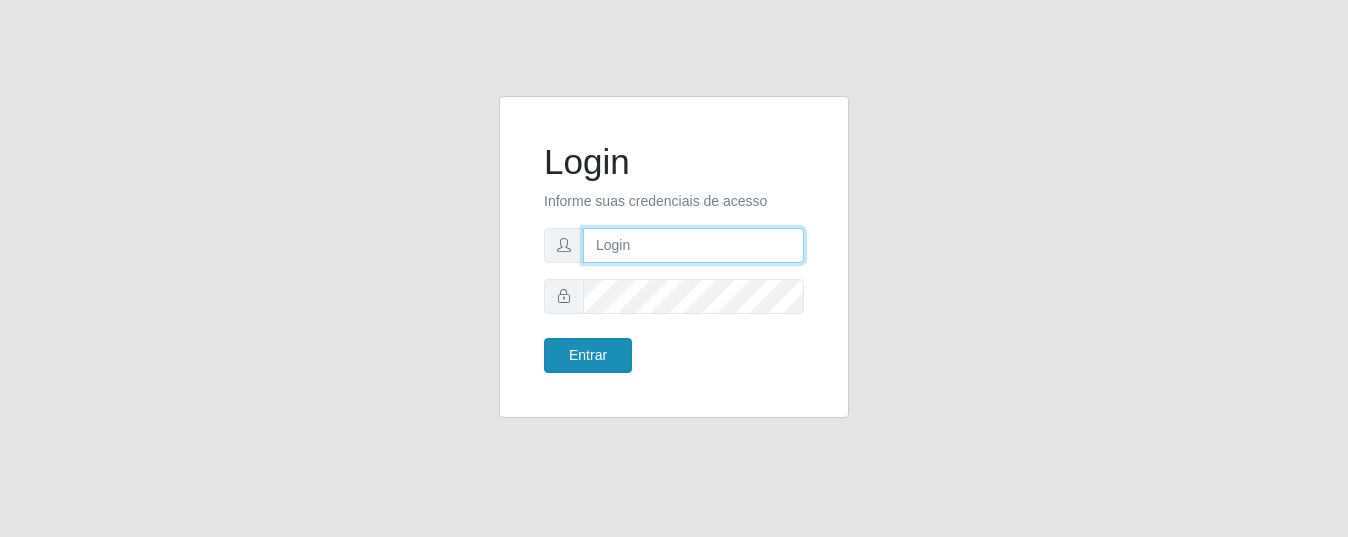 type on "precobom@rejane" 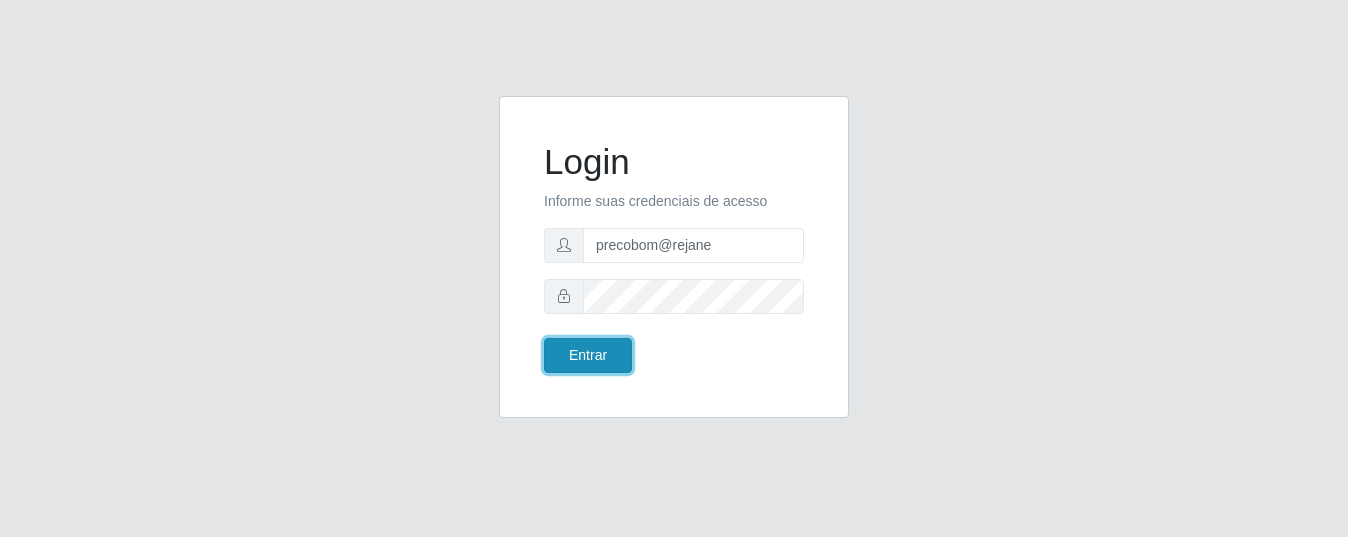 click on "Entrar" at bounding box center (588, 355) 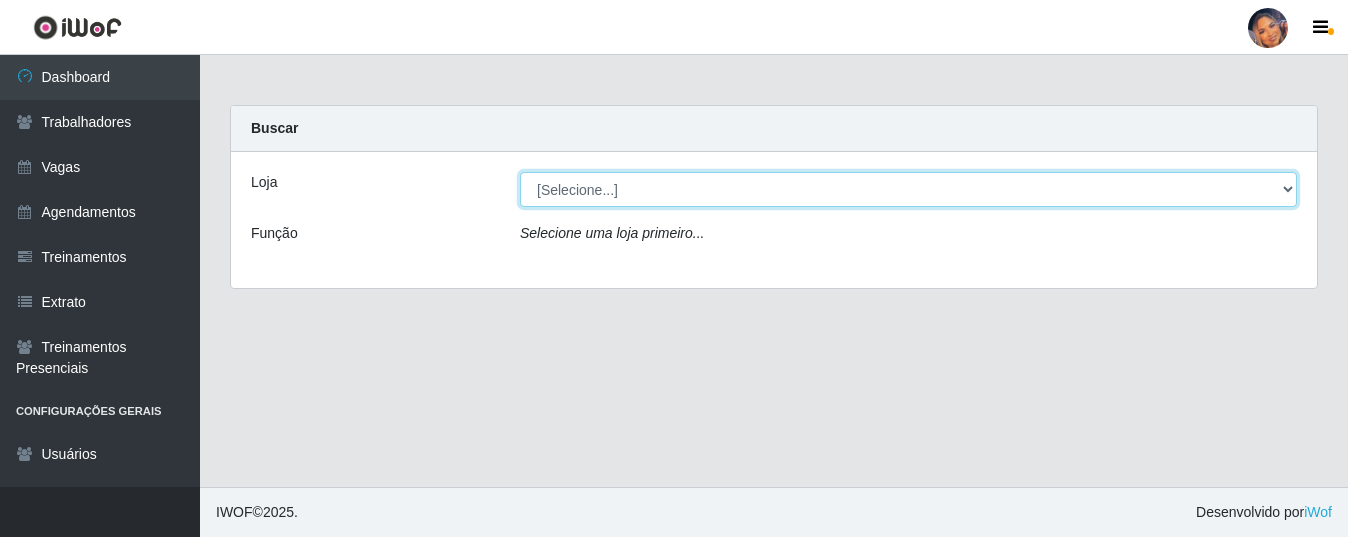 drag, startPoint x: 573, startPoint y: 188, endPoint x: 576, endPoint y: 204, distance: 16.27882 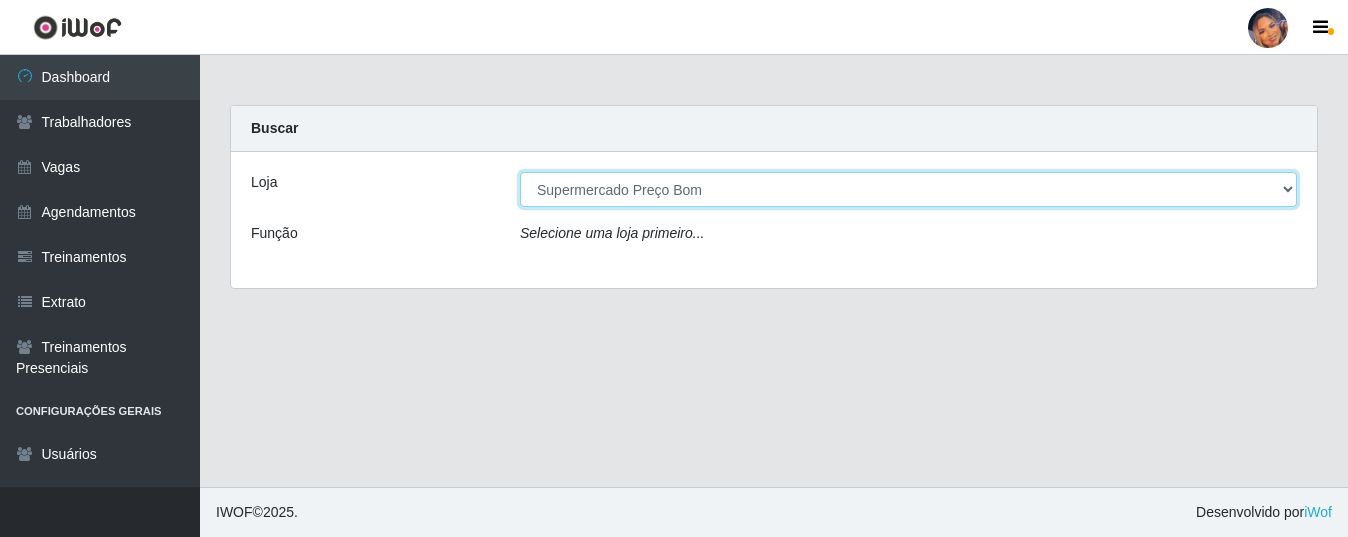 click on "[Selecione...] Supermercado Preço Bom" at bounding box center (908, 189) 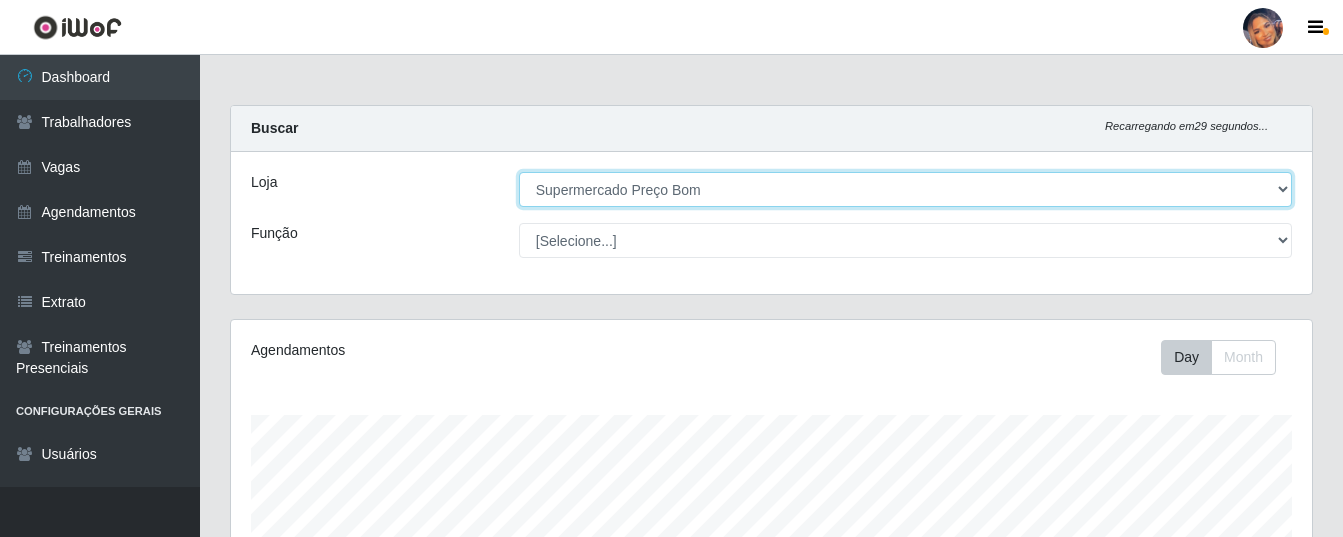 scroll, scrollTop: 999585, scrollLeft: 998919, axis: both 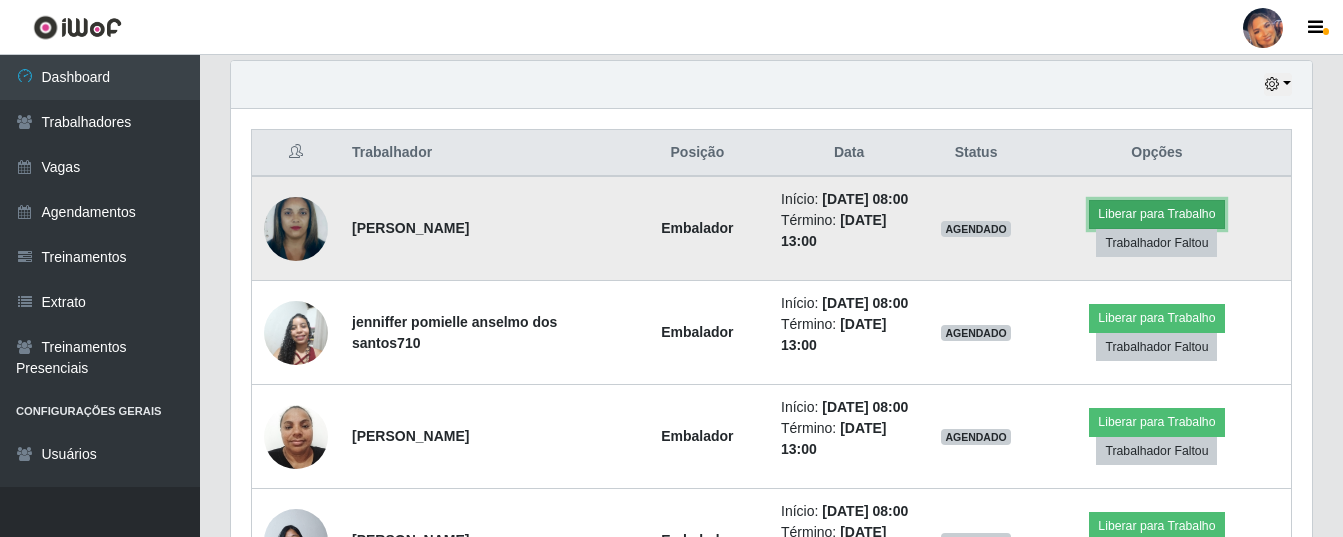 click on "Liberar para Trabalho" at bounding box center [1156, 214] 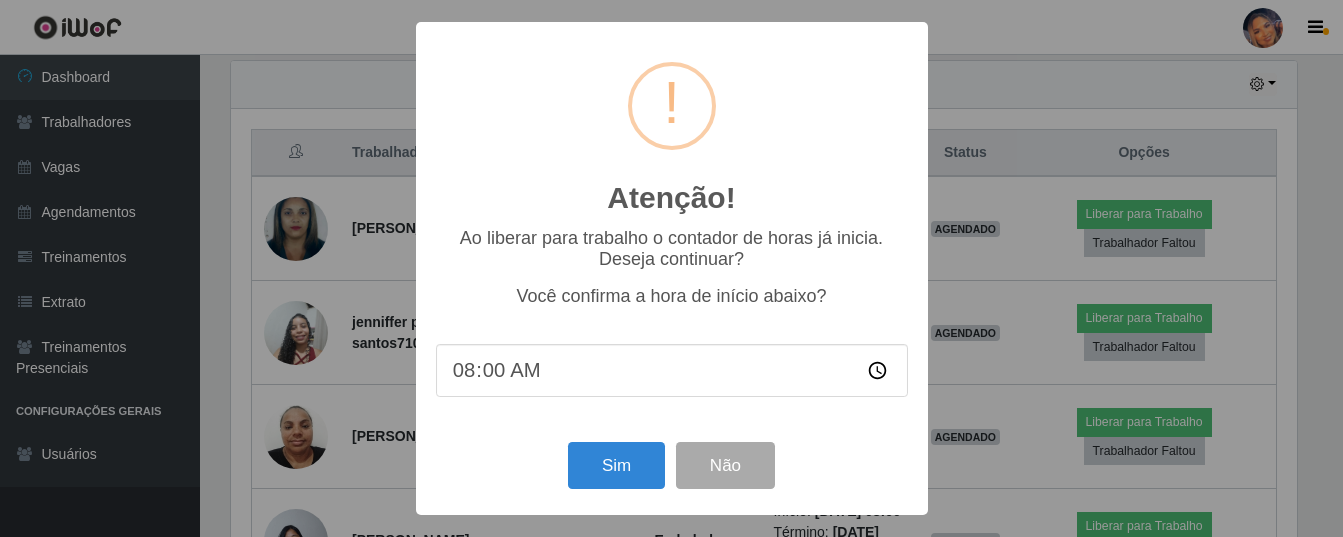 scroll, scrollTop: 999585, scrollLeft: 998929, axis: both 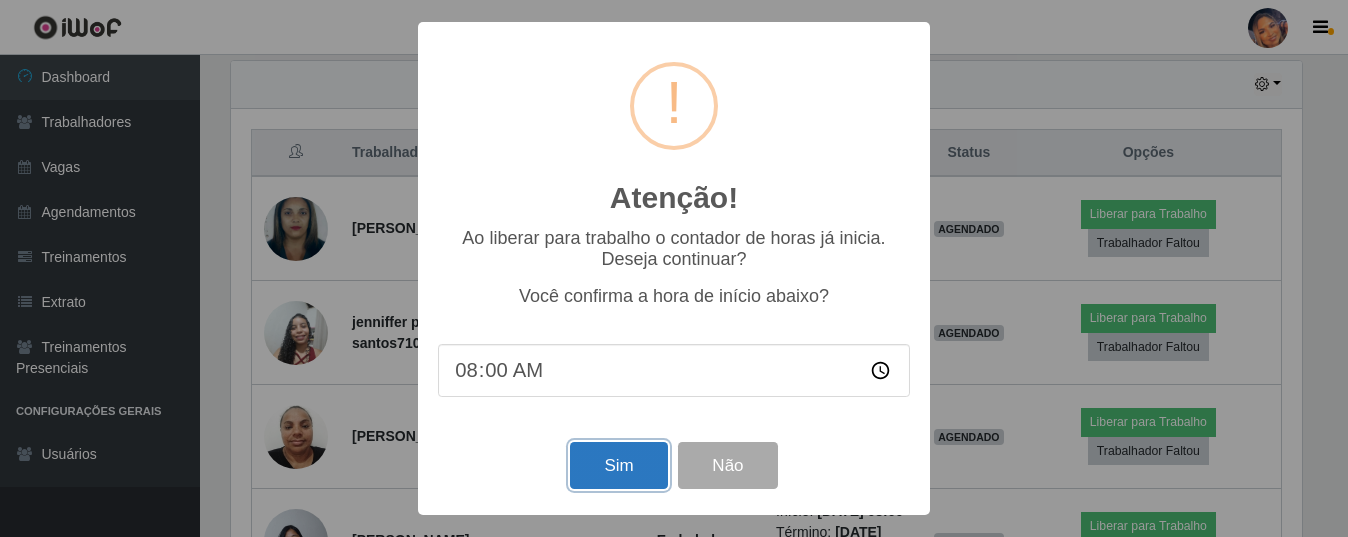 click on "Sim" at bounding box center [618, 465] 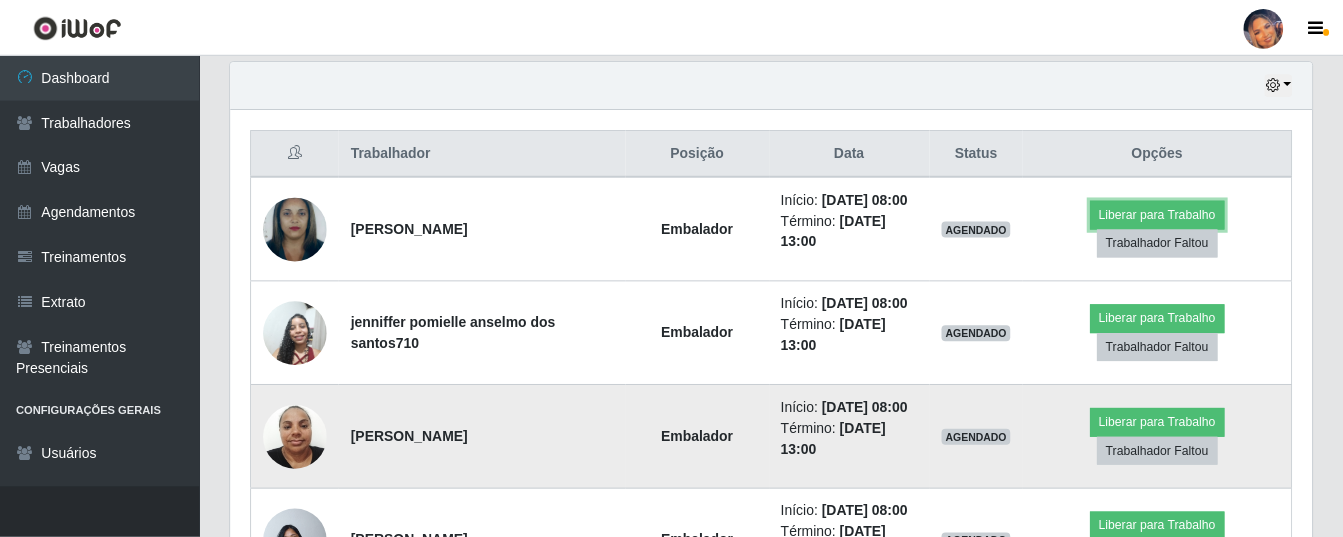 scroll, scrollTop: 999585, scrollLeft: 998919, axis: both 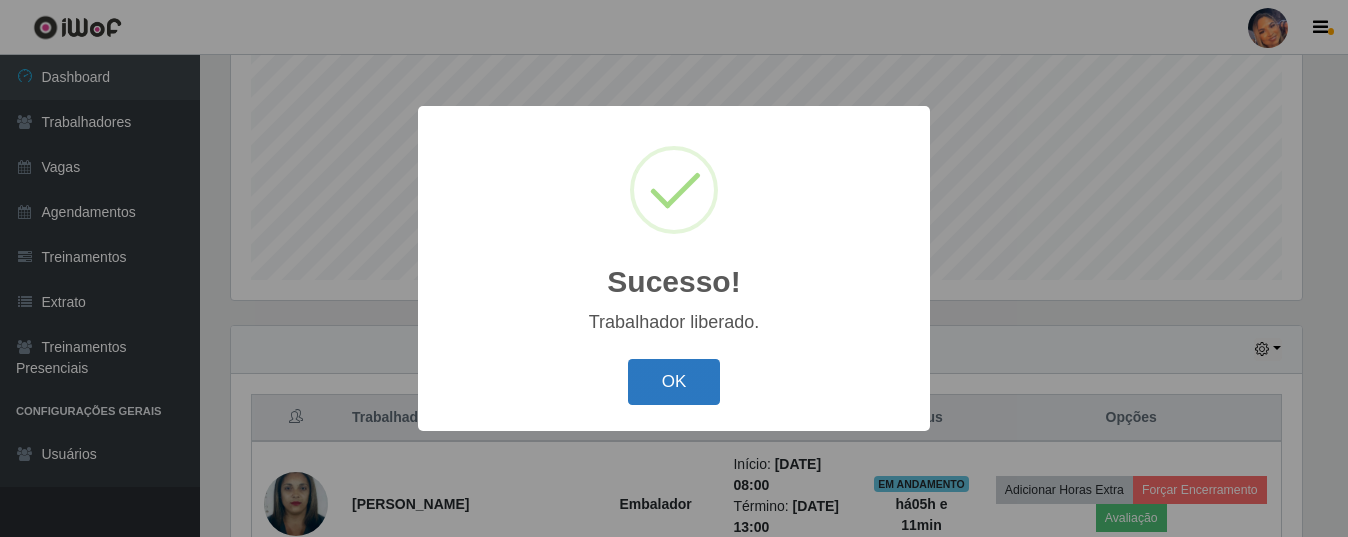 click on "OK" at bounding box center (674, 382) 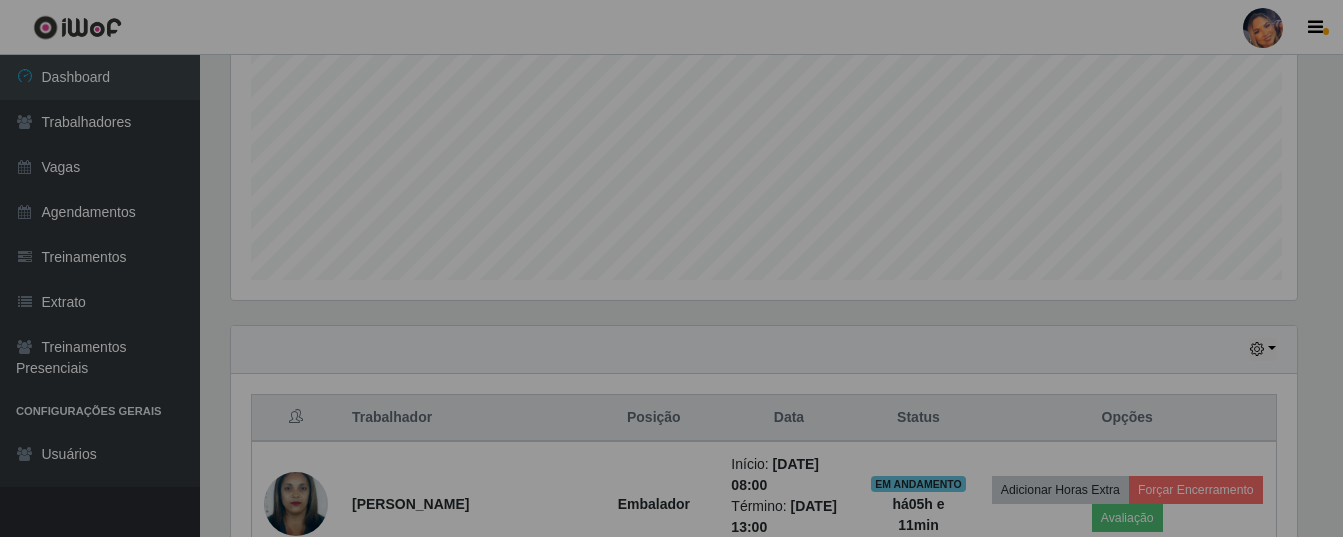 scroll, scrollTop: 442, scrollLeft: 0, axis: vertical 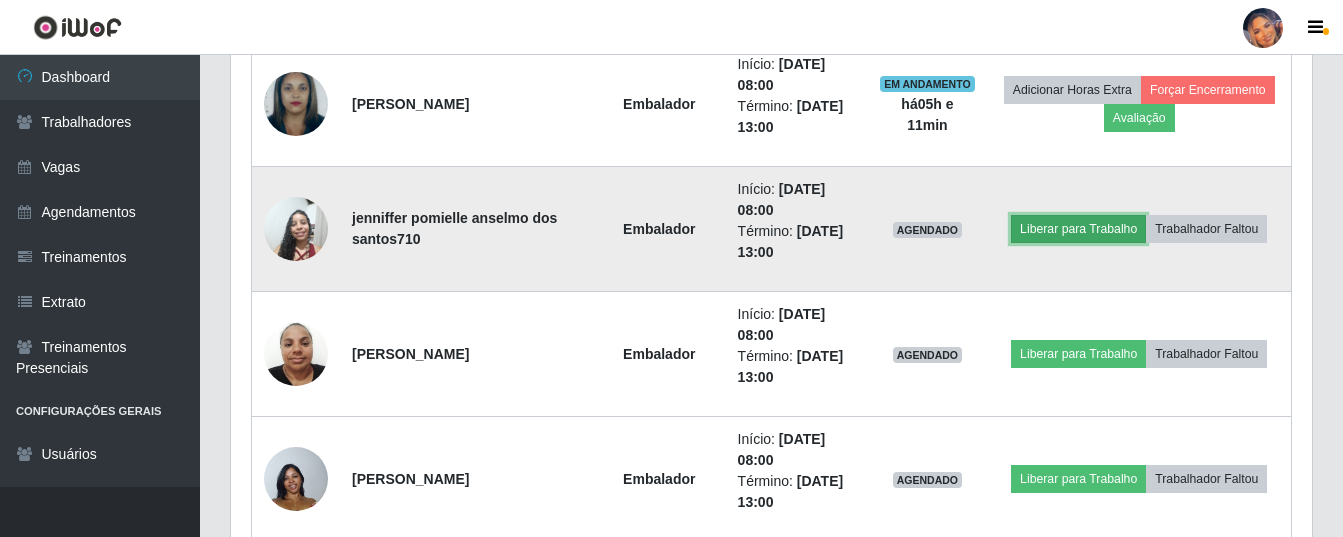 click on "Liberar para Trabalho" at bounding box center [1078, 229] 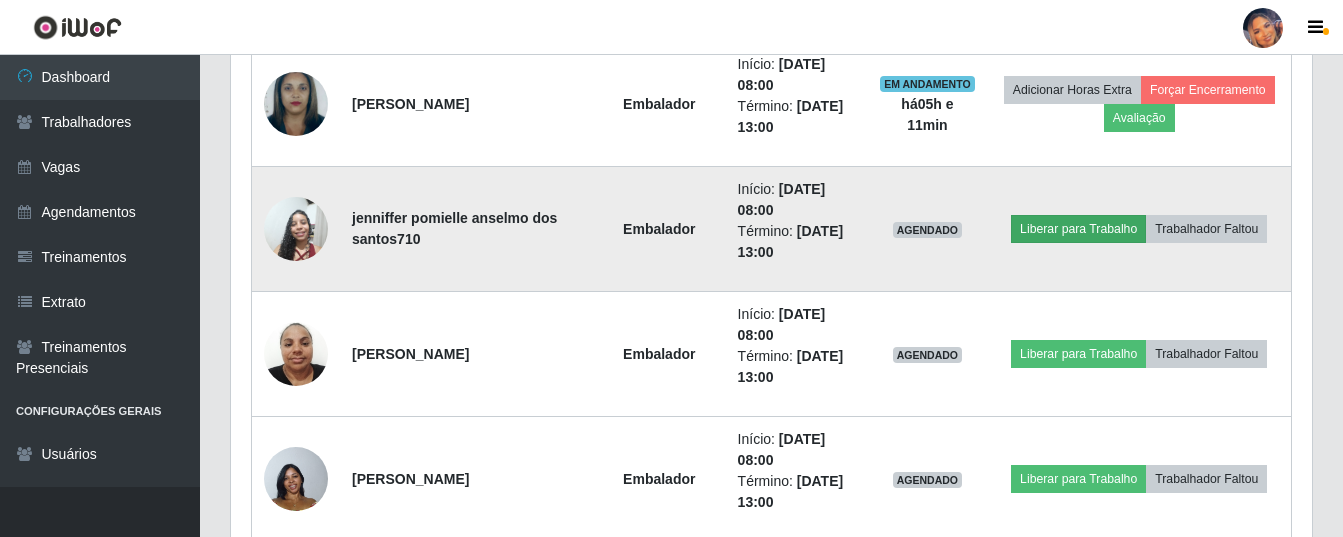 scroll, scrollTop: 999585, scrollLeft: 998929, axis: both 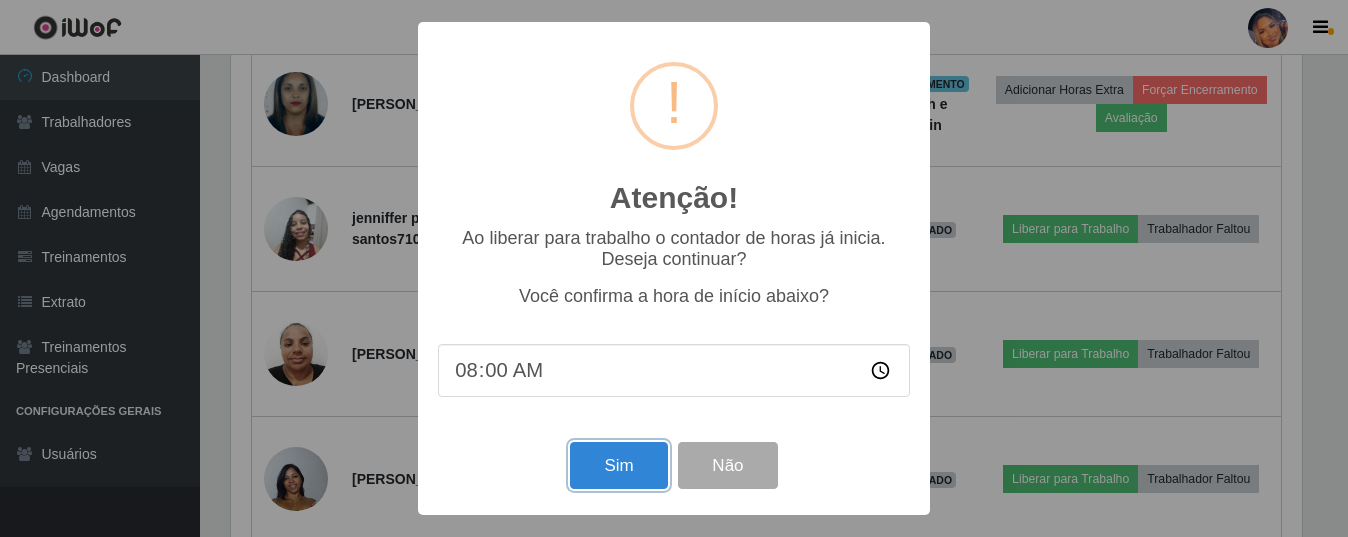 click on "Sim" at bounding box center (618, 465) 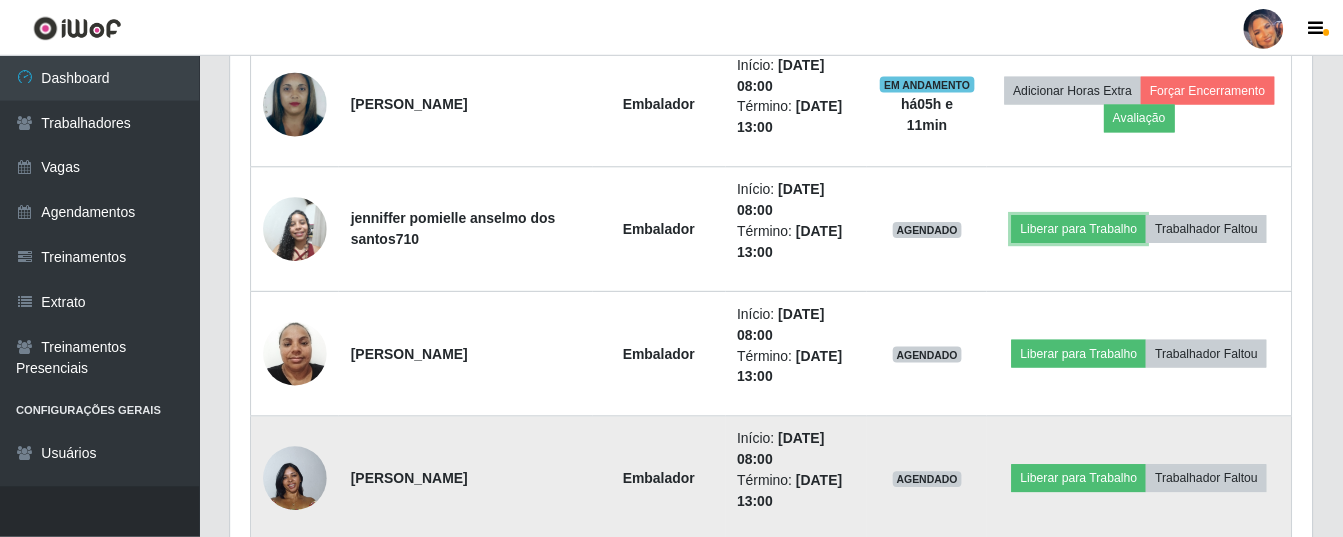 scroll, scrollTop: 999585, scrollLeft: 998919, axis: both 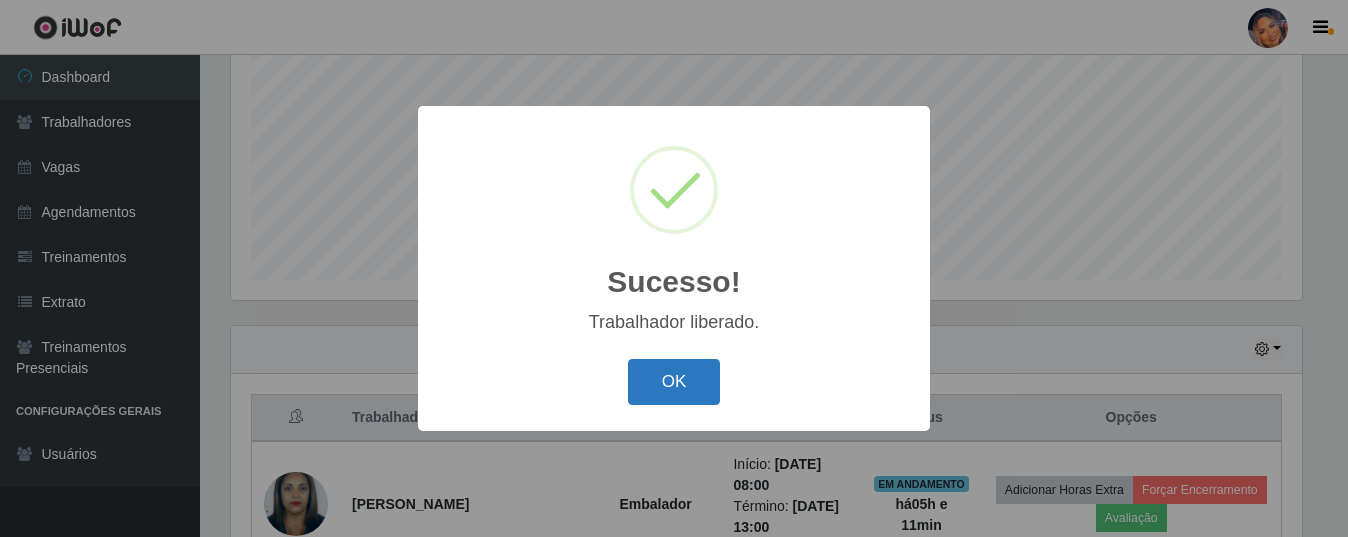 click on "OK" at bounding box center (674, 382) 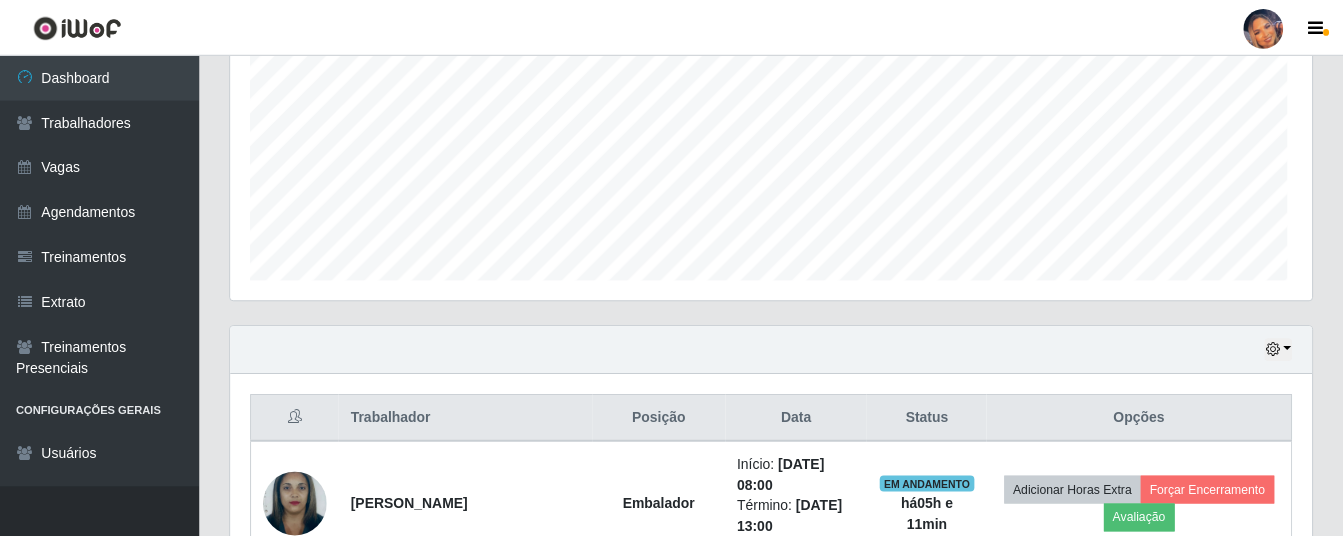 scroll, scrollTop: 560, scrollLeft: 0, axis: vertical 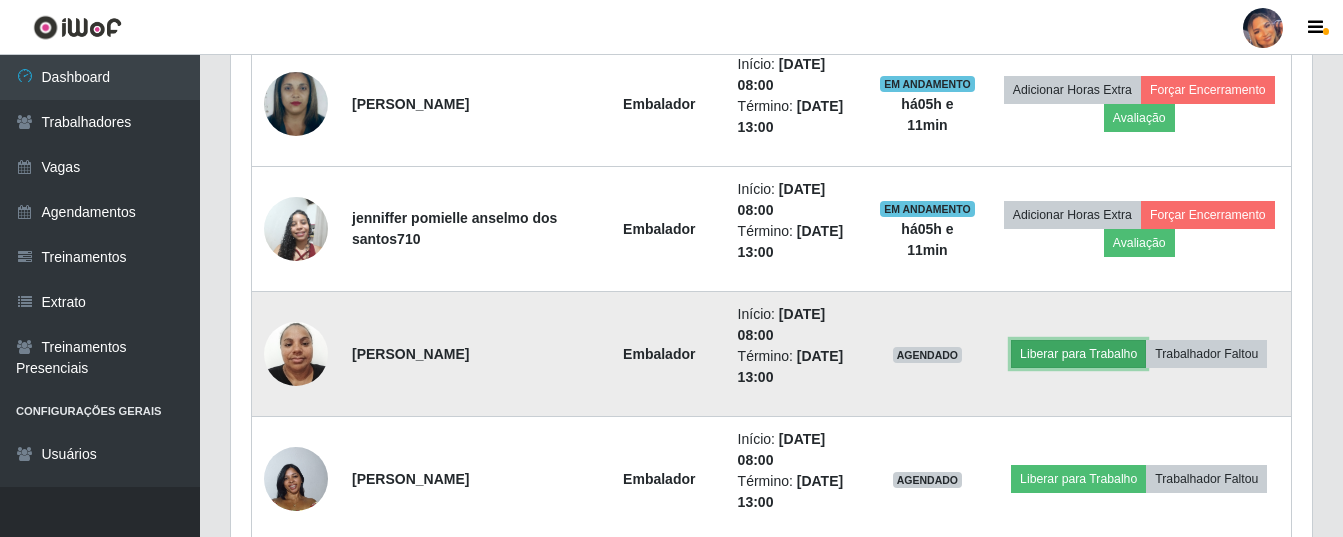 click on "Liberar para Trabalho" at bounding box center (1078, 354) 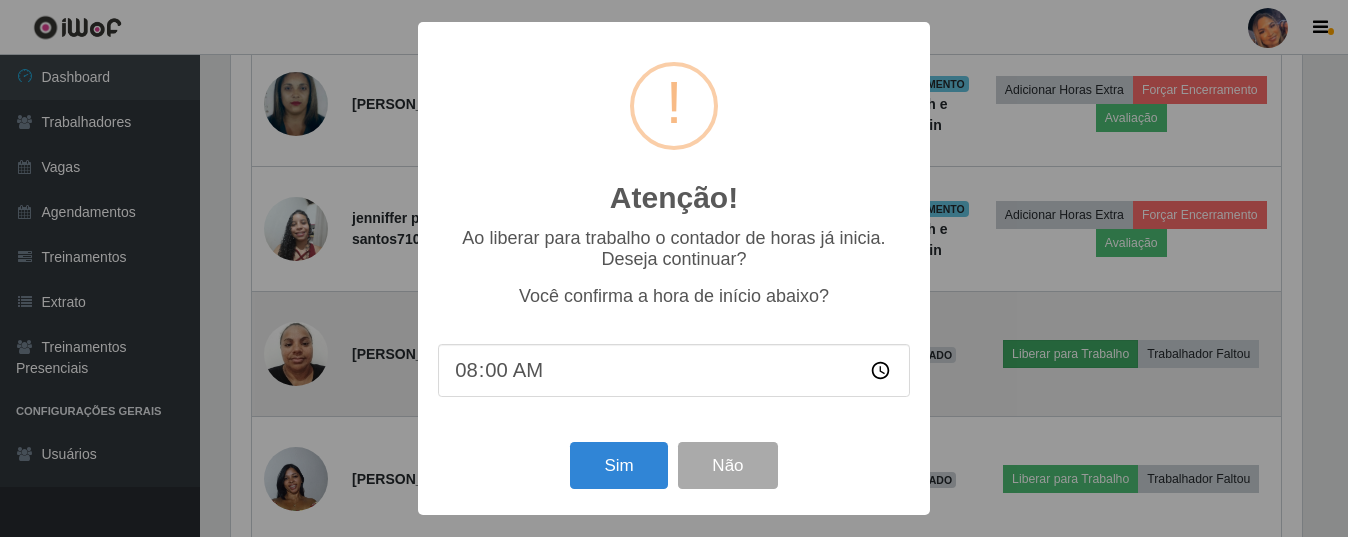 scroll, scrollTop: 999585, scrollLeft: 998929, axis: both 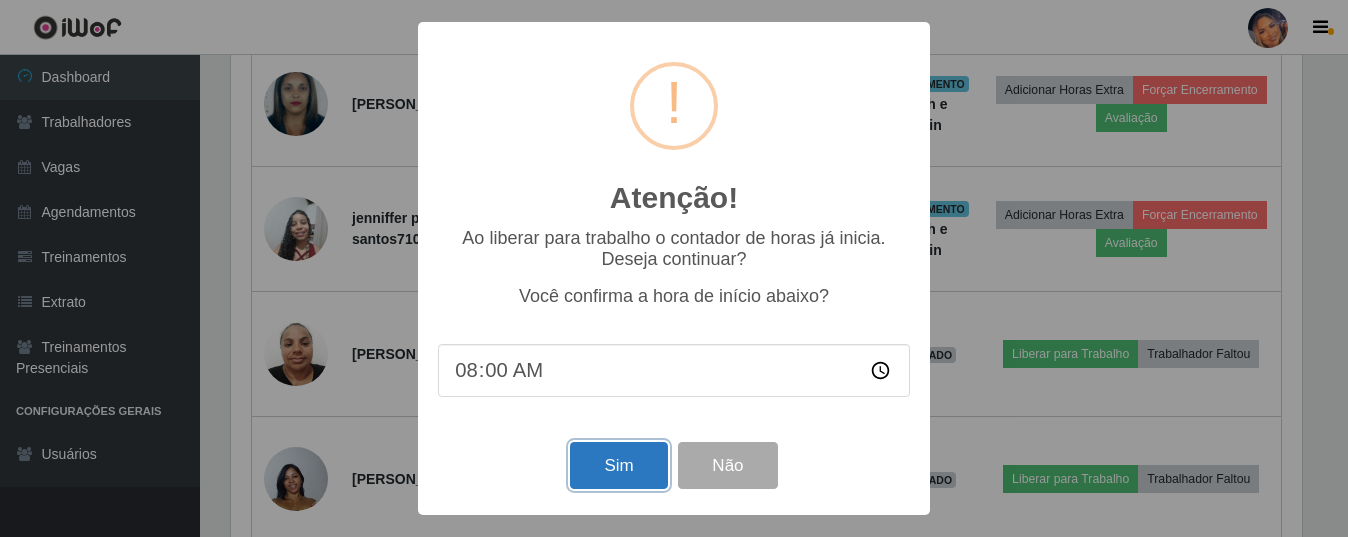 click on "Sim" at bounding box center [618, 465] 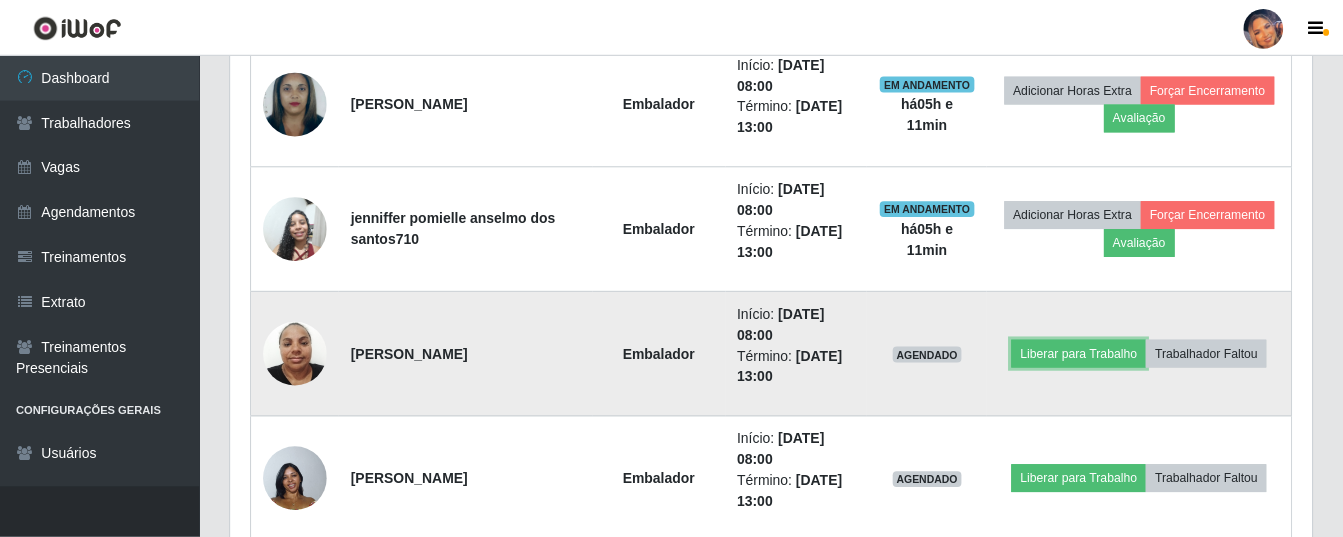 scroll, scrollTop: 999585, scrollLeft: 998919, axis: both 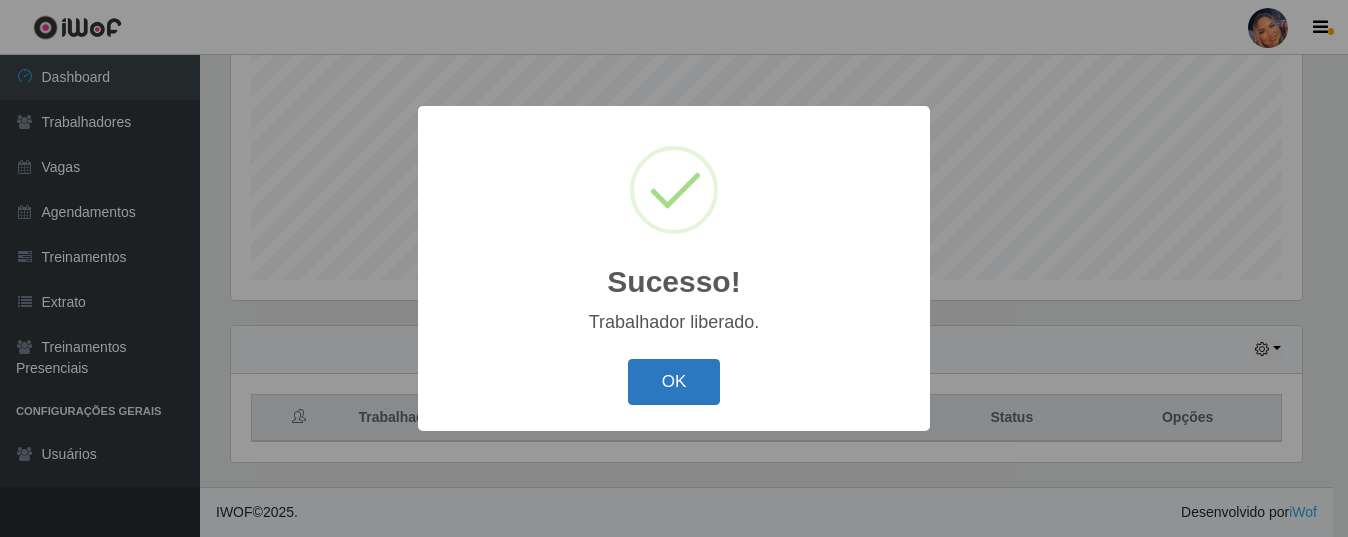 click on "OK" at bounding box center [674, 382] 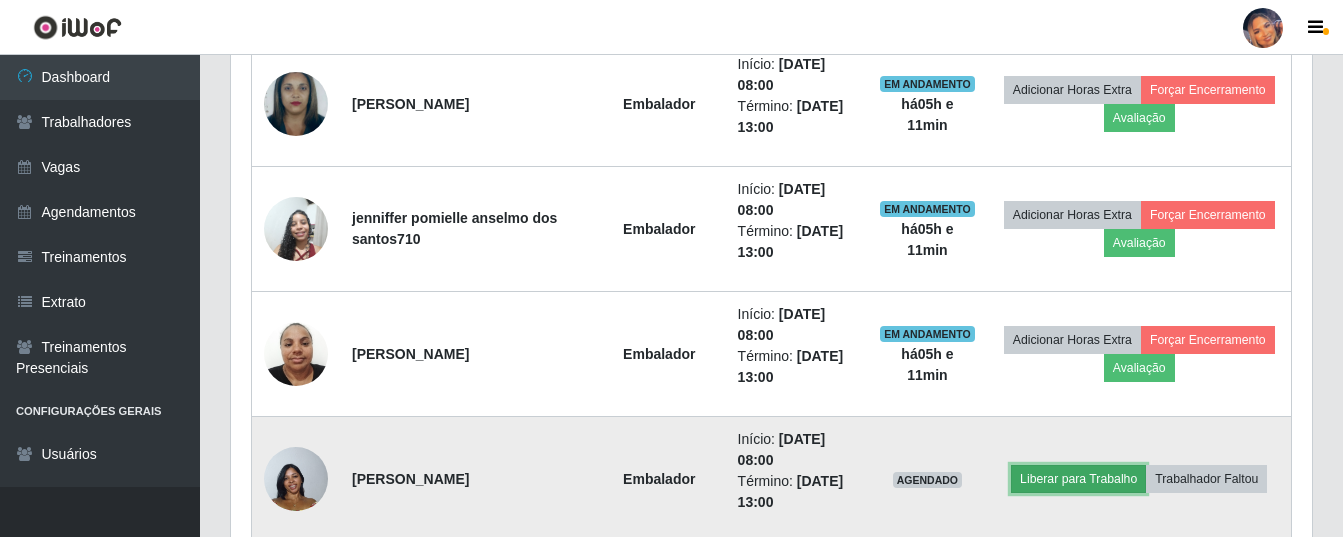 click on "Liberar para Trabalho" at bounding box center [1078, 479] 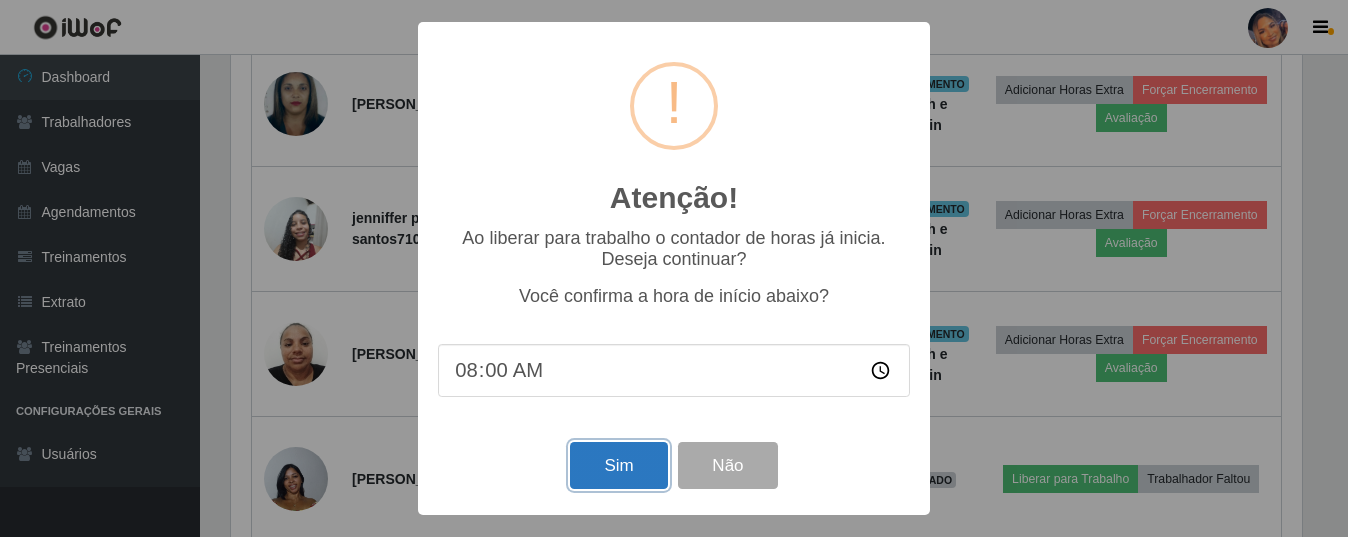 click on "Sim" at bounding box center (618, 465) 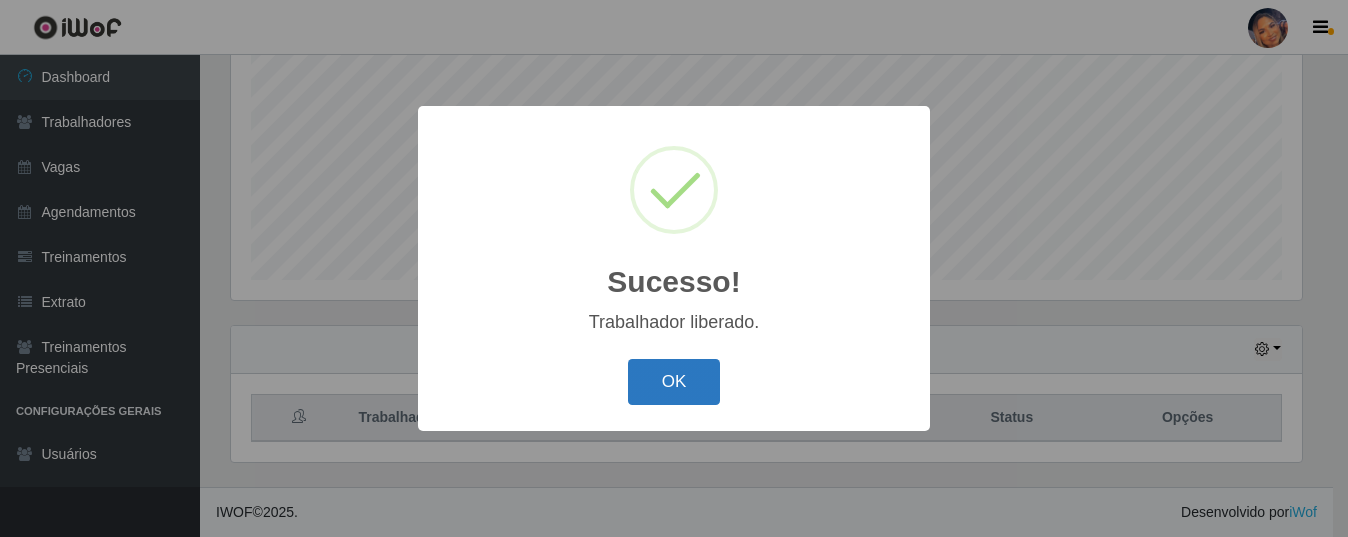 click on "OK" at bounding box center (674, 382) 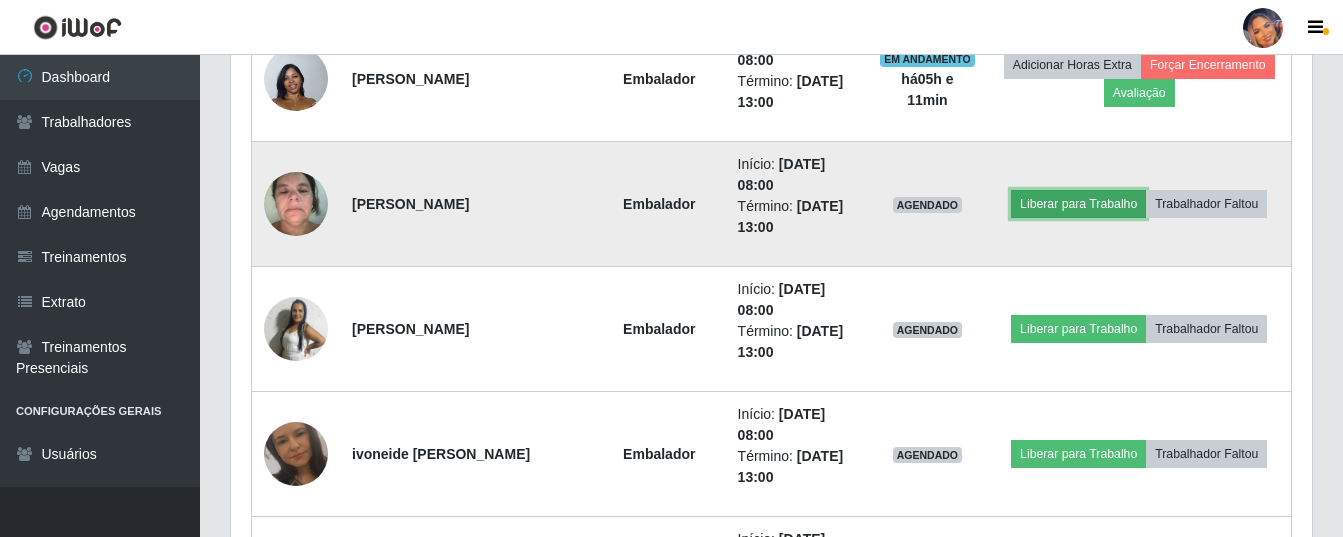 click on "Liberar para Trabalho" at bounding box center [1078, 204] 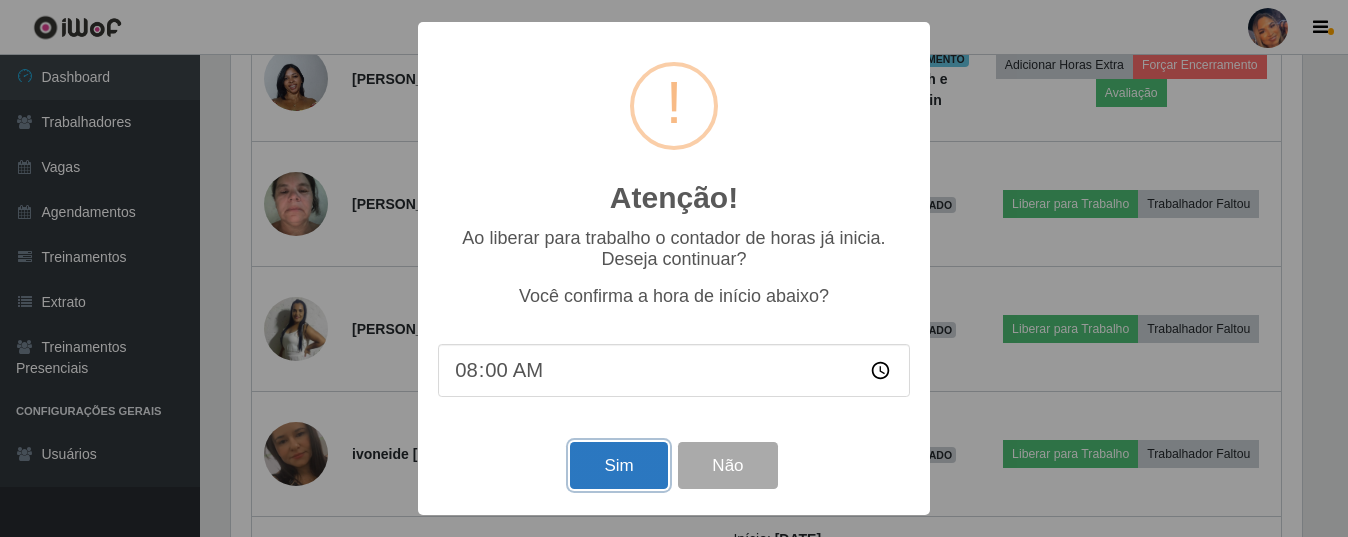click on "Sim" at bounding box center (618, 465) 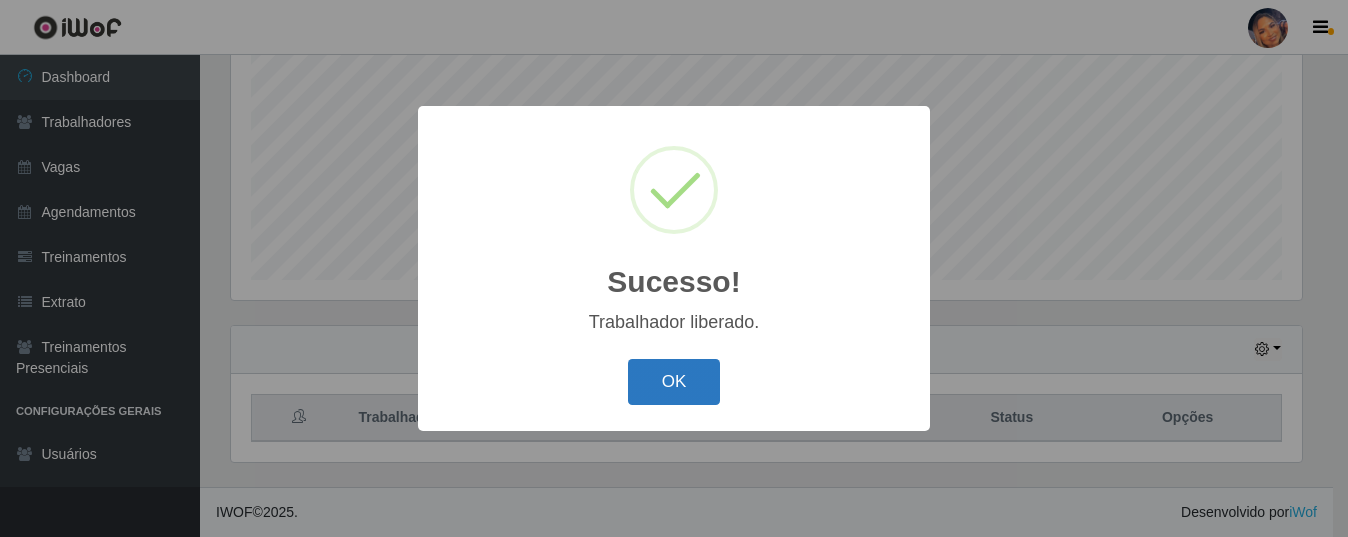 click on "OK" at bounding box center (674, 382) 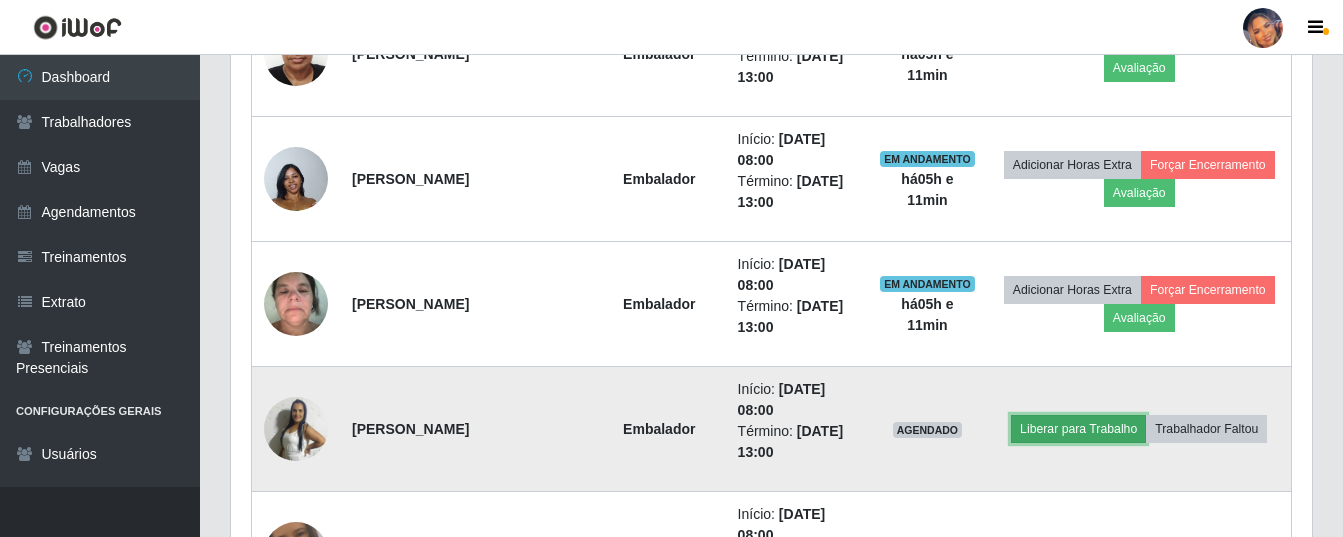 click on "Liberar para Trabalho" at bounding box center (1078, 429) 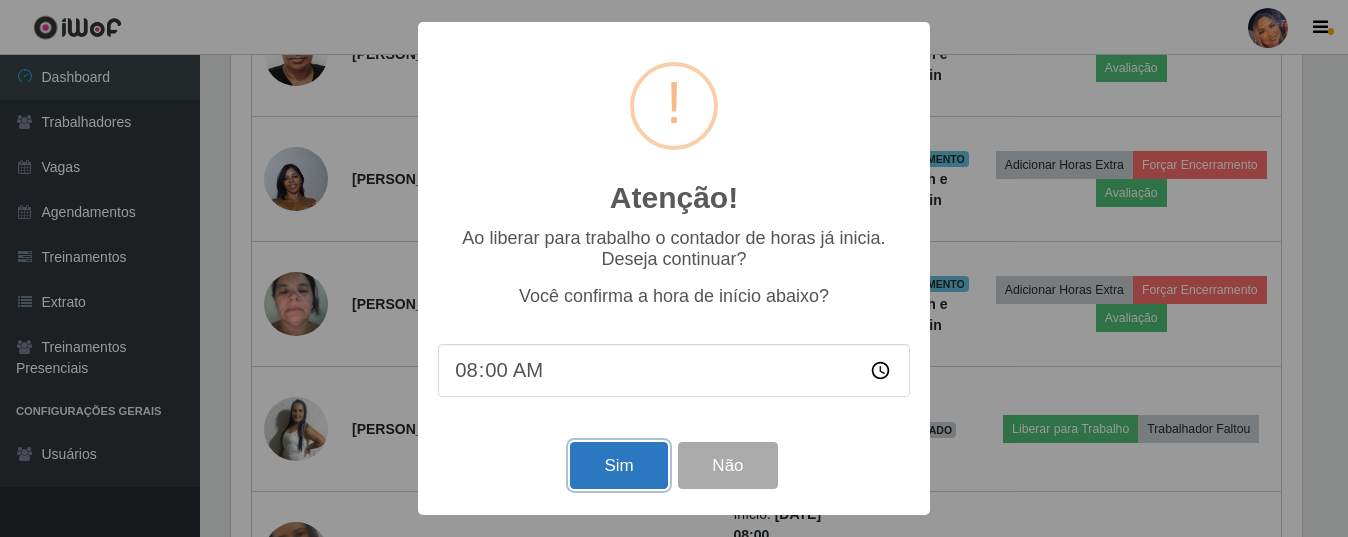 click on "Sim" at bounding box center [618, 465] 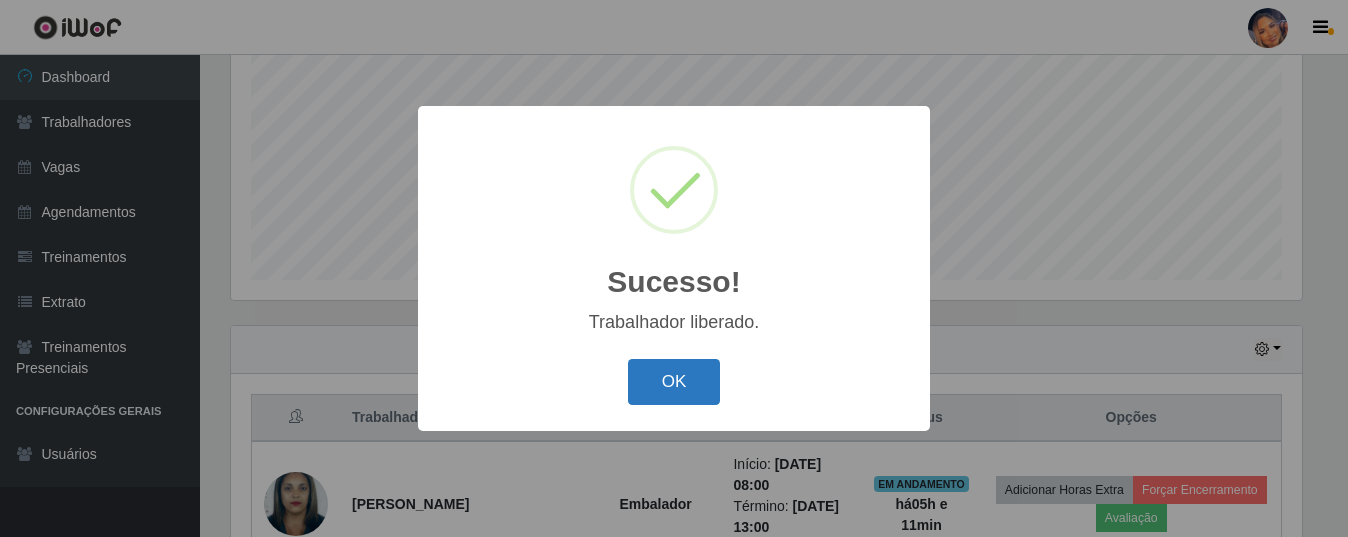 click on "OK" at bounding box center [674, 382] 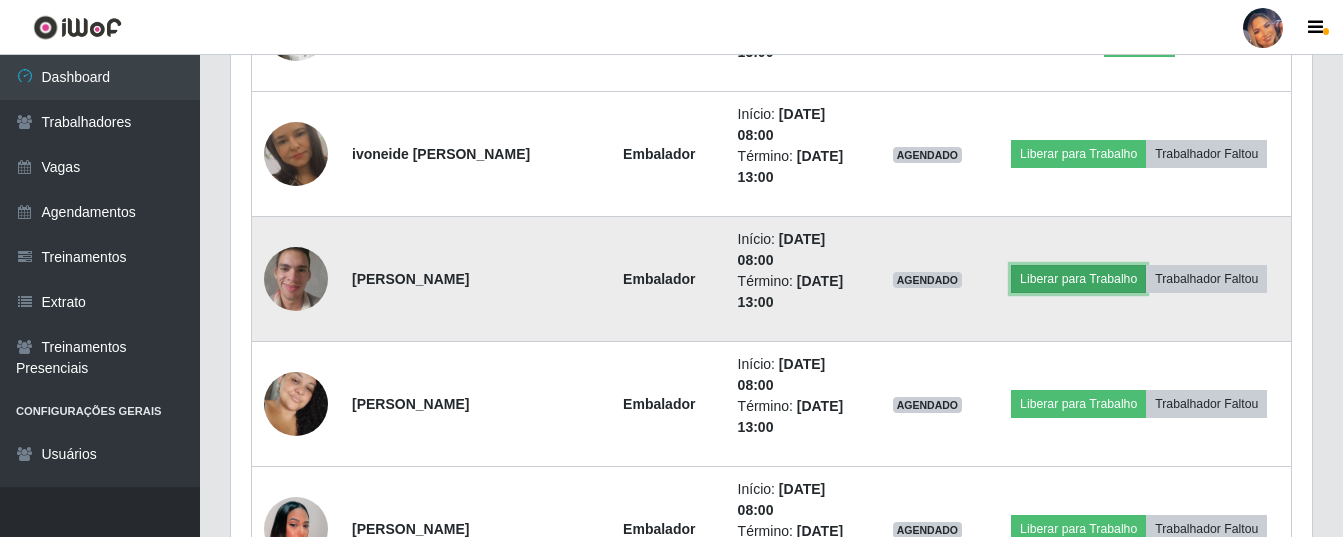 click on "Liberar para Trabalho" at bounding box center [1078, 279] 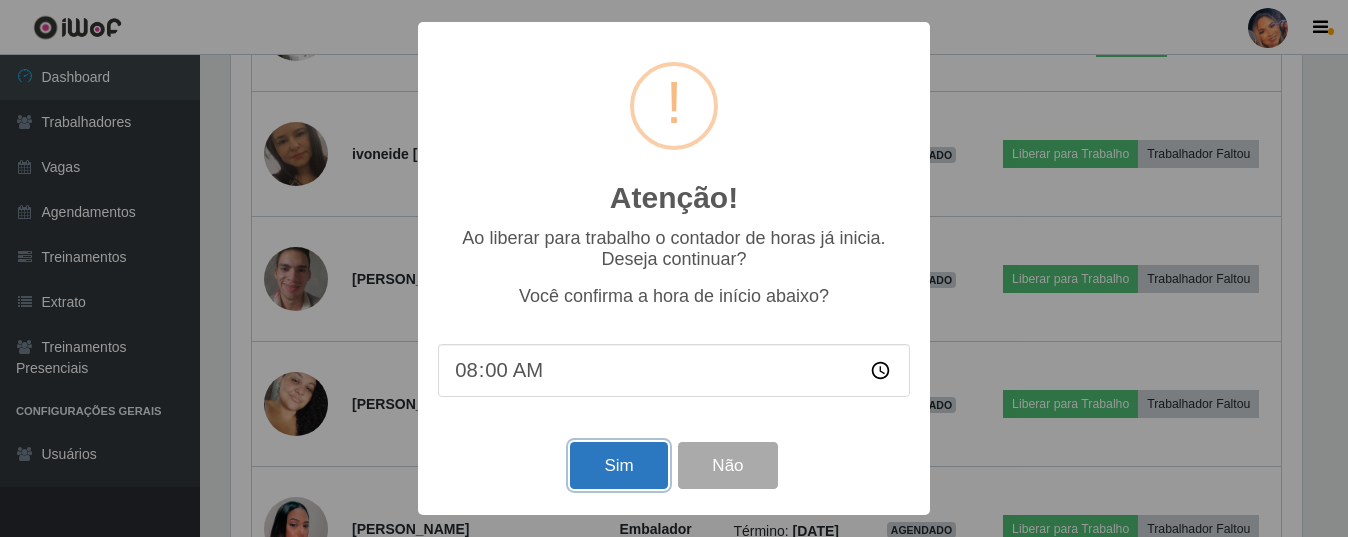 click on "Sim" at bounding box center (618, 465) 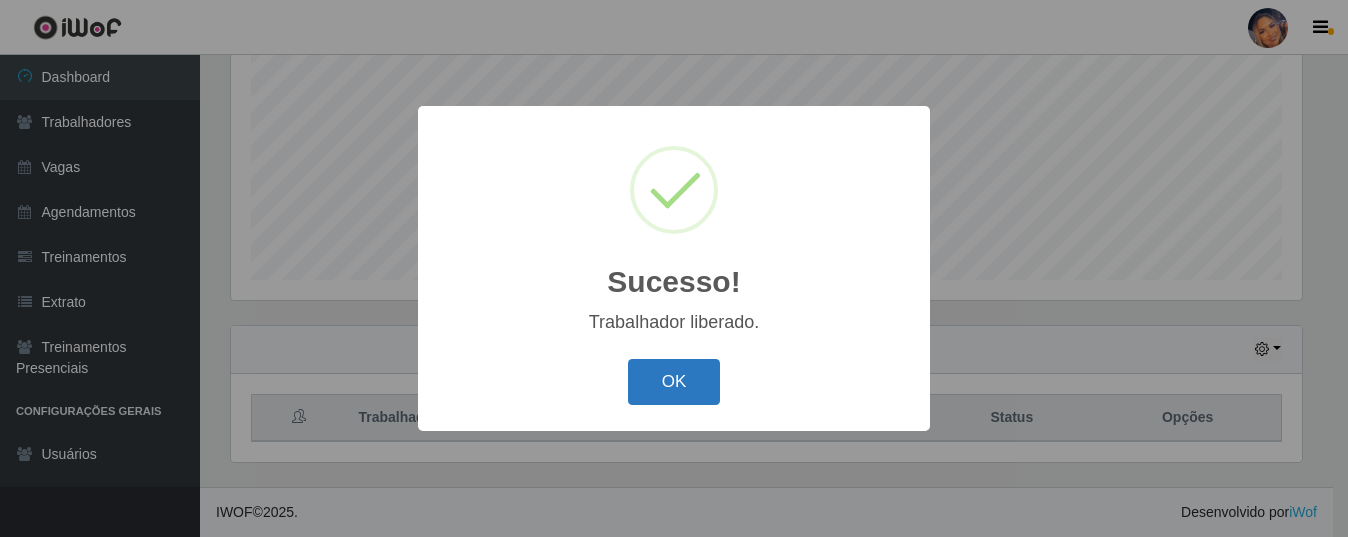click on "OK" at bounding box center (674, 382) 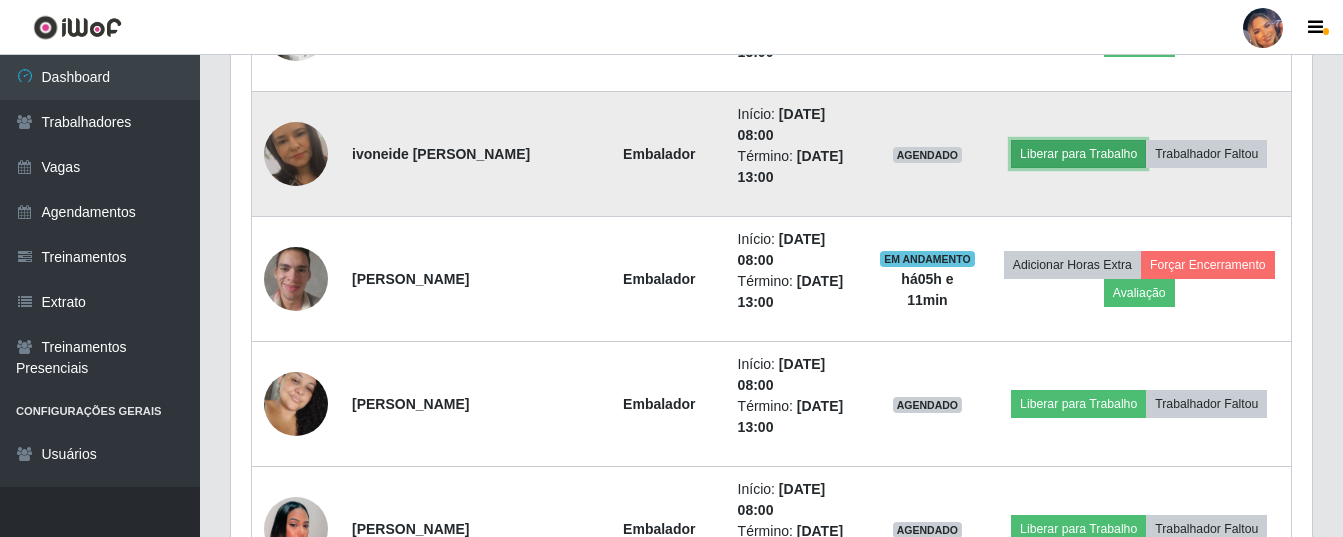 click on "Liberar para Trabalho" at bounding box center [1078, 154] 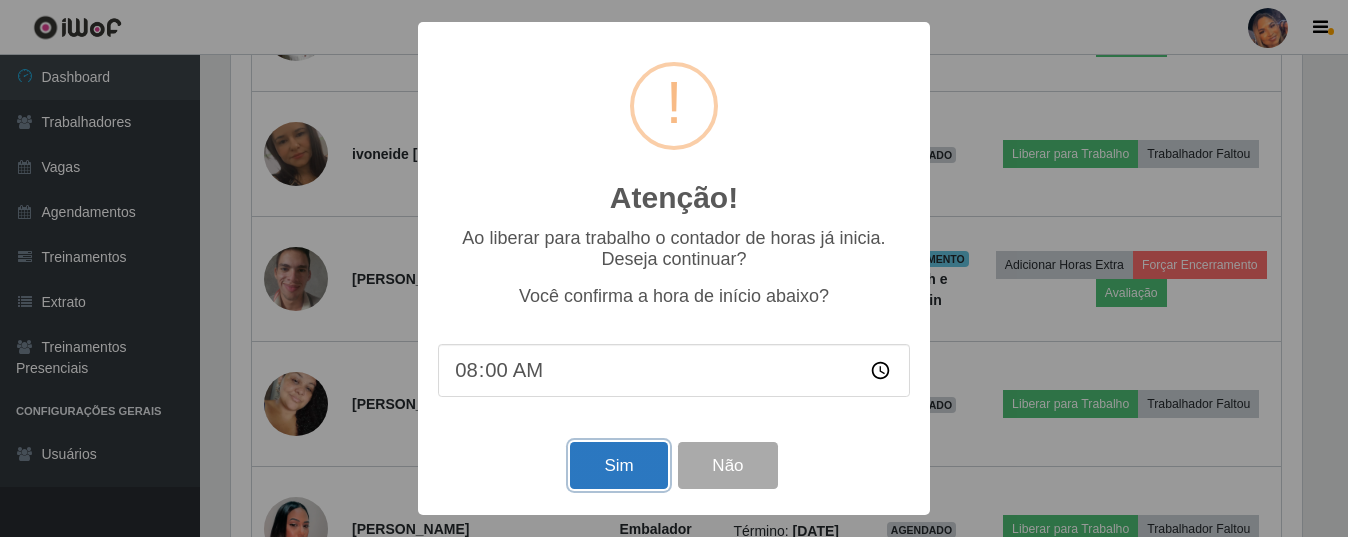 click on "Sim" at bounding box center (618, 465) 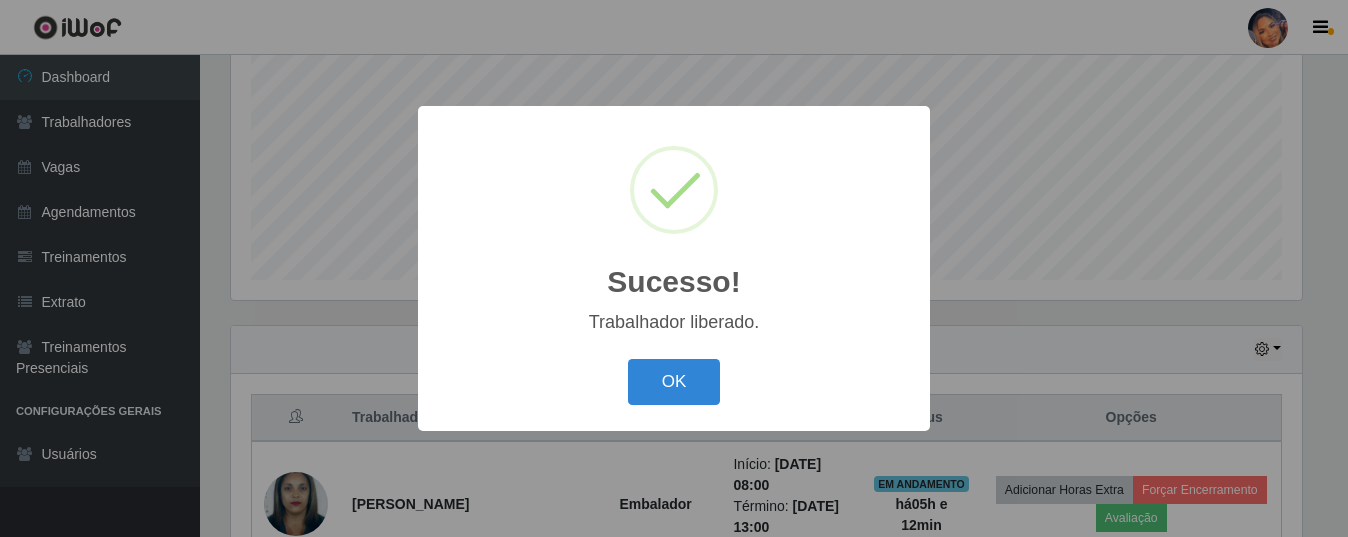 click on "OK Cancel" at bounding box center [674, 381] 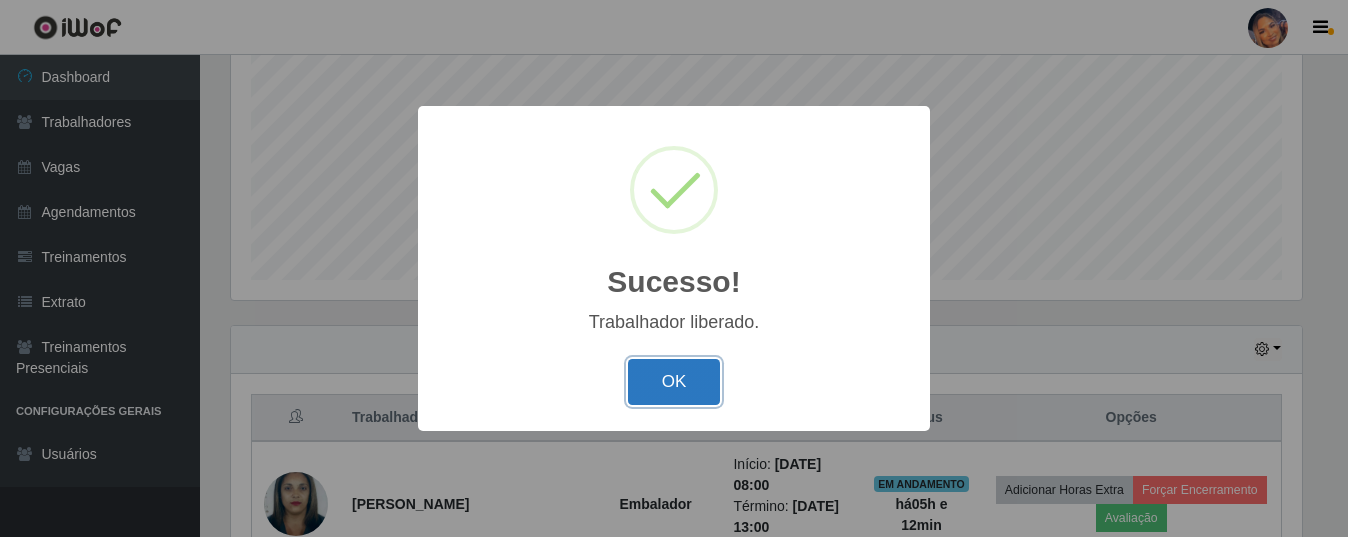 click on "OK" at bounding box center [674, 382] 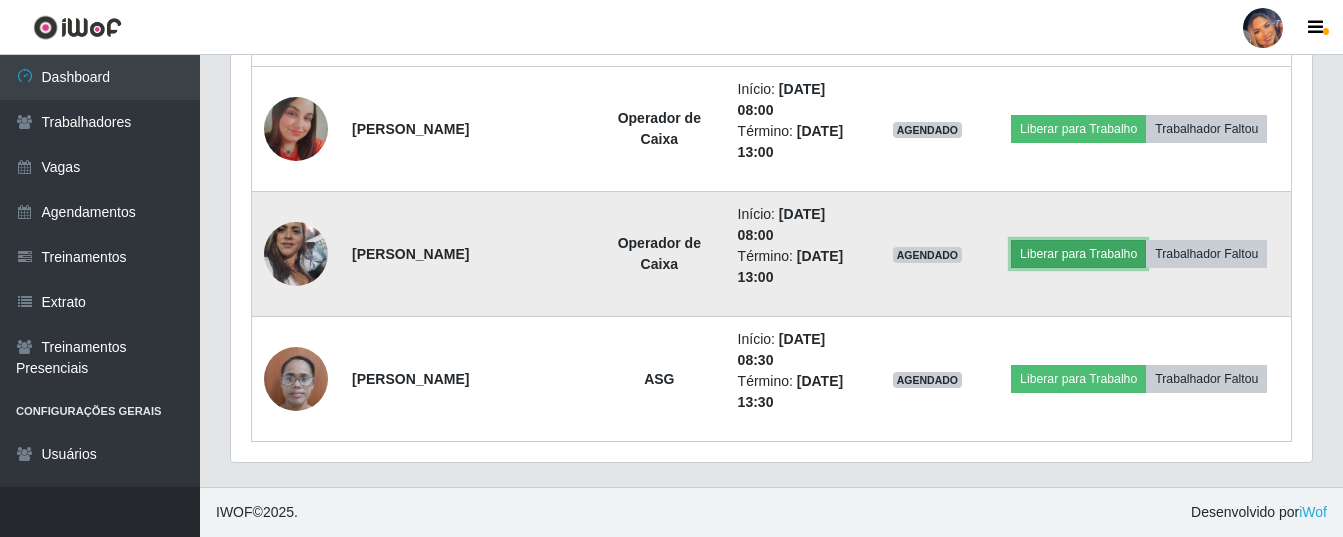 click on "Liberar para Trabalho" at bounding box center (1078, 254) 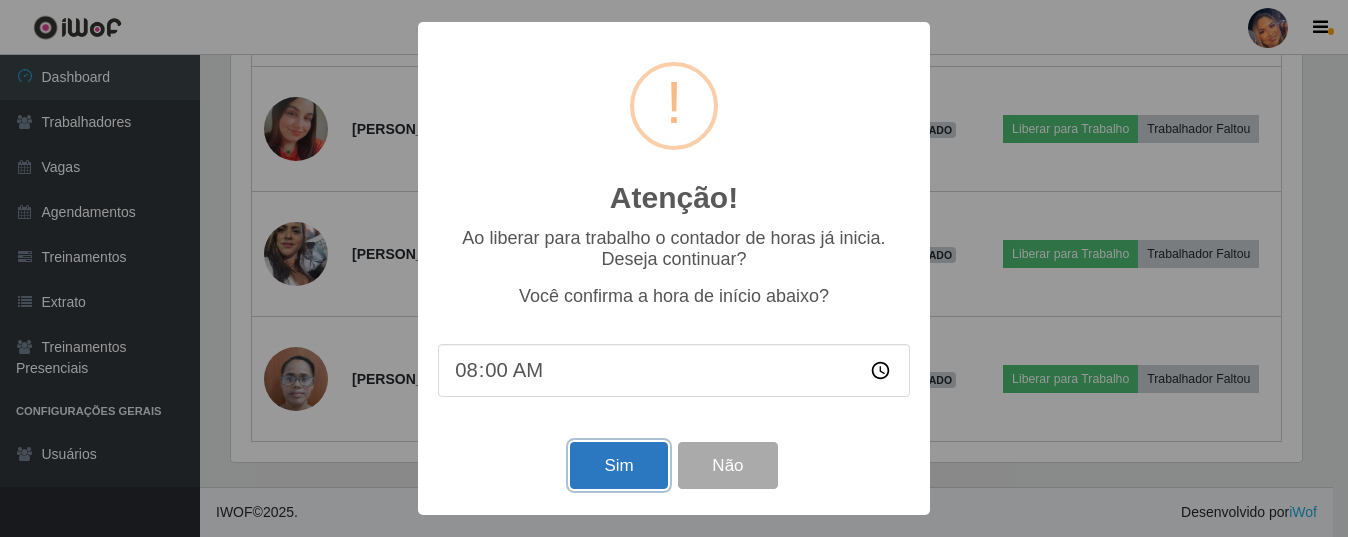 click on "Sim" at bounding box center [618, 465] 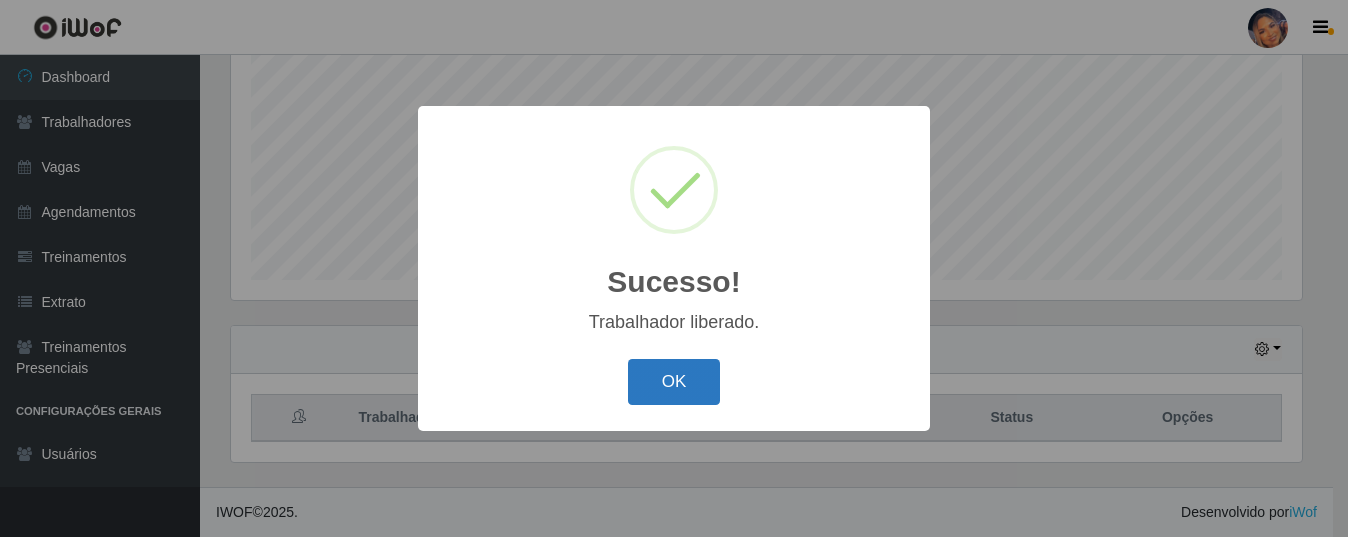 click on "OK" at bounding box center [674, 382] 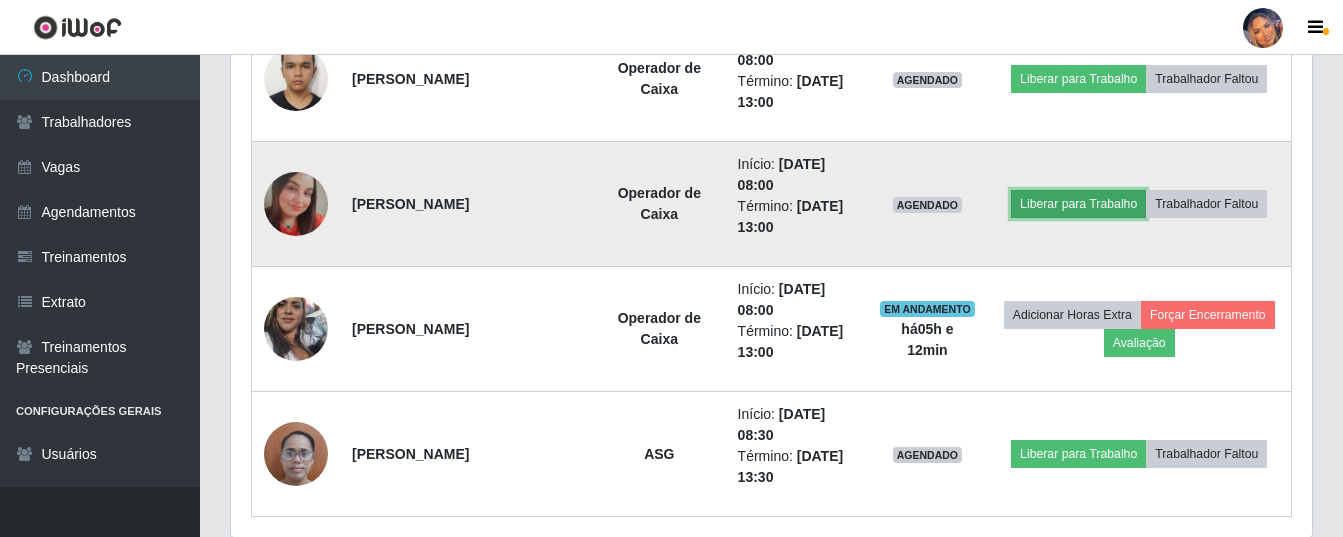 click on "Liberar para Trabalho" at bounding box center (1078, 204) 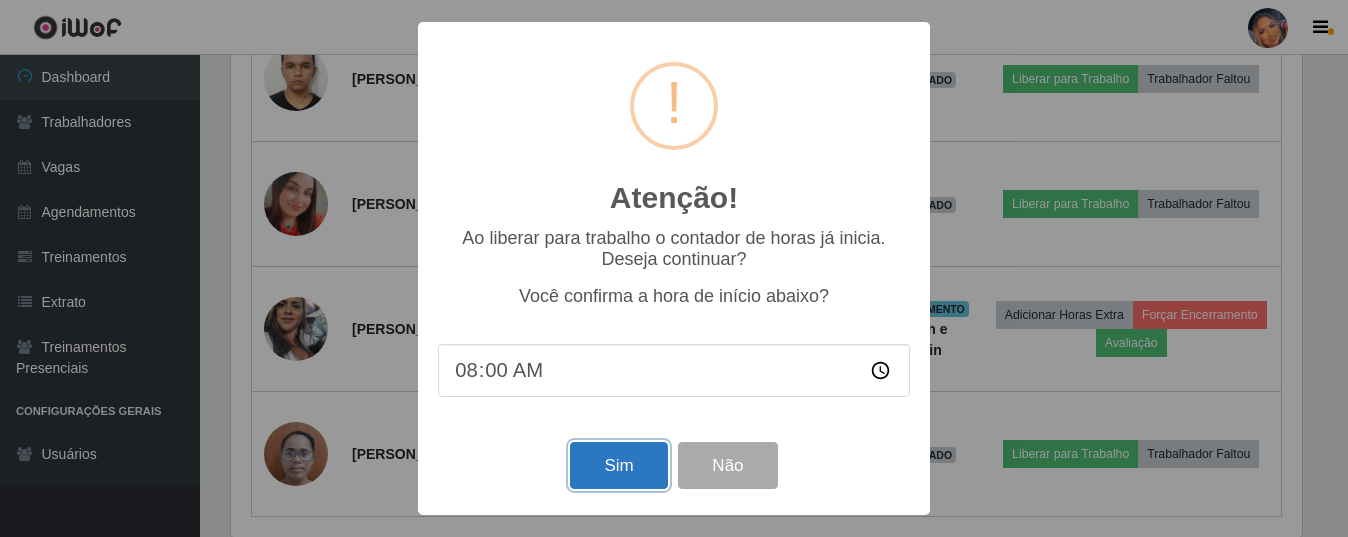 click on "Sim" at bounding box center (618, 465) 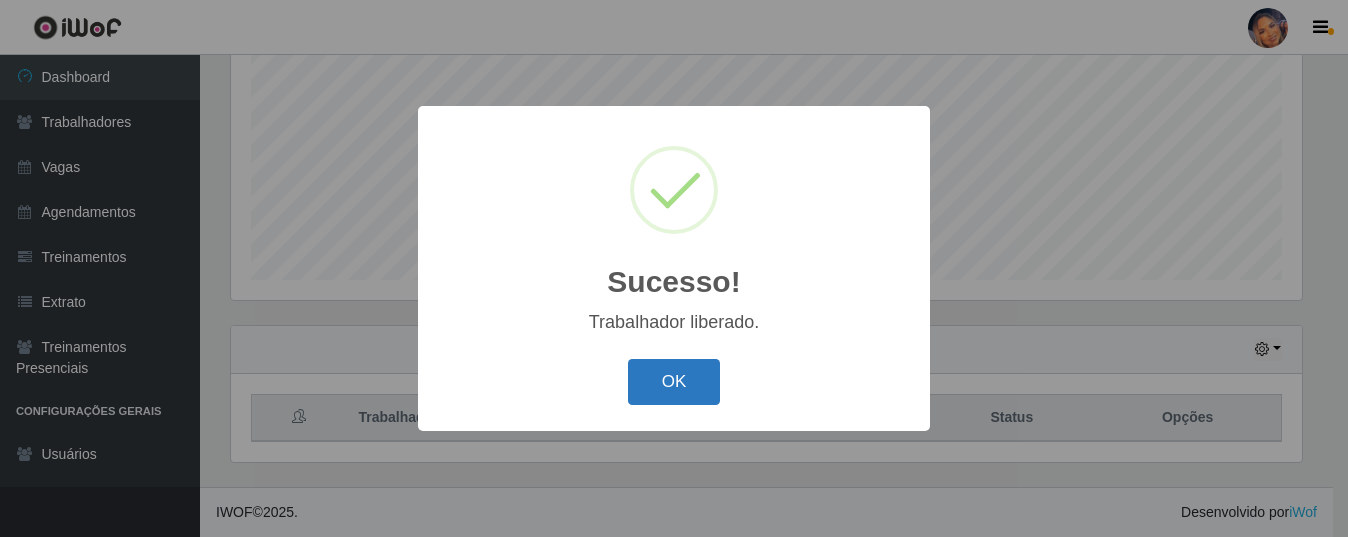 click on "OK" at bounding box center [674, 382] 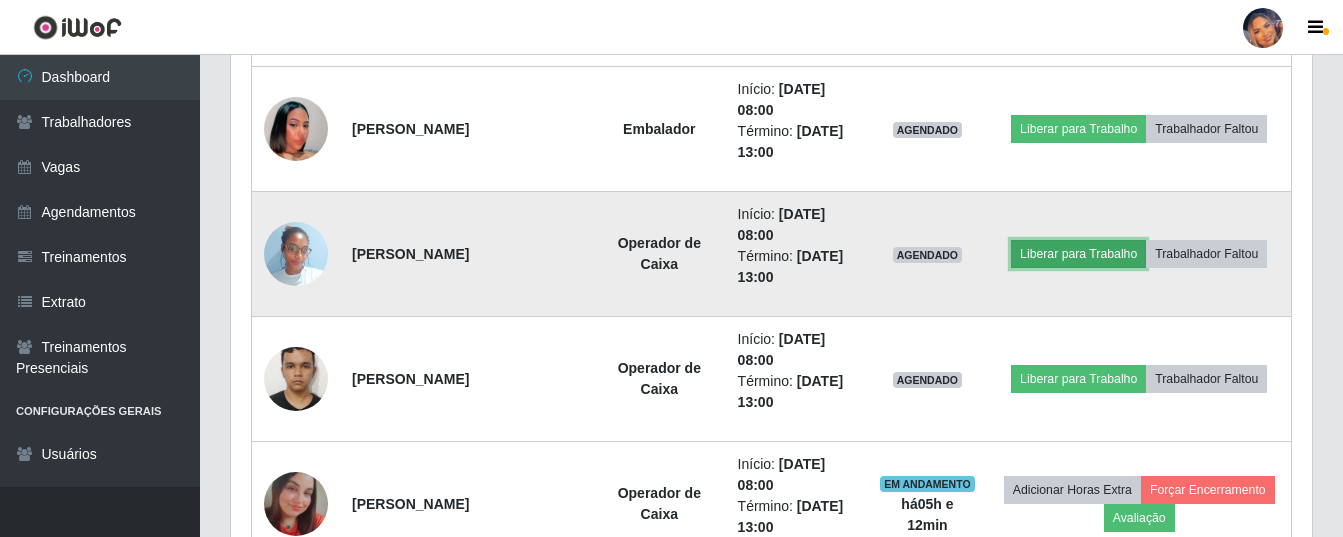 click on "Liberar para Trabalho" at bounding box center [1078, 254] 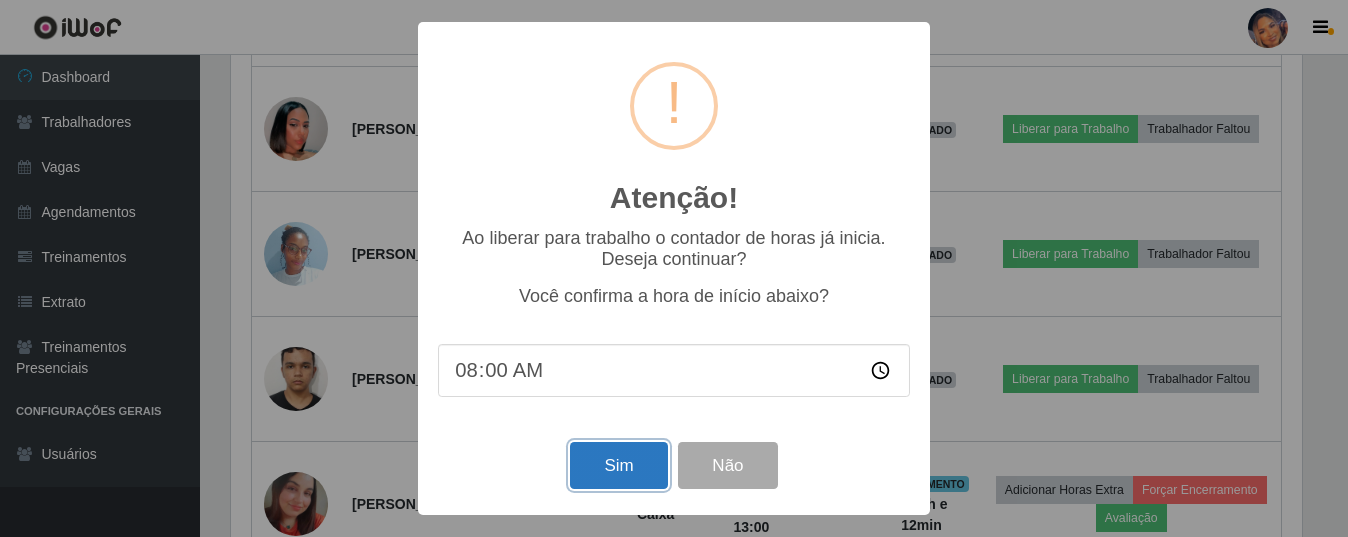 click on "Sim" at bounding box center (618, 465) 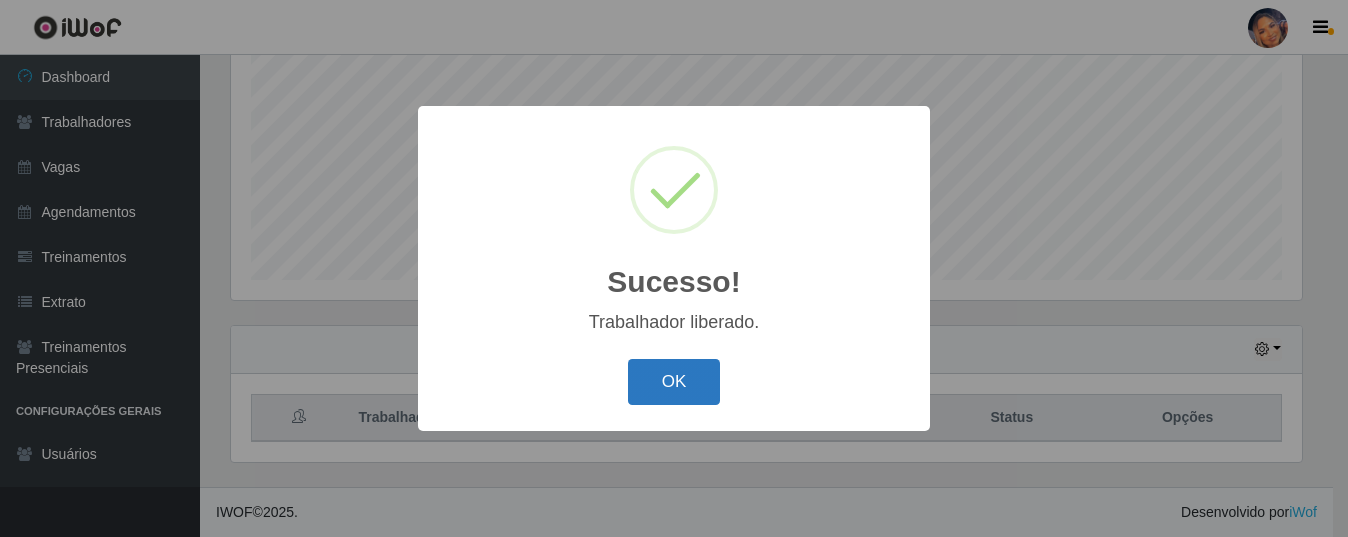click on "OK" at bounding box center [674, 382] 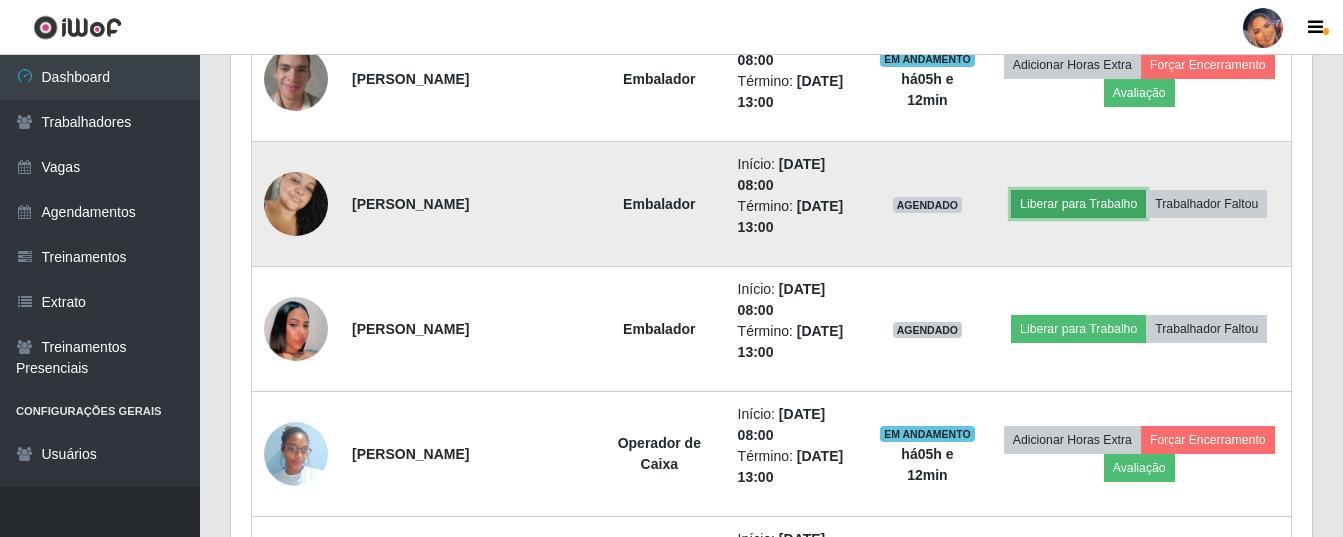 click on "Liberar para Trabalho" at bounding box center [1078, 204] 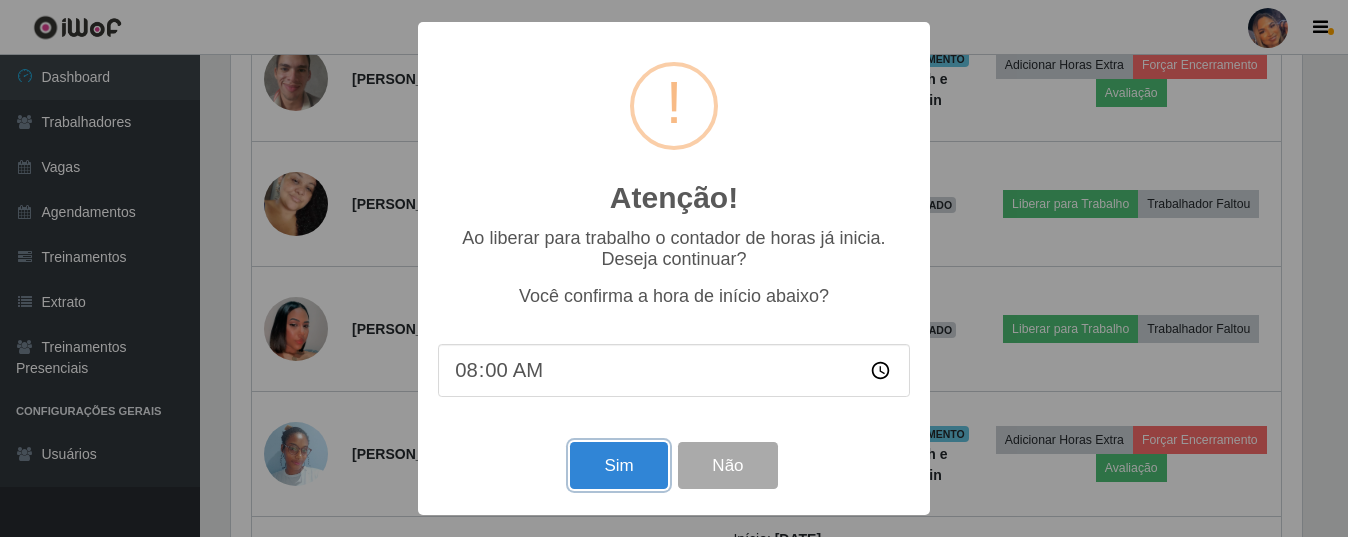 drag, startPoint x: 628, startPoint y: 479, endPoint x: 625, endPoint y: 462, distance: 17.262676 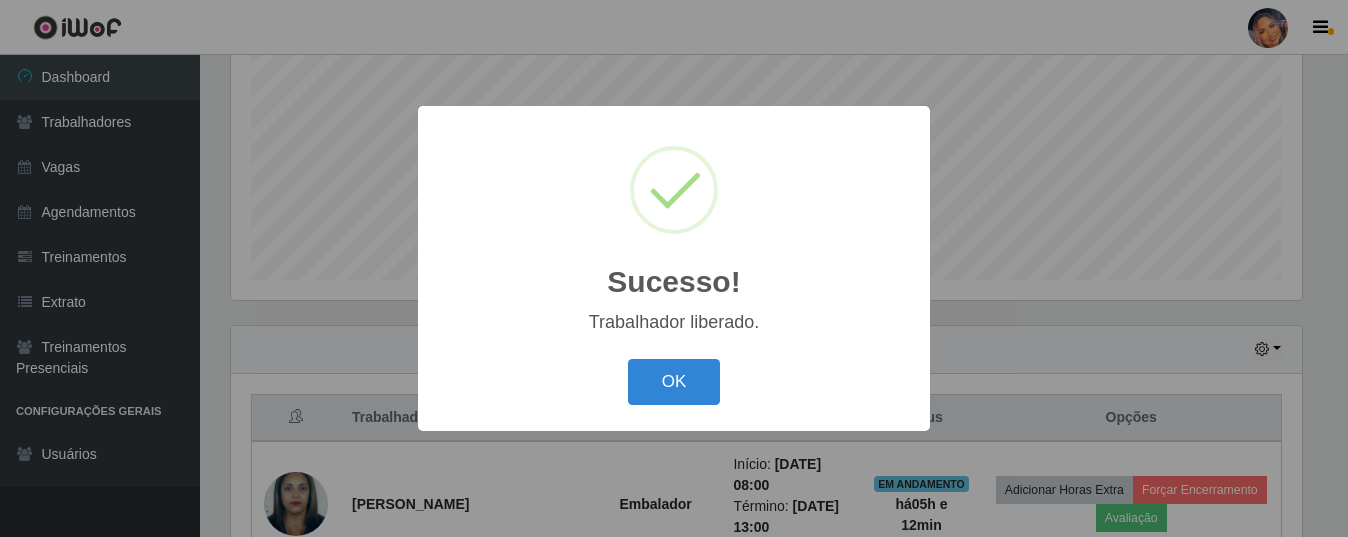 click on "OK Cancel" at bounding box center (674, 381) 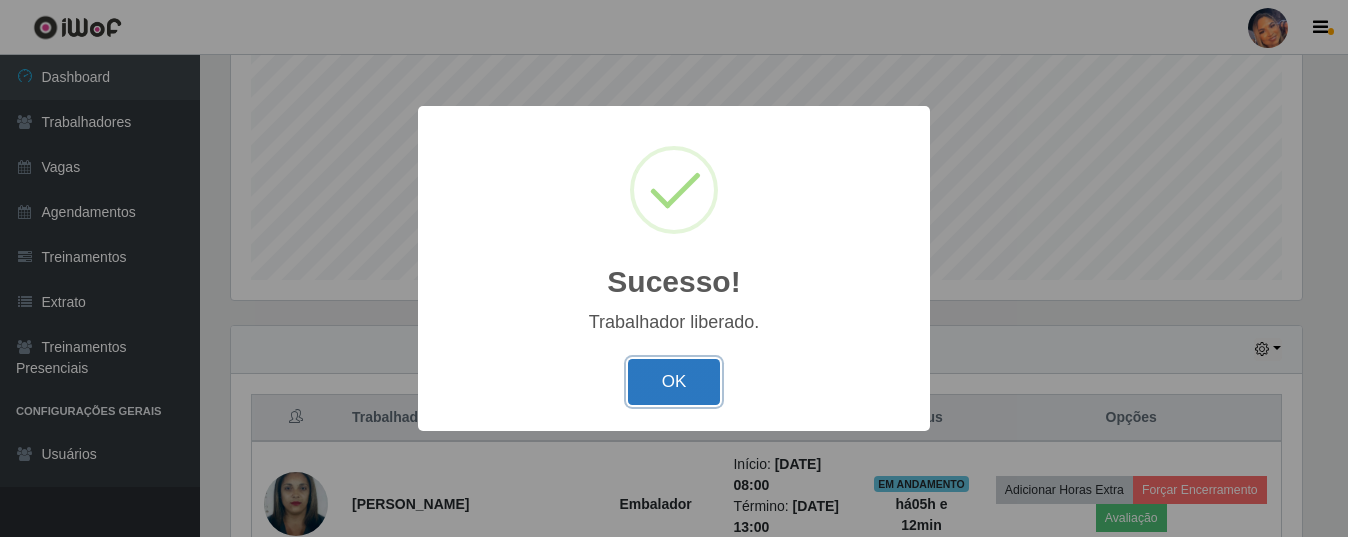 drag, startPoint x: 693, startPoint y: 391, endPoint x: 777, endPoint y: 350, distance: 93.471924 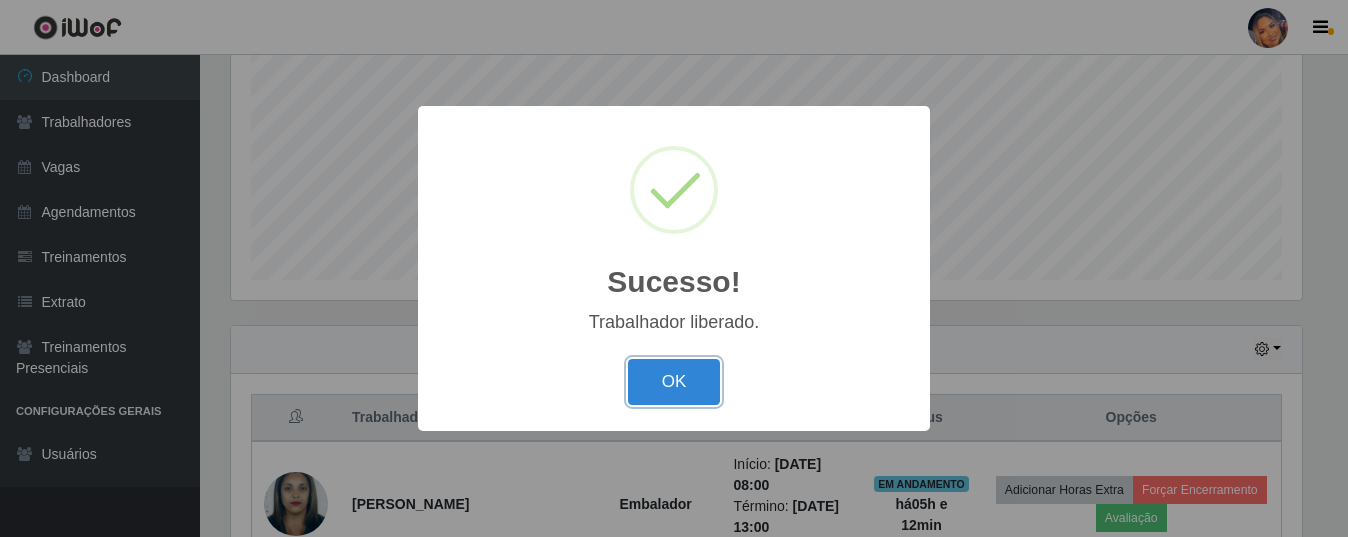 click on "OK" at bounding box center [674, 382] 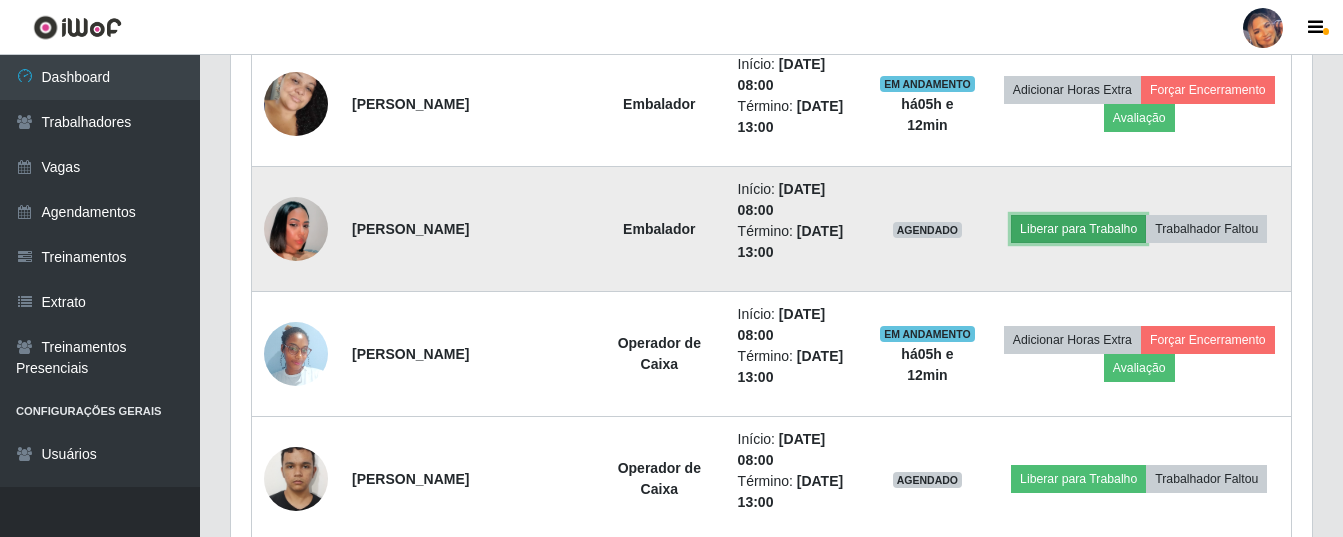 click on "Liberar para Trabalho" at bounding box center [1078, 229] 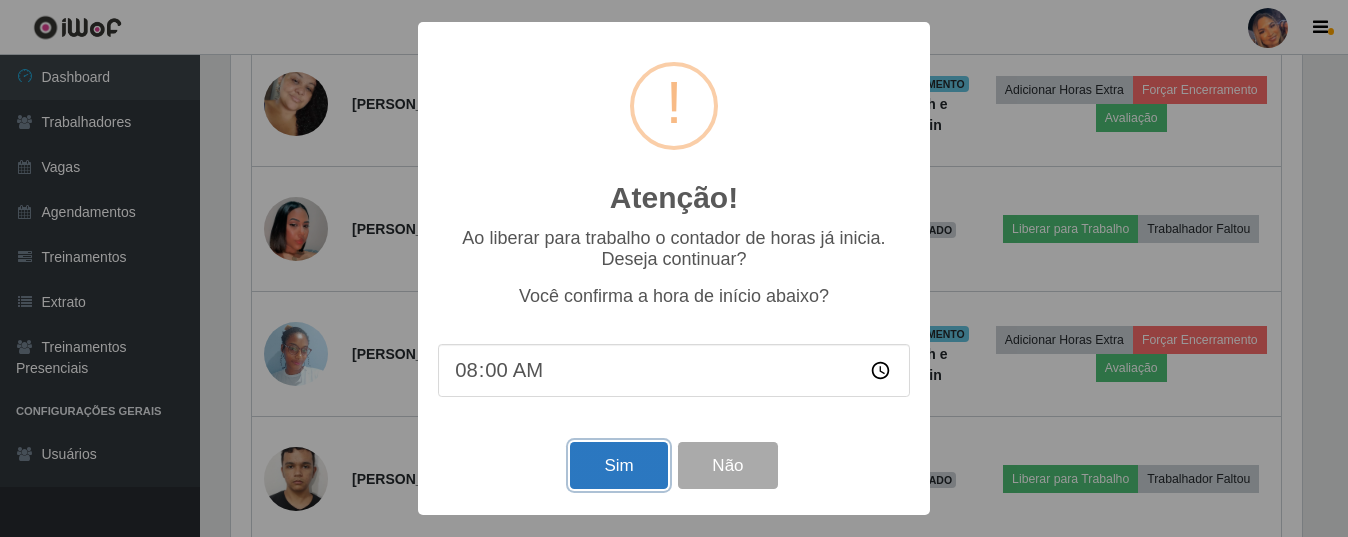 click on "Sim" at bounding box center (618, 465) 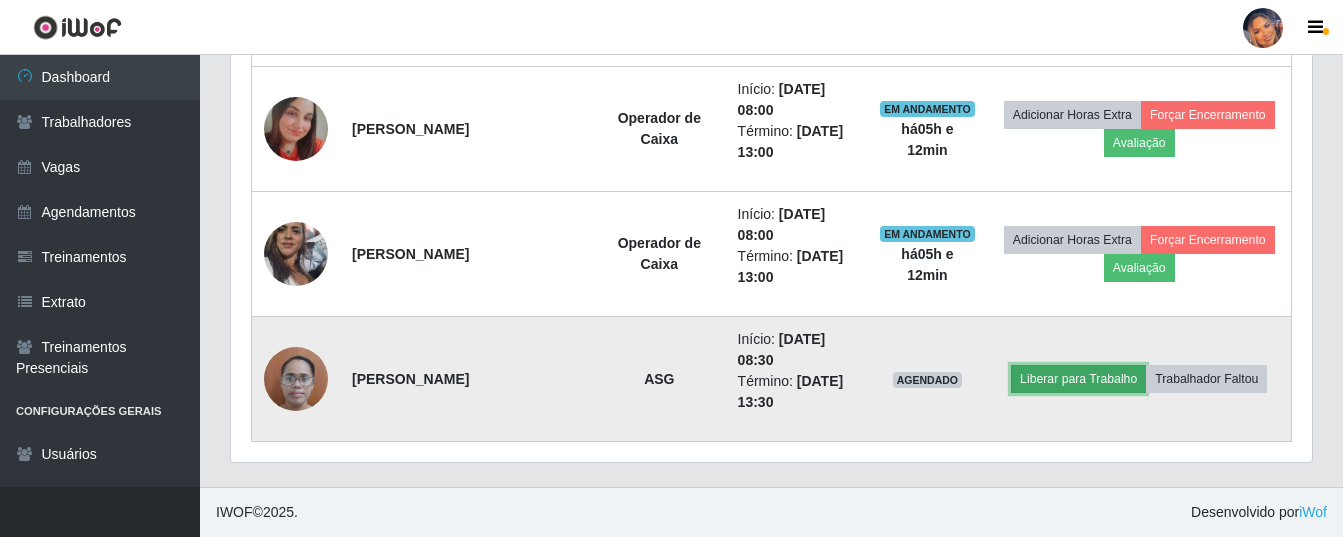 click on "Liberar para Trabalho" at bounding box center (1078, 379) 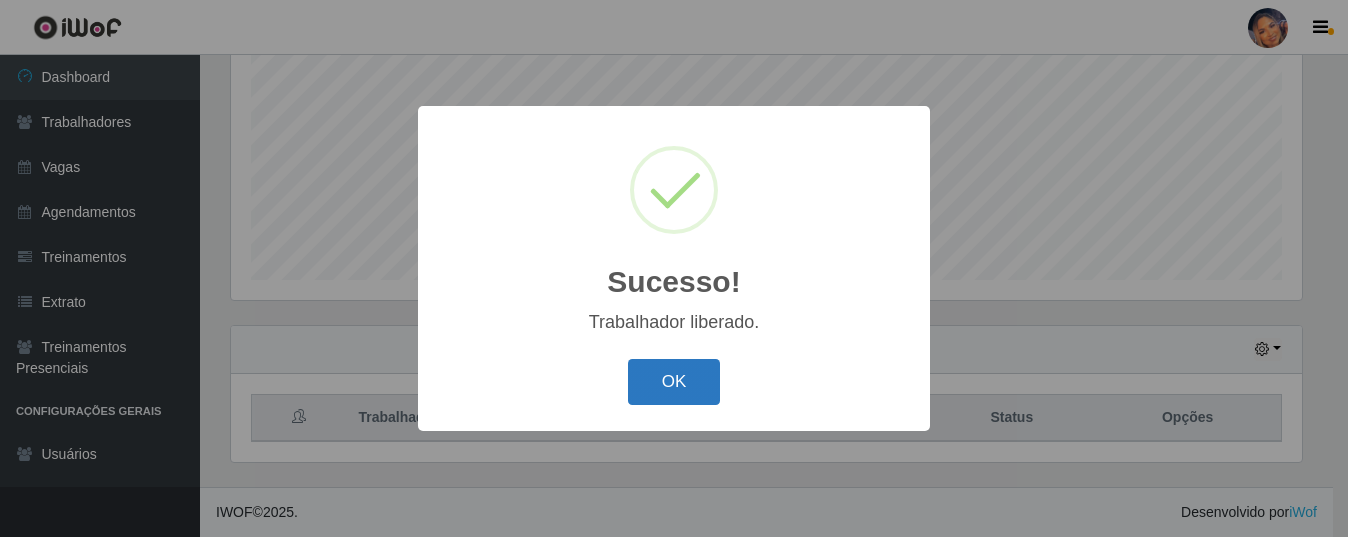 click on "OK" at bounding box center [674, 382] 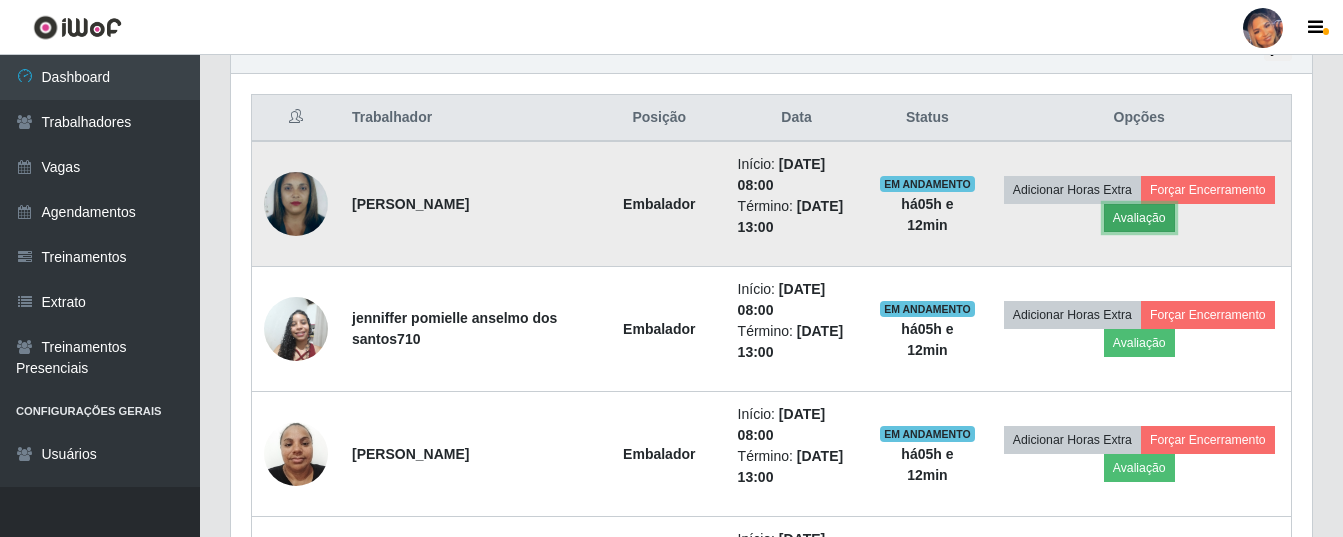 click on "Avaliação" at bounding box center (1139, 218) 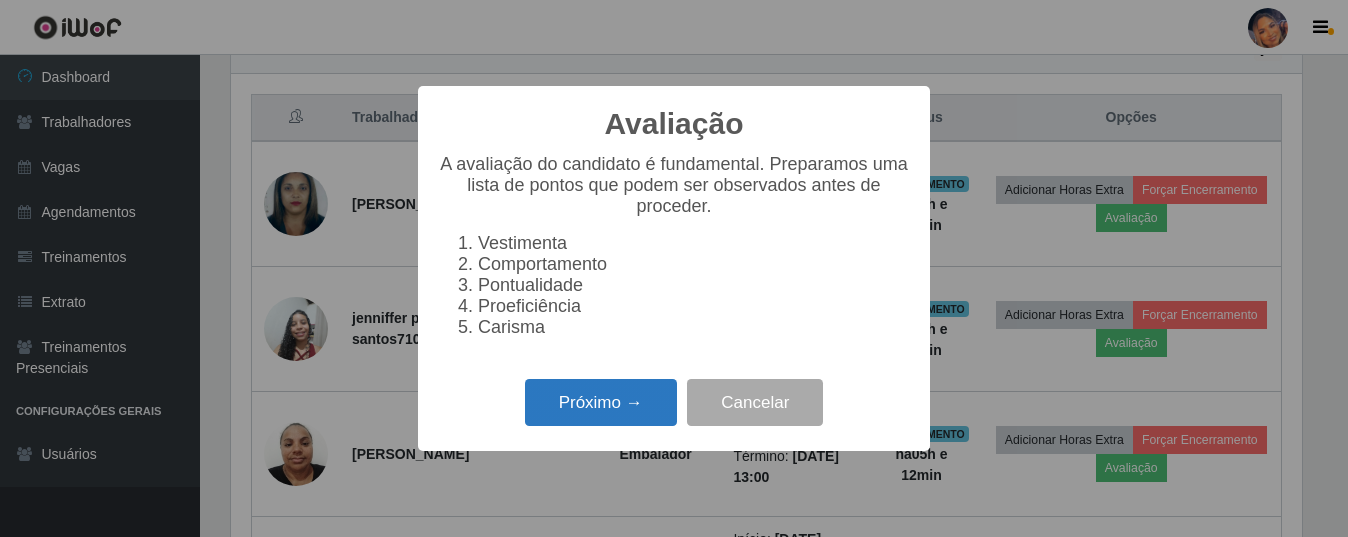click on "Próximo →" at bounding box center [601, 402] 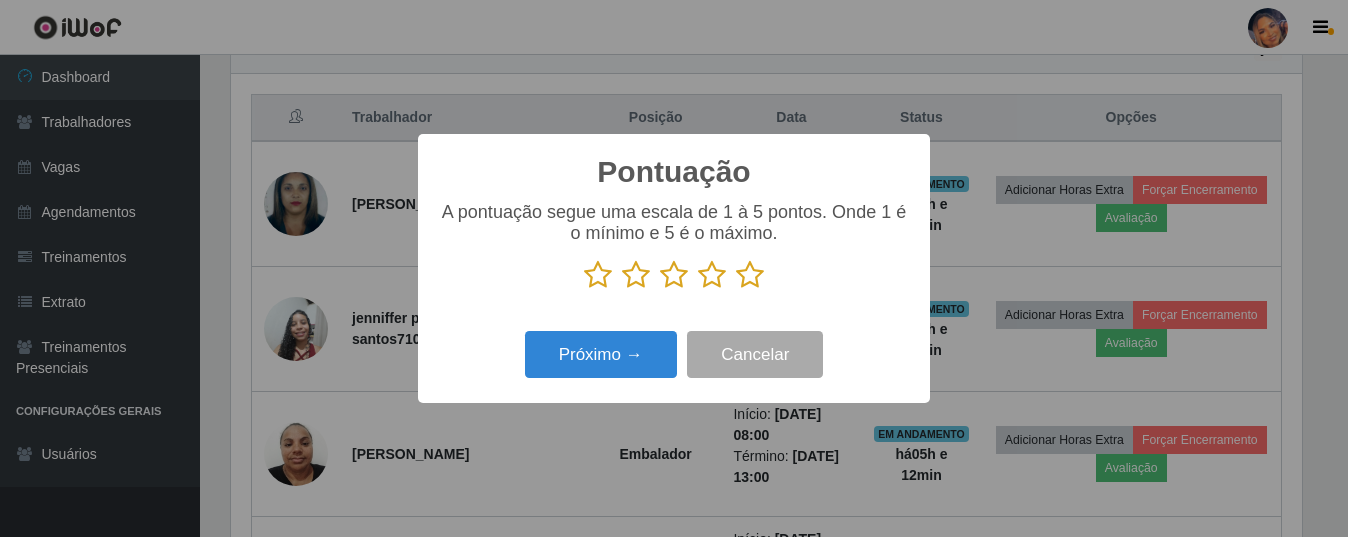 click at bounding box center [750, 275] 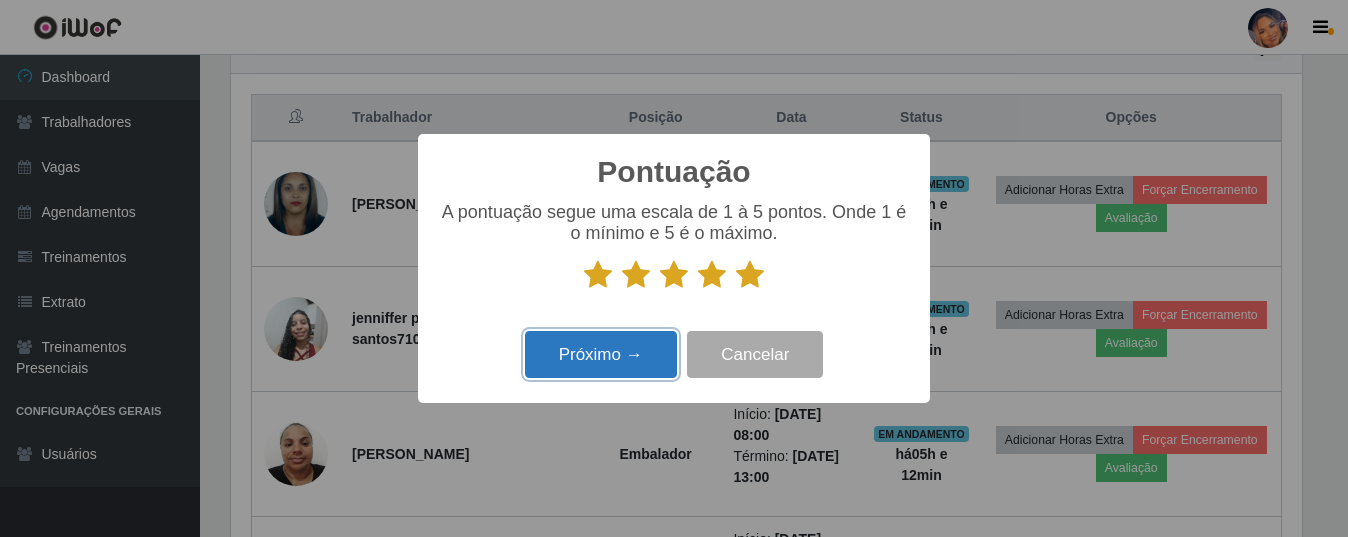 click on "Próximo →" at bounding box center [601, 354] 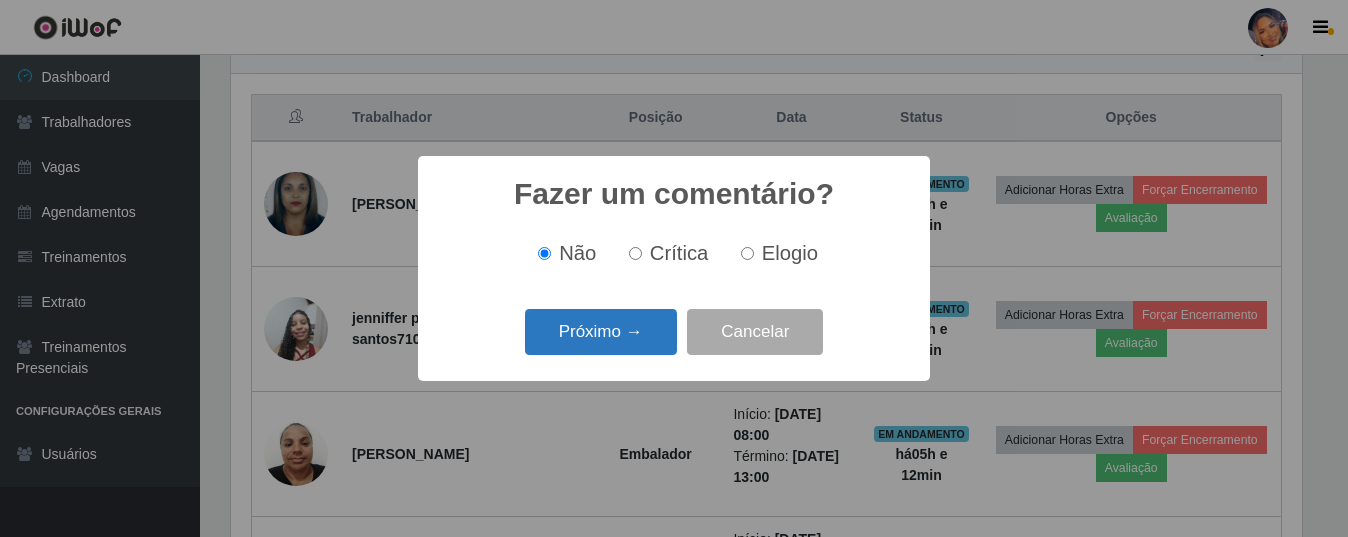 click on "Próximo →" at bounding box center (601, 332) 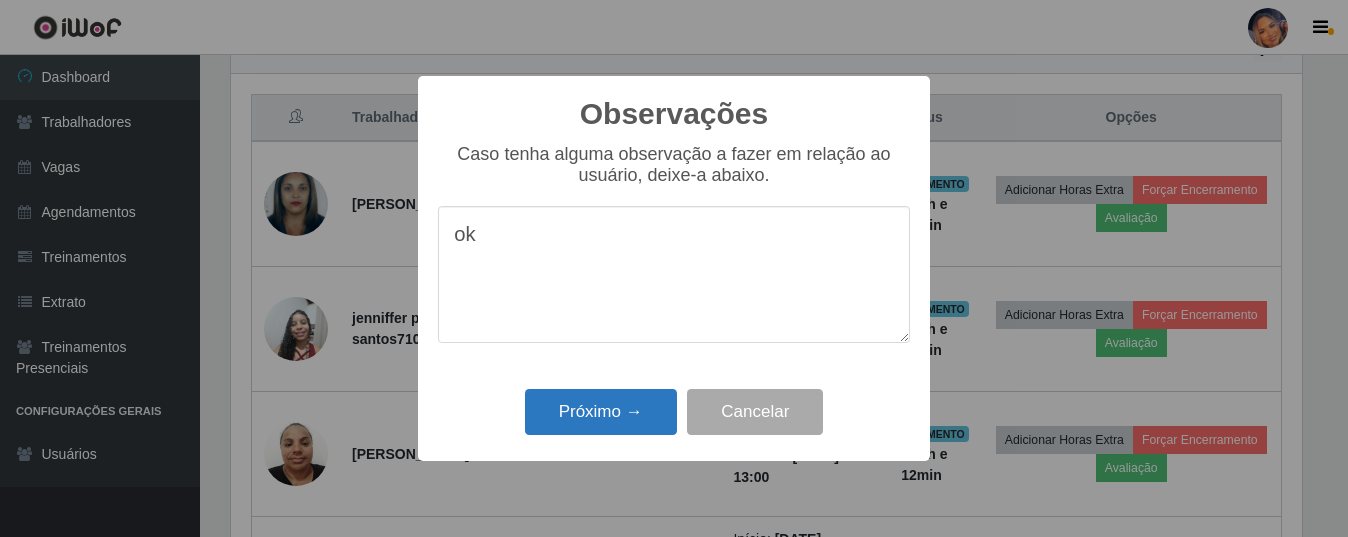 type on "ok" 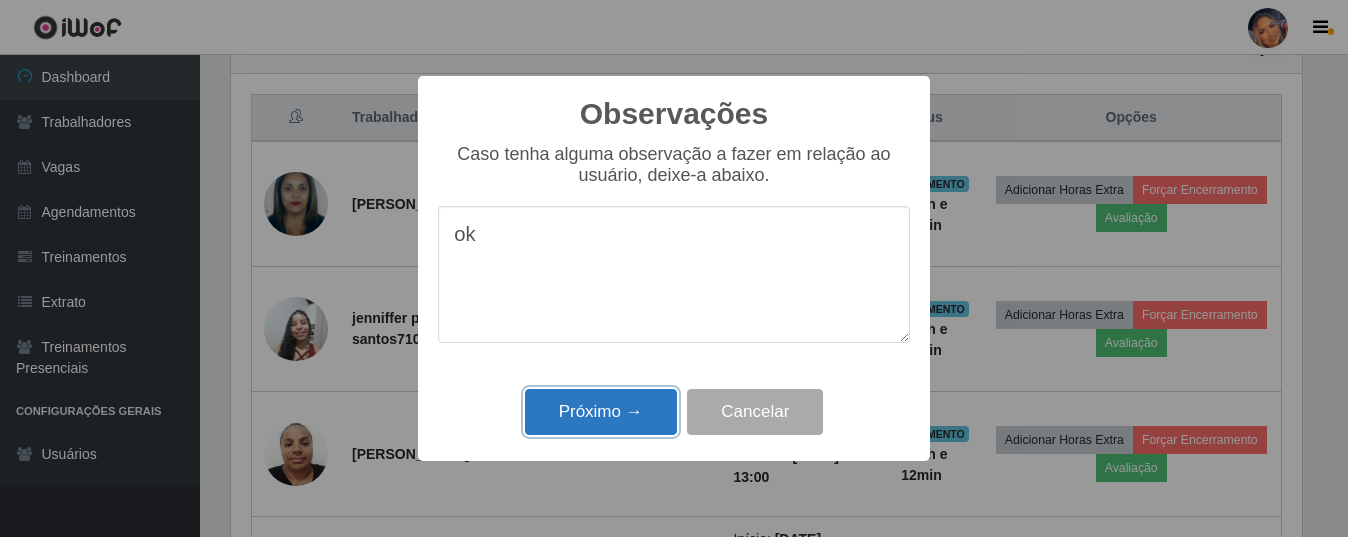 click on "Próximo →" at bounding box center (601, 412) 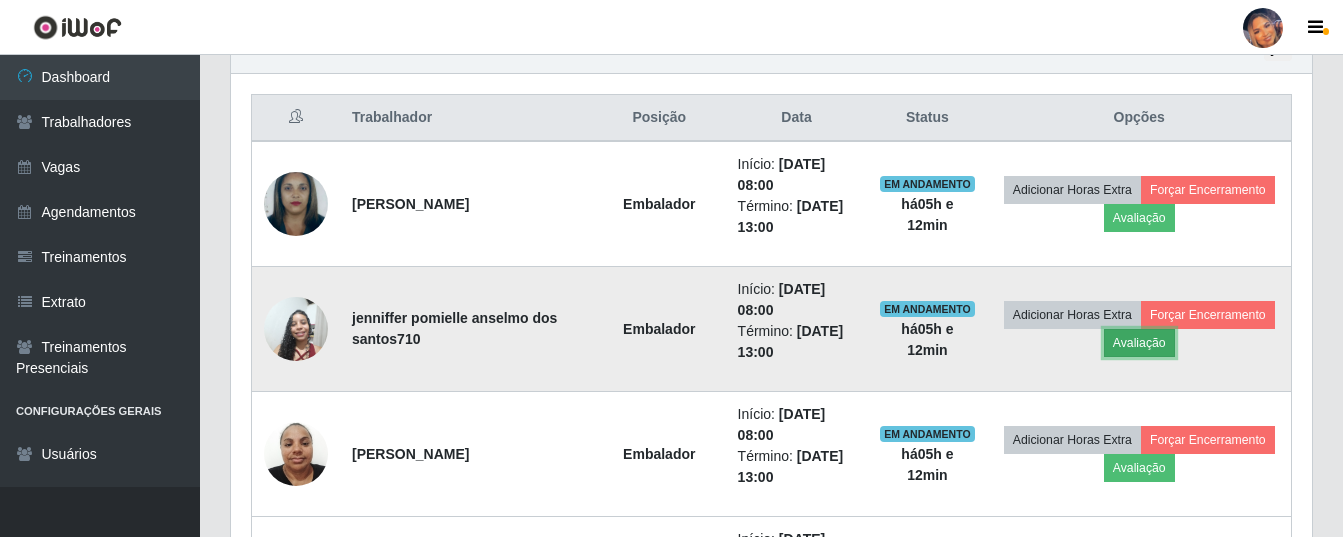 click on "Avaliação" at bounding box center [1139, 343] 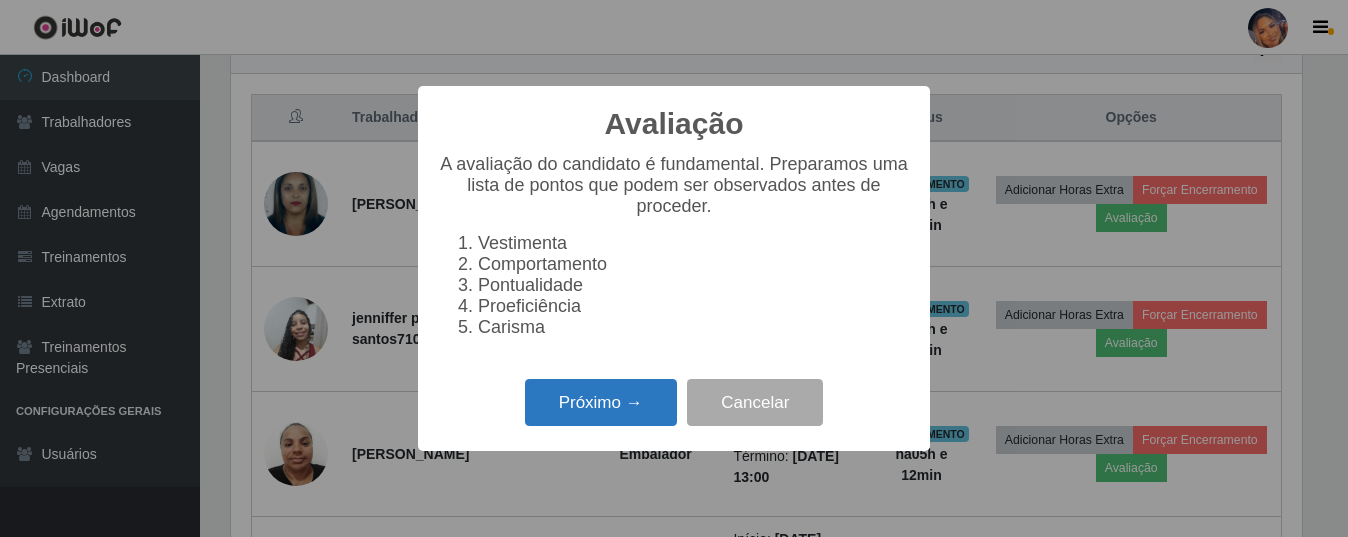 click on "Próximo →" at bounding box center (601, 402) 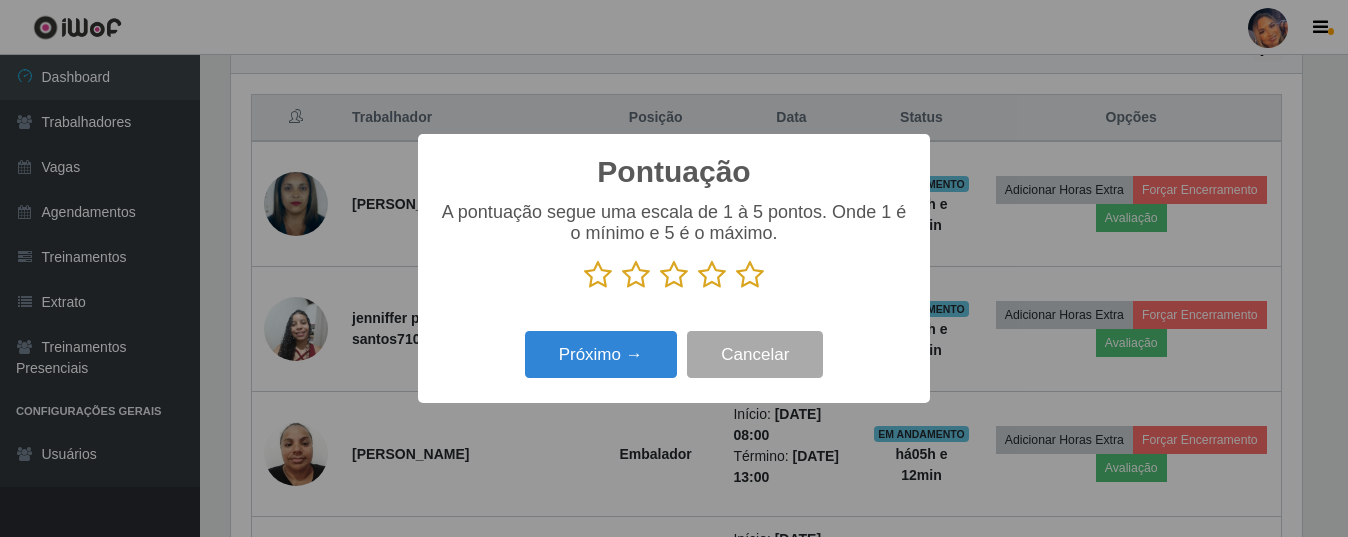 drag, startPoint x: 761, startPoint y: 285, endPoint x: 721, endPoint y: 291, distance: 40.4475 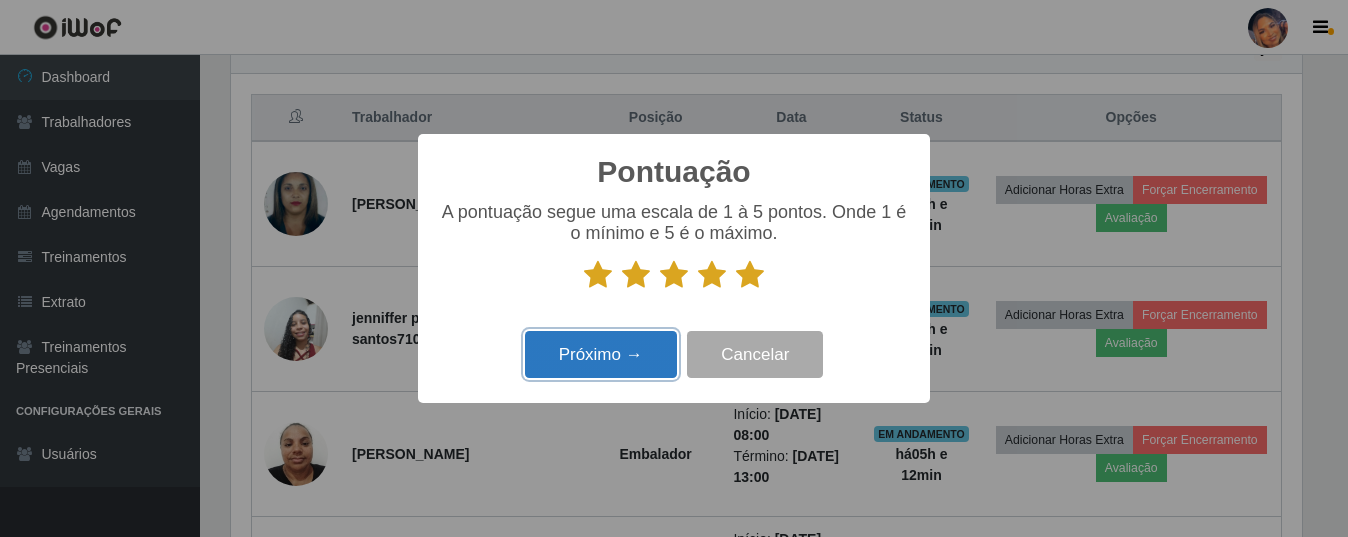 click on "Próximo →" at bounding box center (601, 354) 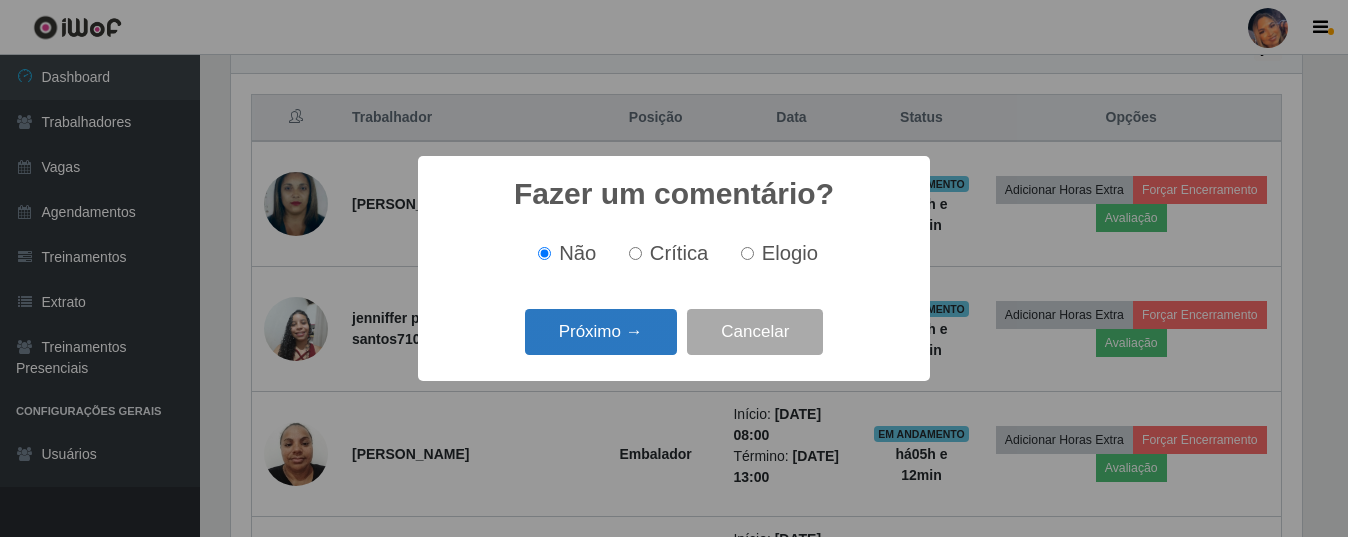 click on "Próximo →" at bounding box center [601, 332] 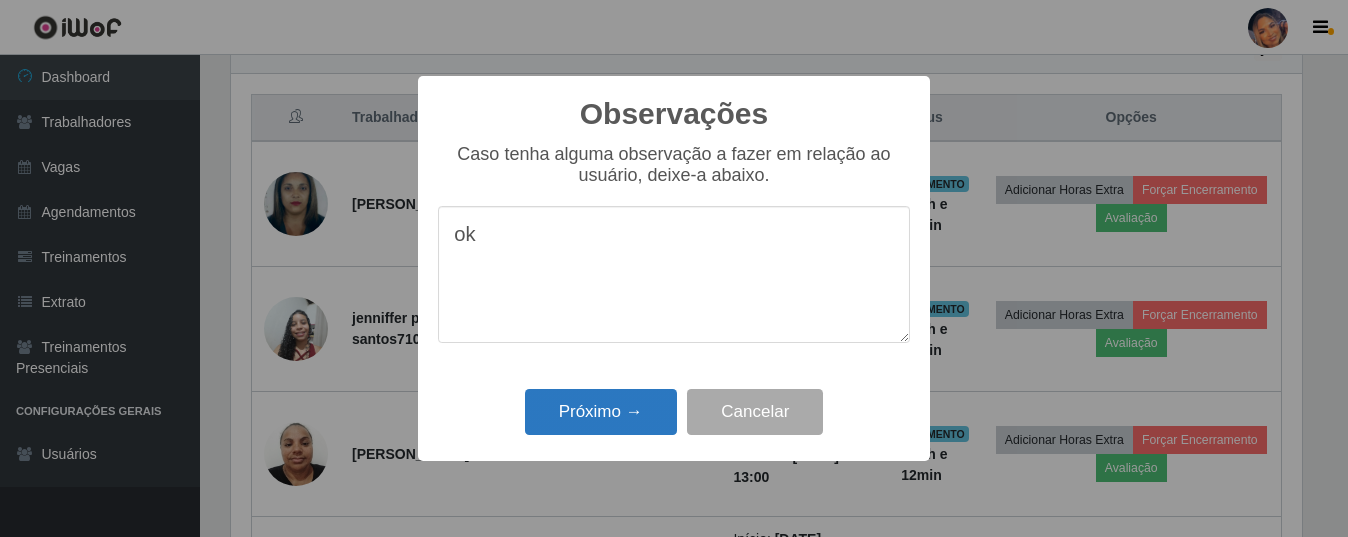 type on "ok" 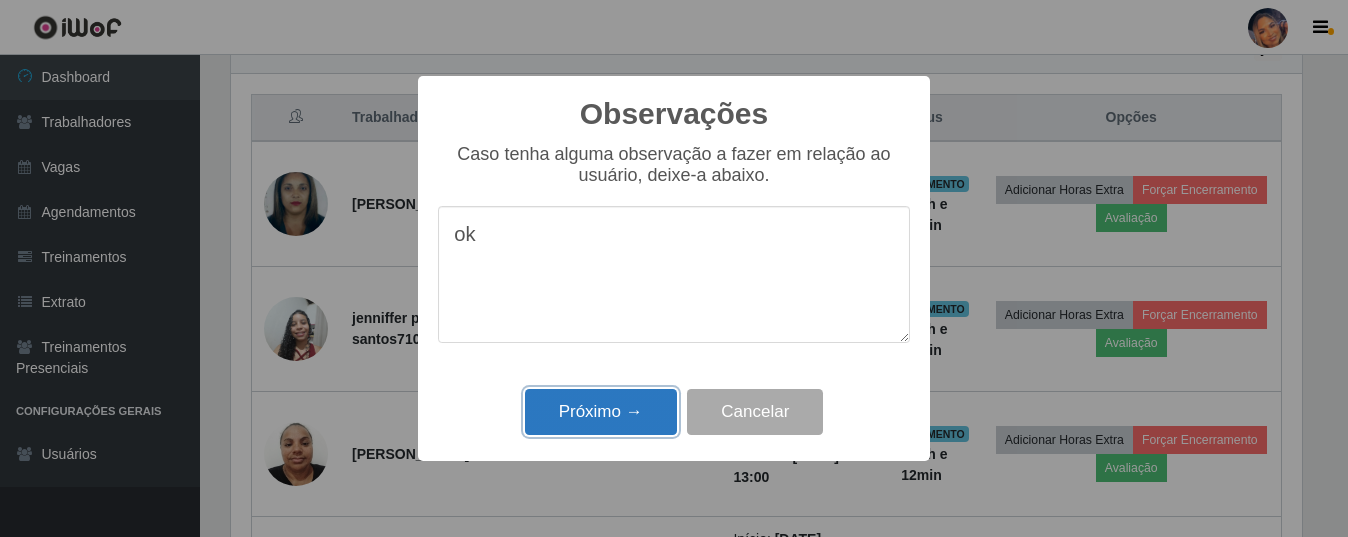 drag, startPoint x: 593, startPoint y: 405, endPoint x: 601, endPoint y: 389, distance: 17.888544 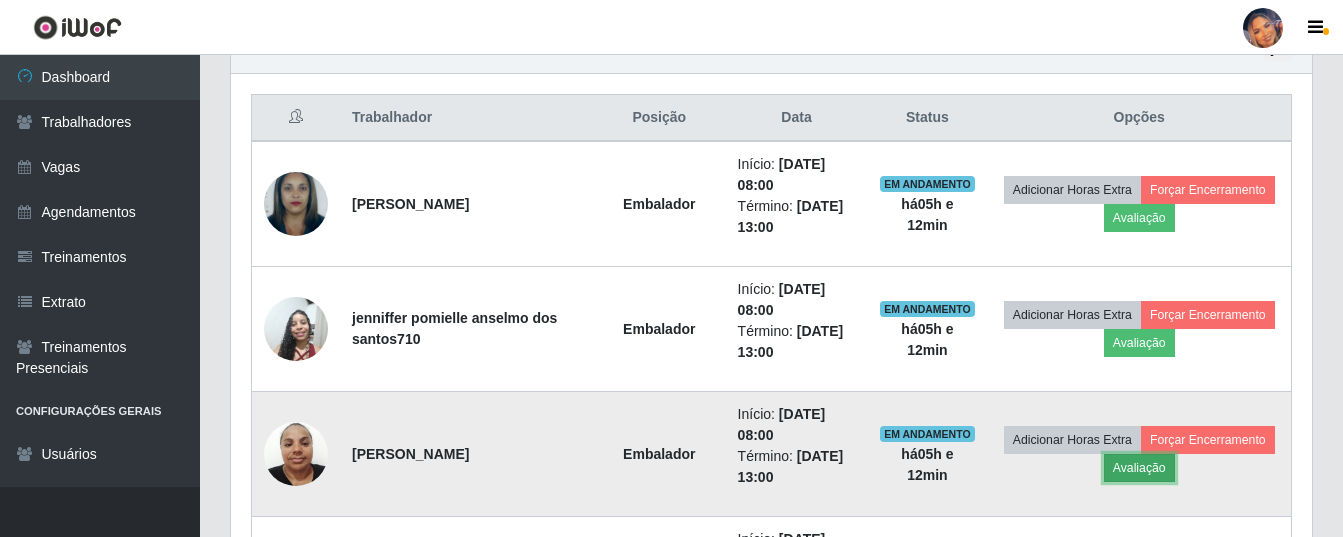 click on "Avaliação" at bounding box center (1139, 468) 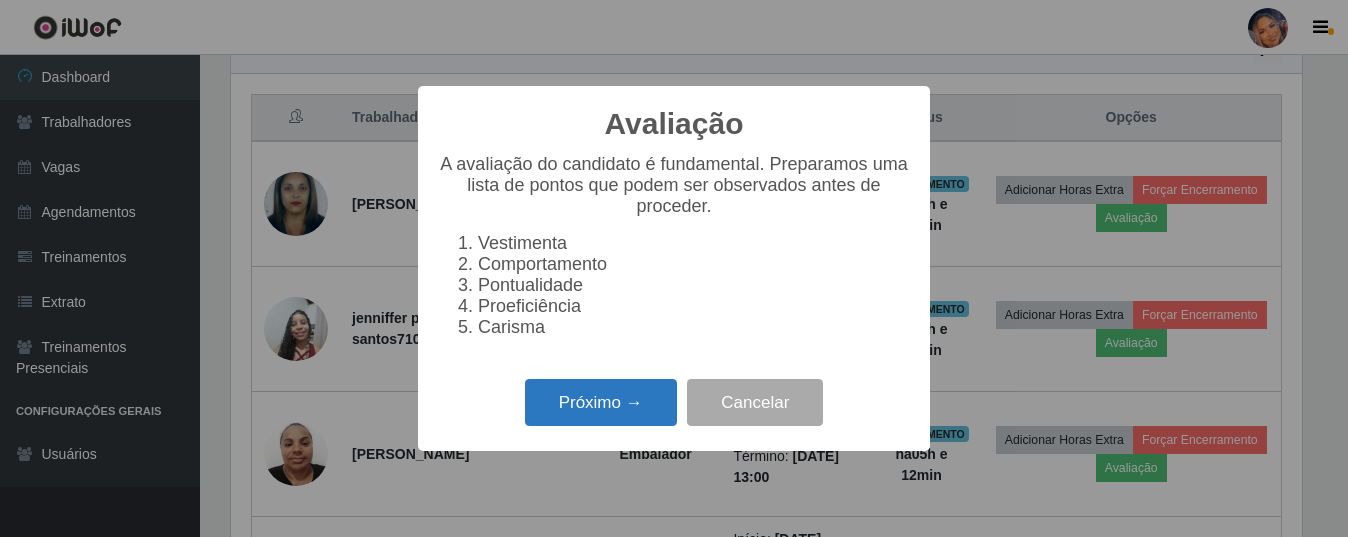 click on "Próximo →" at bounding box center (601, 402) 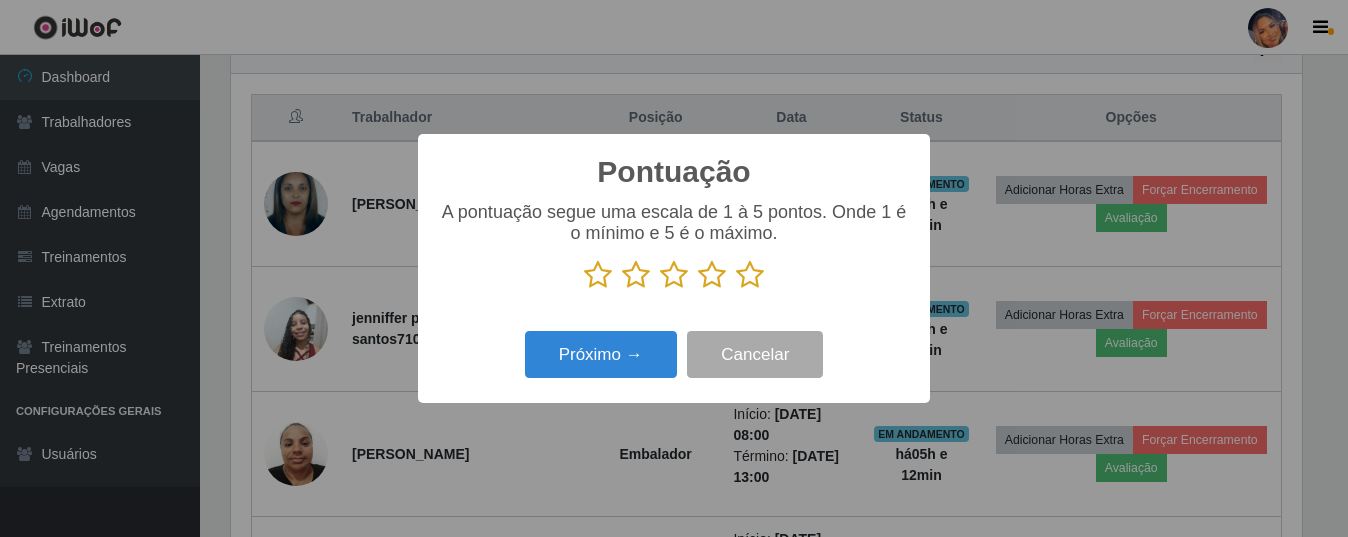 drag, startPoint x: 755, startPoint y: 274, endPoint x: 744, endPoint y: 275, distance: 11.045361 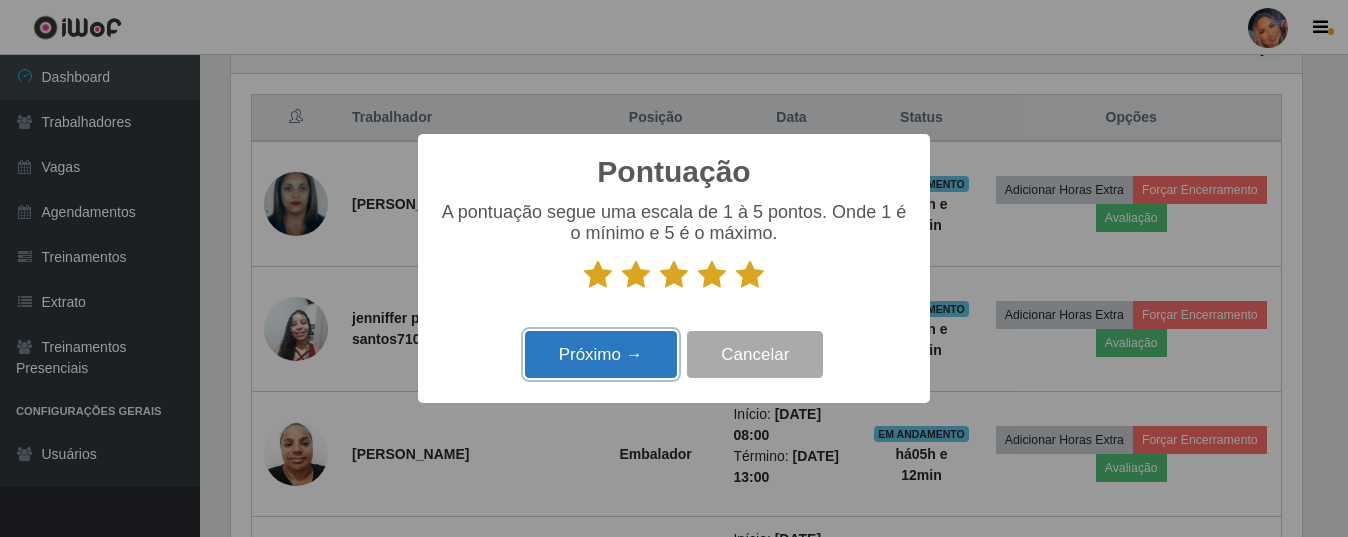 click on "Próximo →" at bounding box center (601, 354) 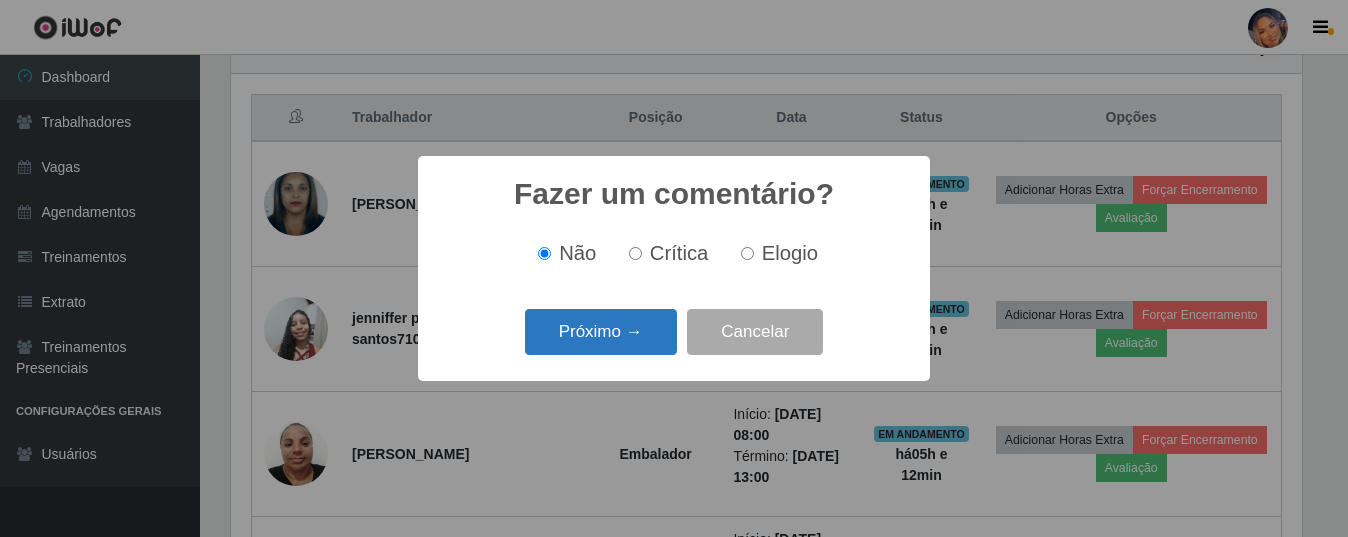 click on "Próximo →" at bounding box center [601, 332] 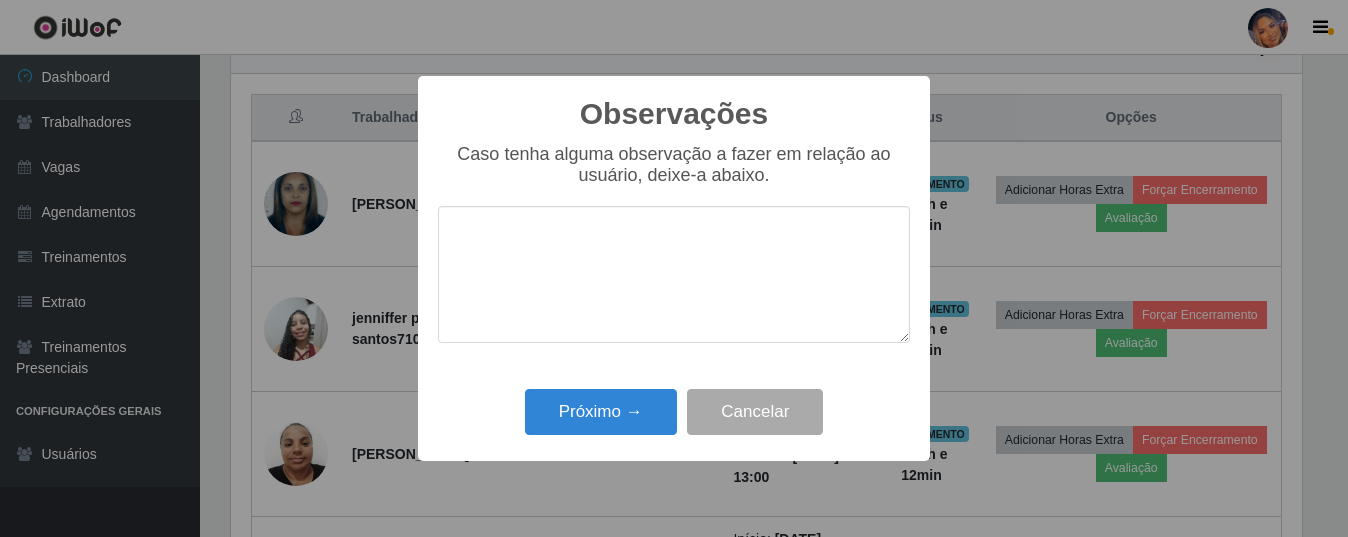 click at bounding box center [674, 274] 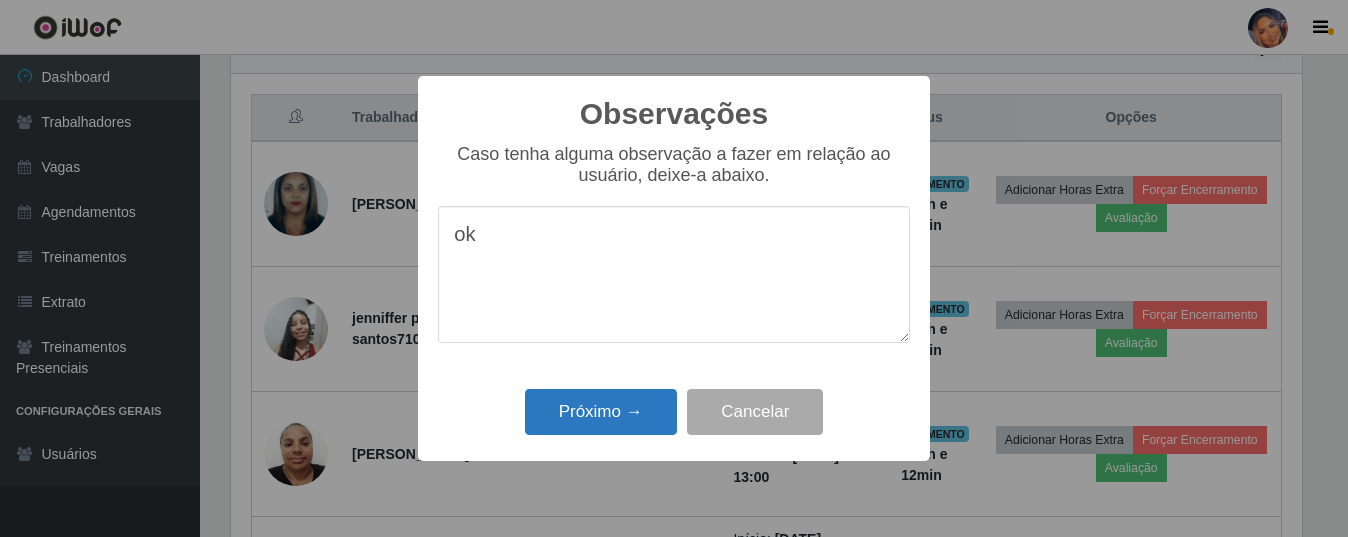 type on "ok" 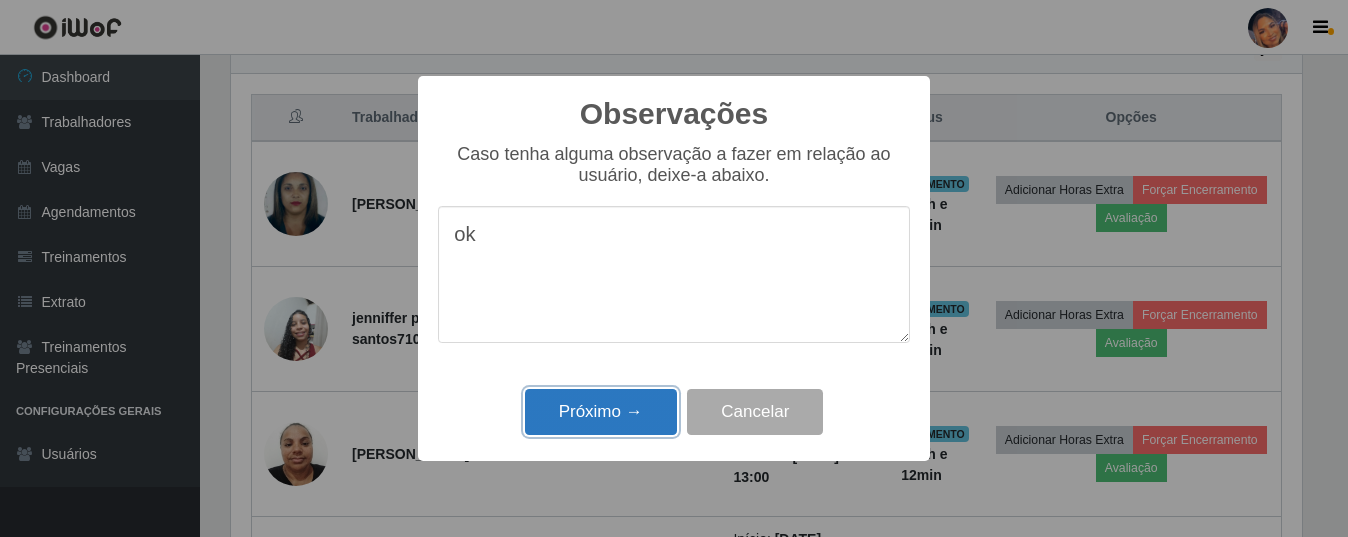 click on "Próximo →" at bounding box center [601, 412] 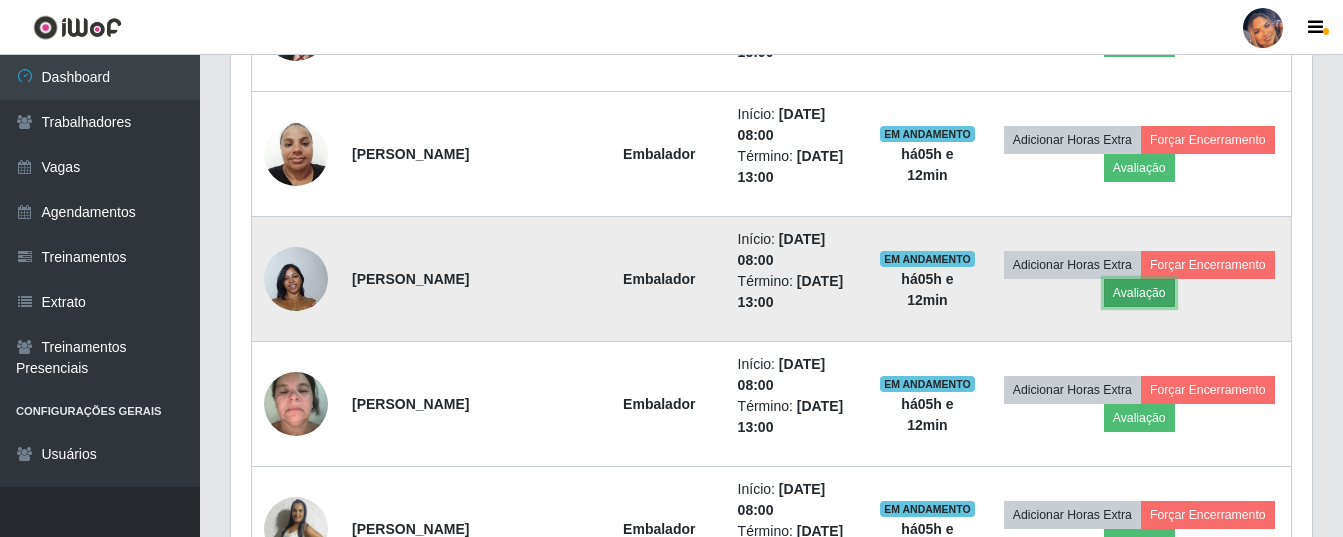 click on "Avaliação" at bounding box center (1139, 293) 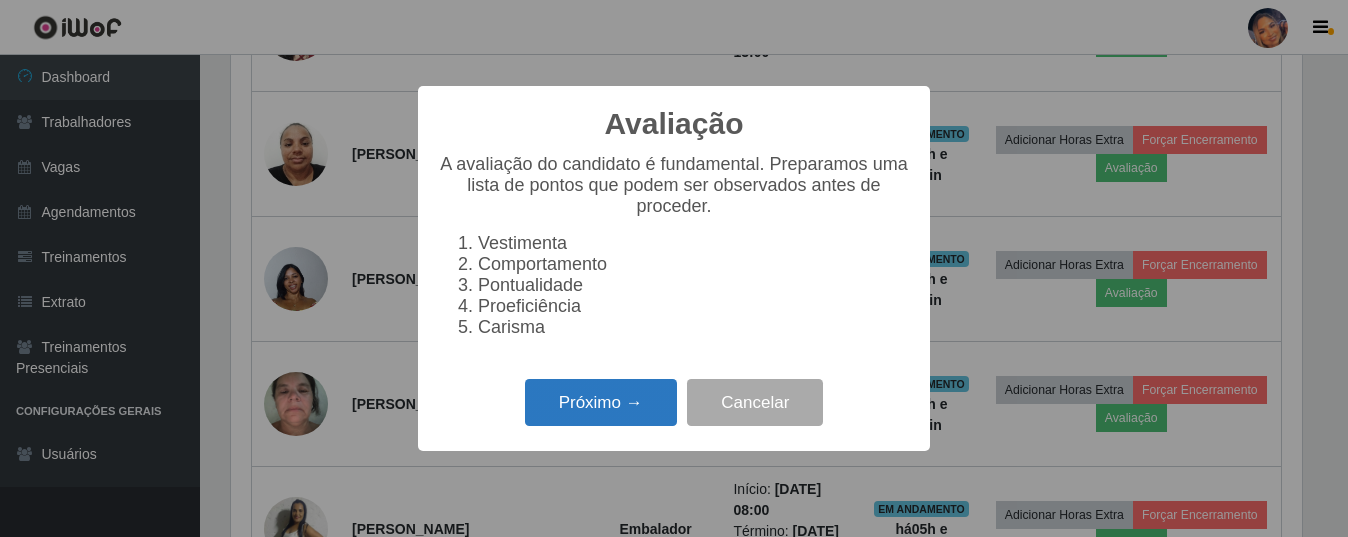 click on "Próximo →" at bounding box center [601, 402] 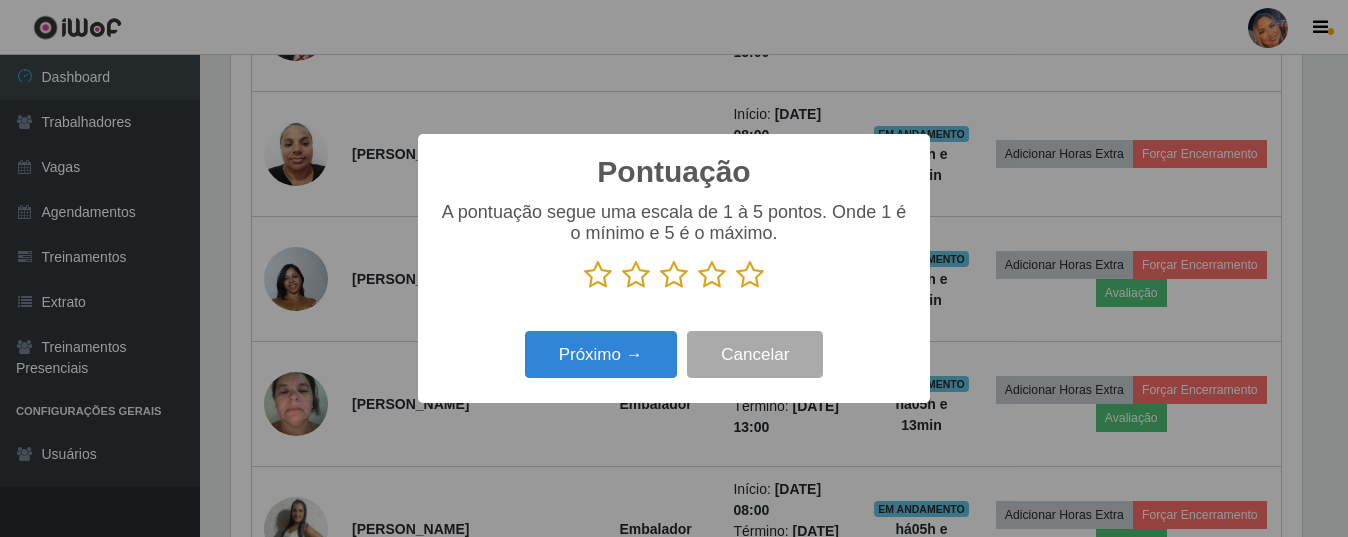 click at bounding box center (750, 275) 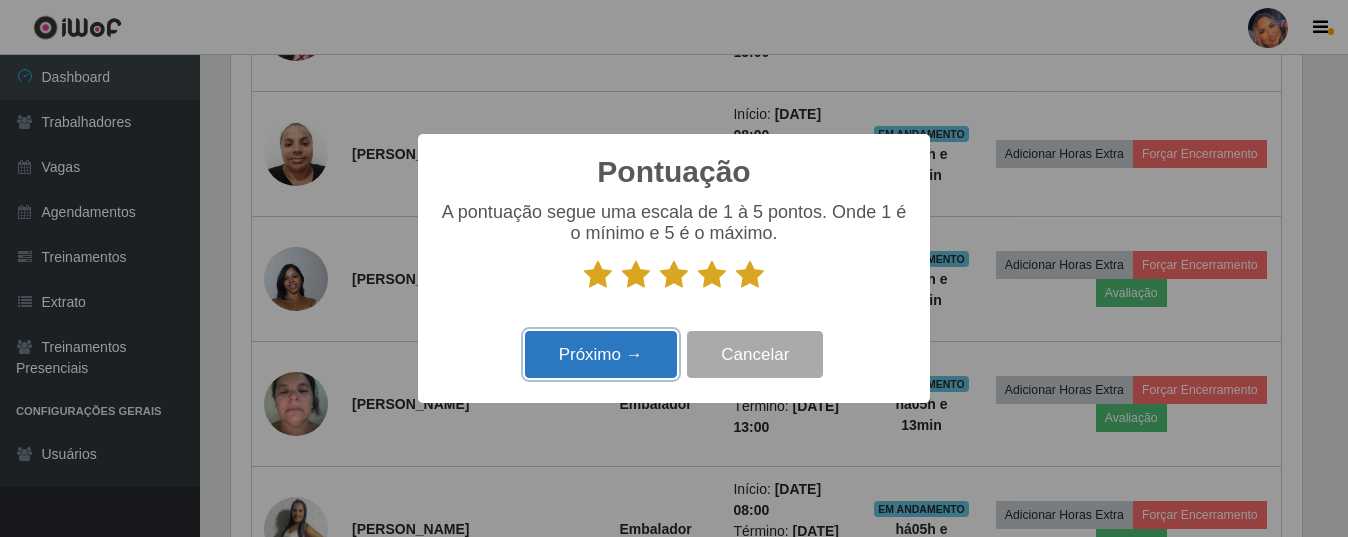 click on "Próximo →" at bounding box center [601, 354] 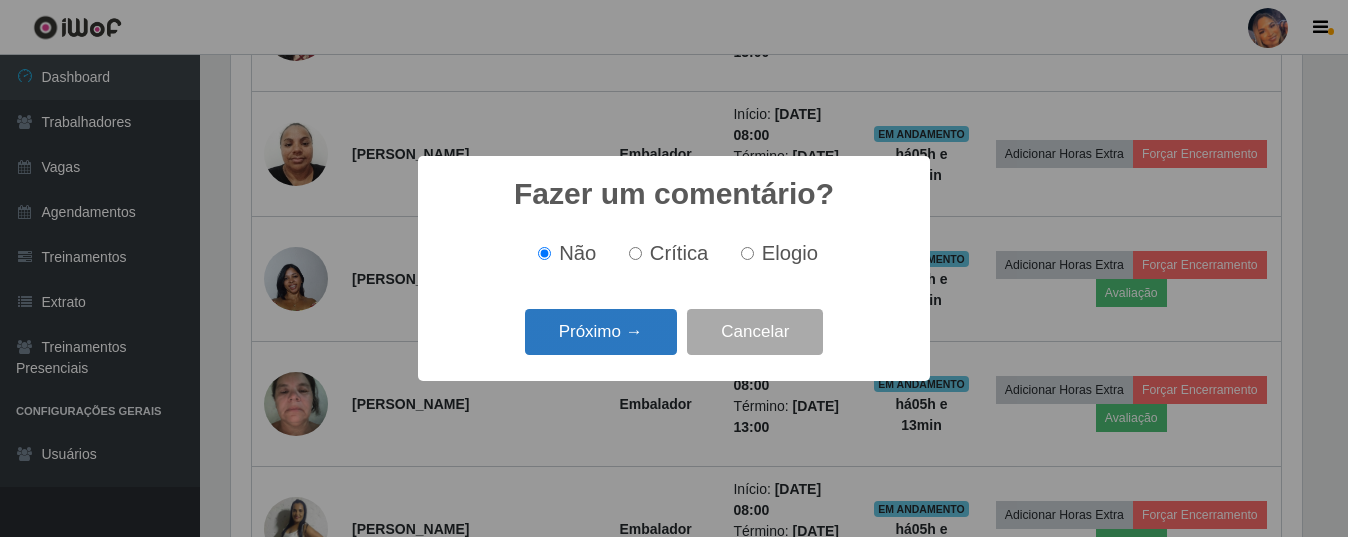 click on "Próximo →" at bounding box center [601, 332] 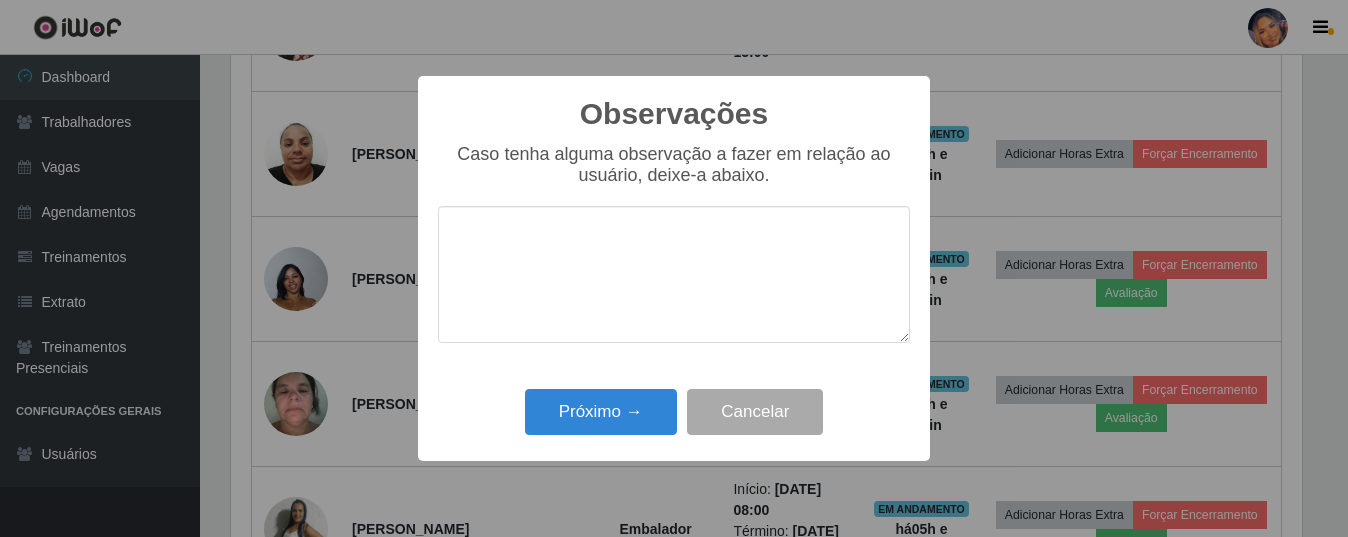 click at bounding box center (674, 274) 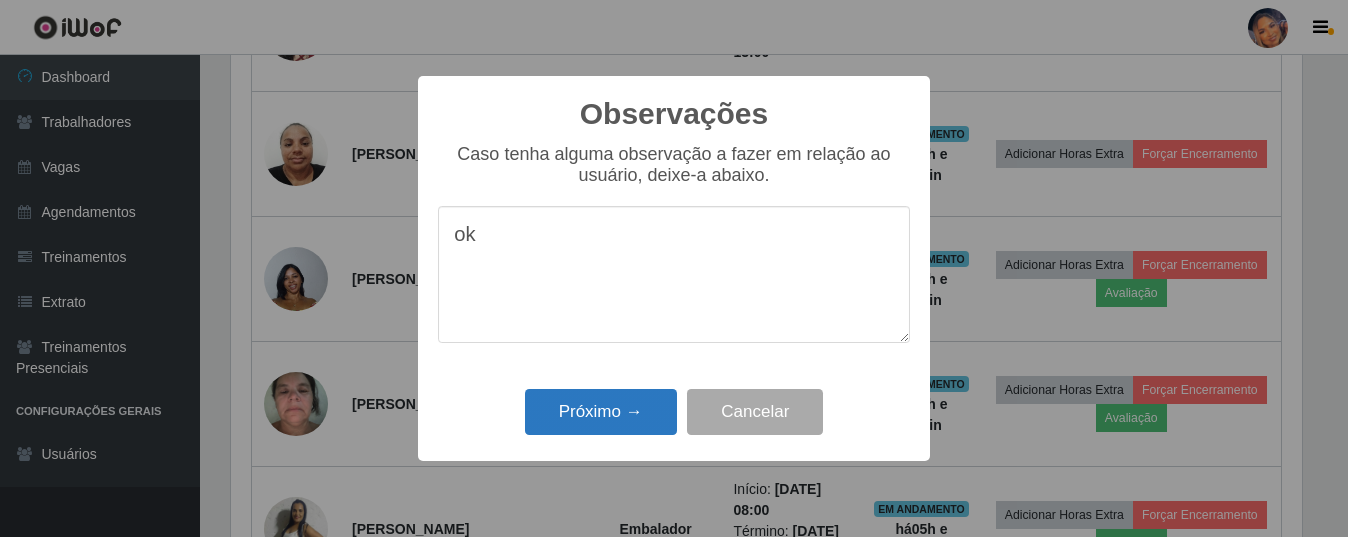 type on "ok" 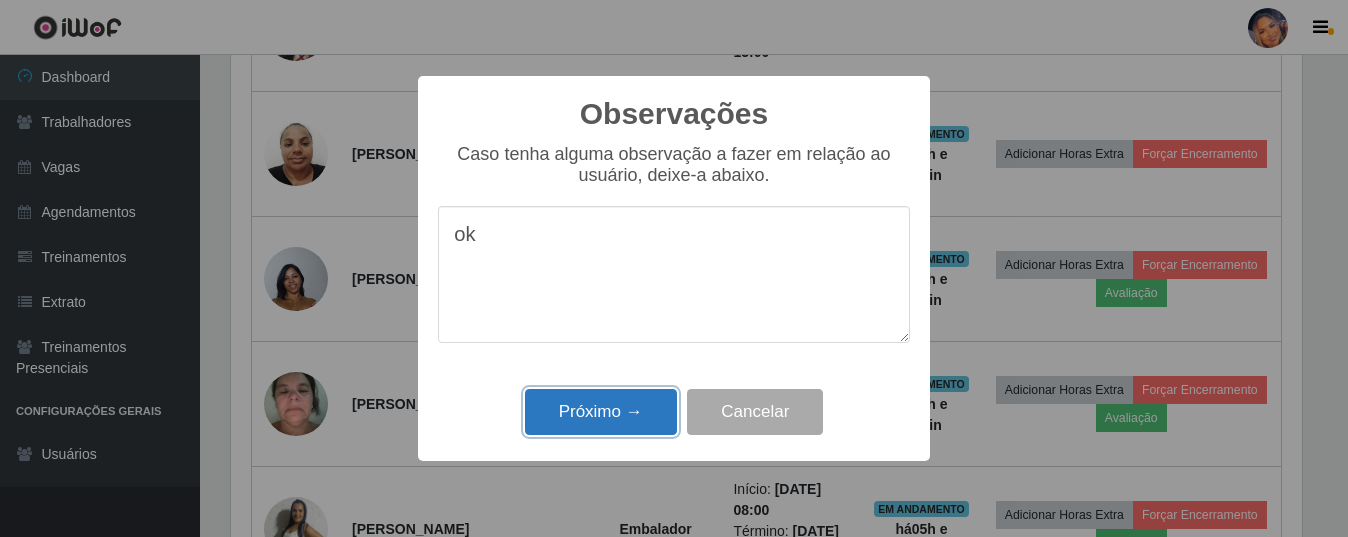 click on "Próximo →" at bounding box center (601, 412) 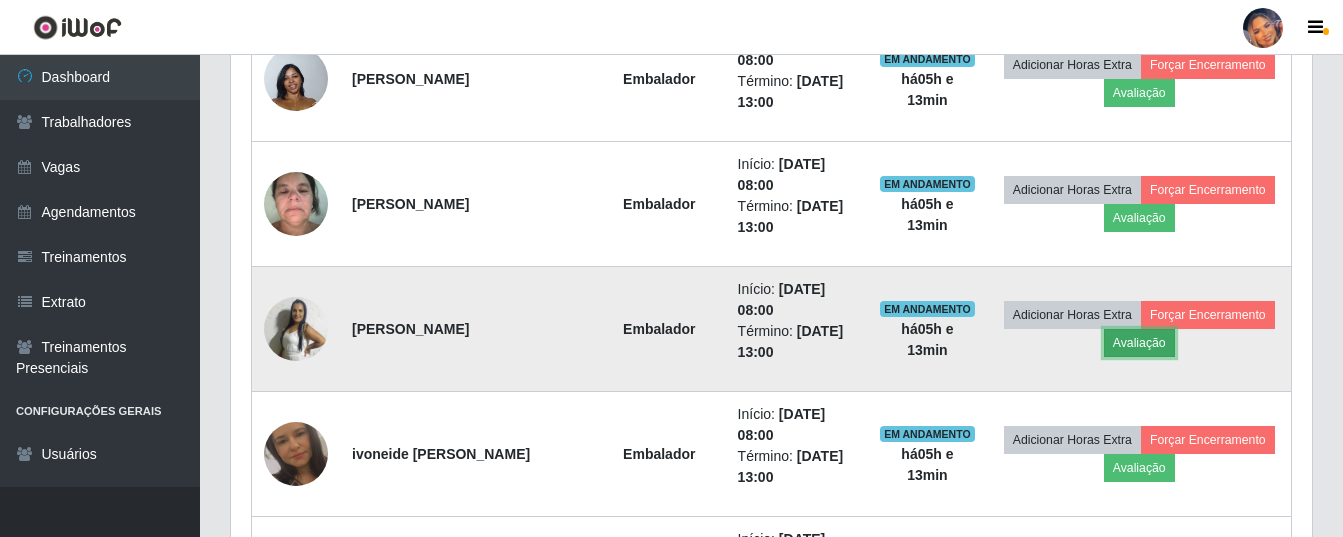 click on "Avaliação" at bounding box center [1139, 343] 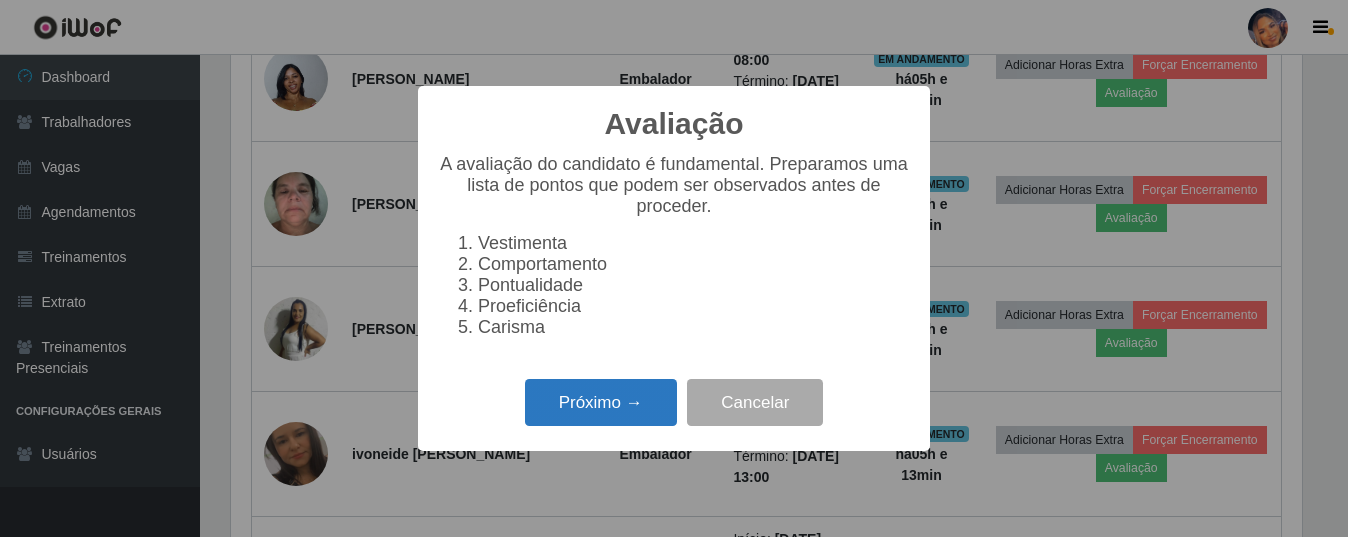 click on "Próximo →" at bounding box center (601, 402) 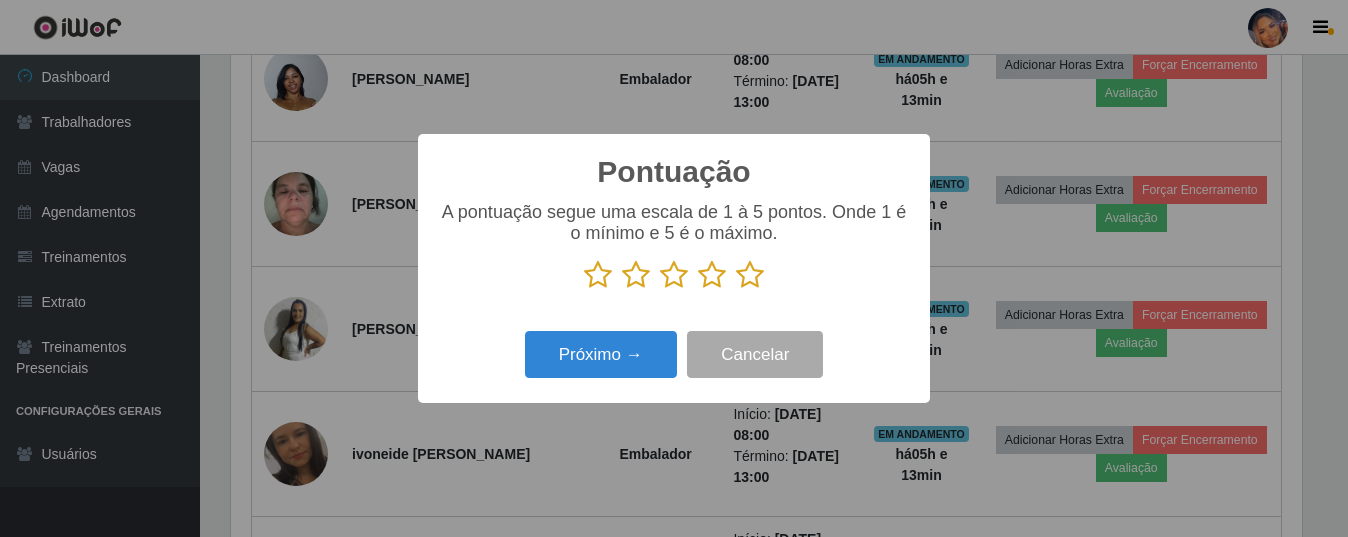 click at bounding box center (750, 275) 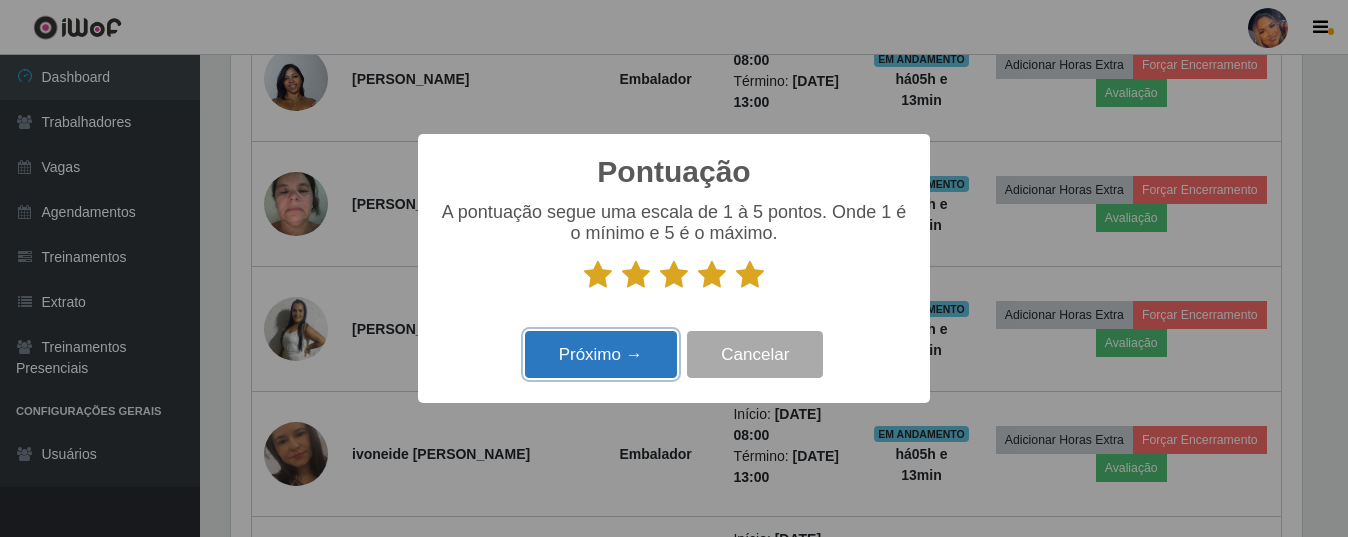 click on "Próximo →" at bounding box center [601, 354] 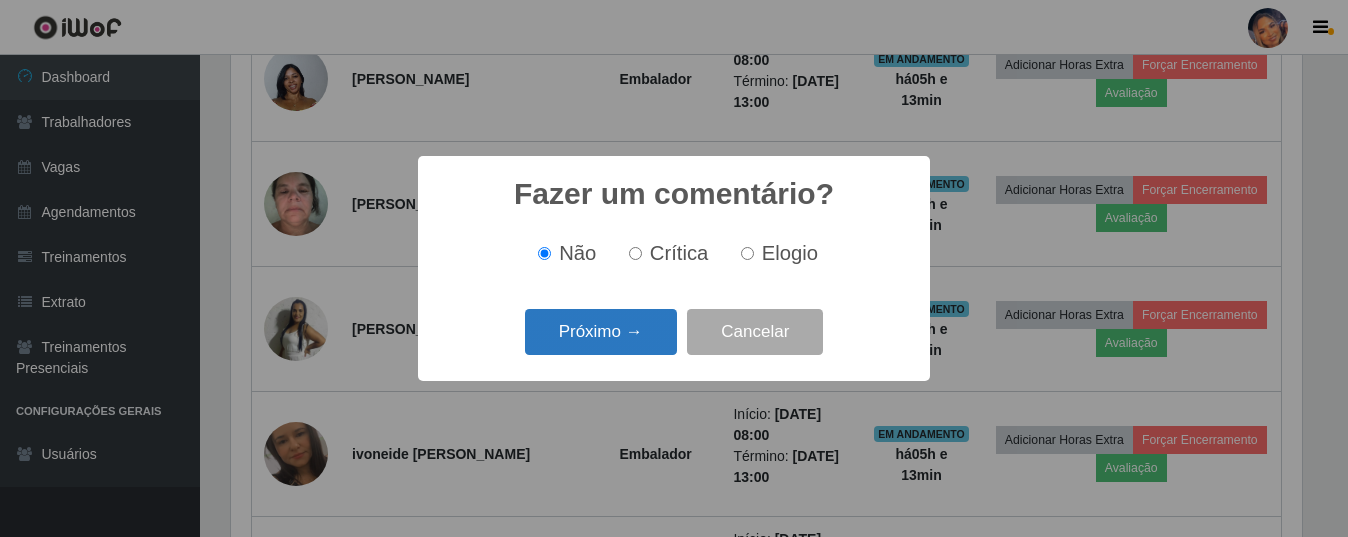 click on "Próximo →" at bounding box center [601, 332] 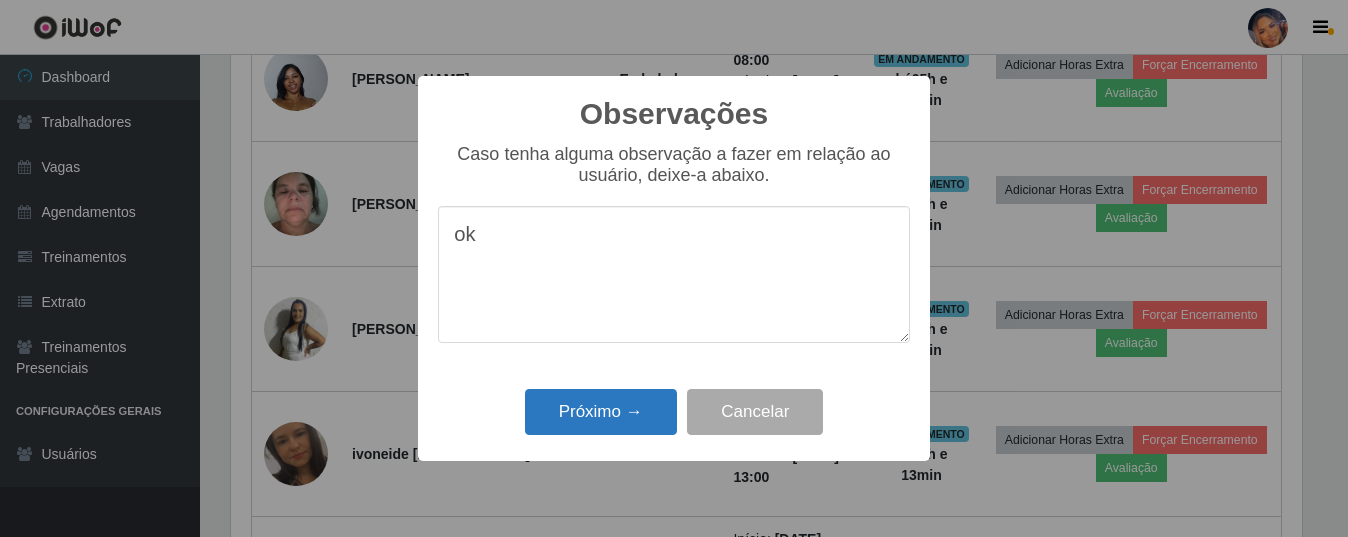 type on "ok" 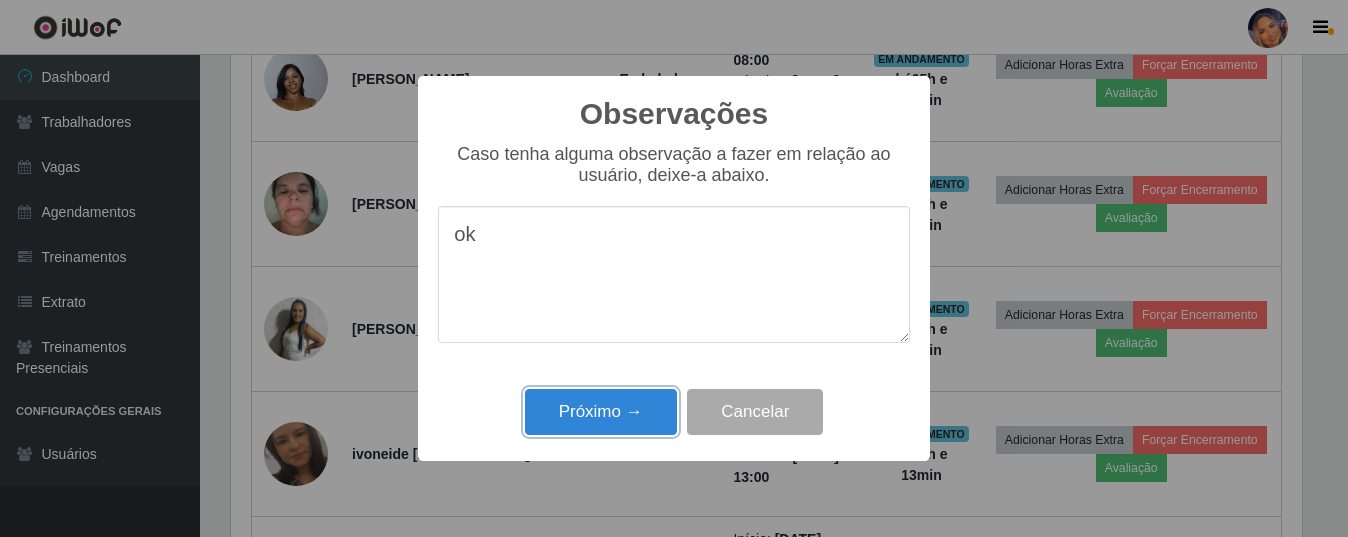 drag, startPoint x: 601, startPoint y: 406, endPoint x: 602, endPoint y: 389, distance: 17.029387 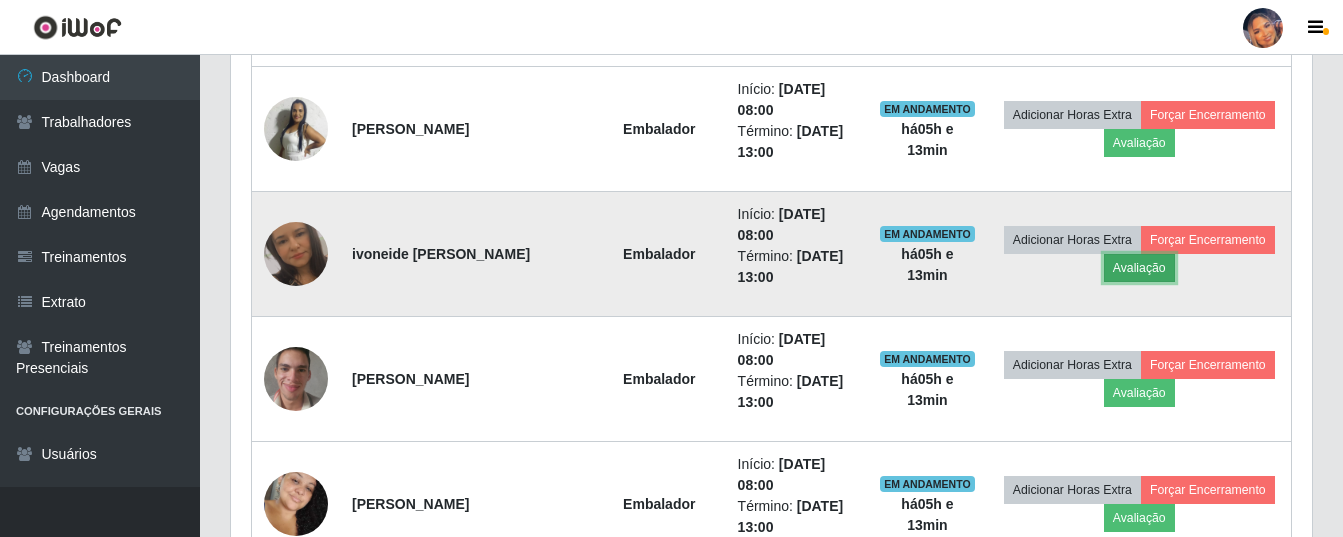 click on "Avaliação" at bounding box center (1139, 268) 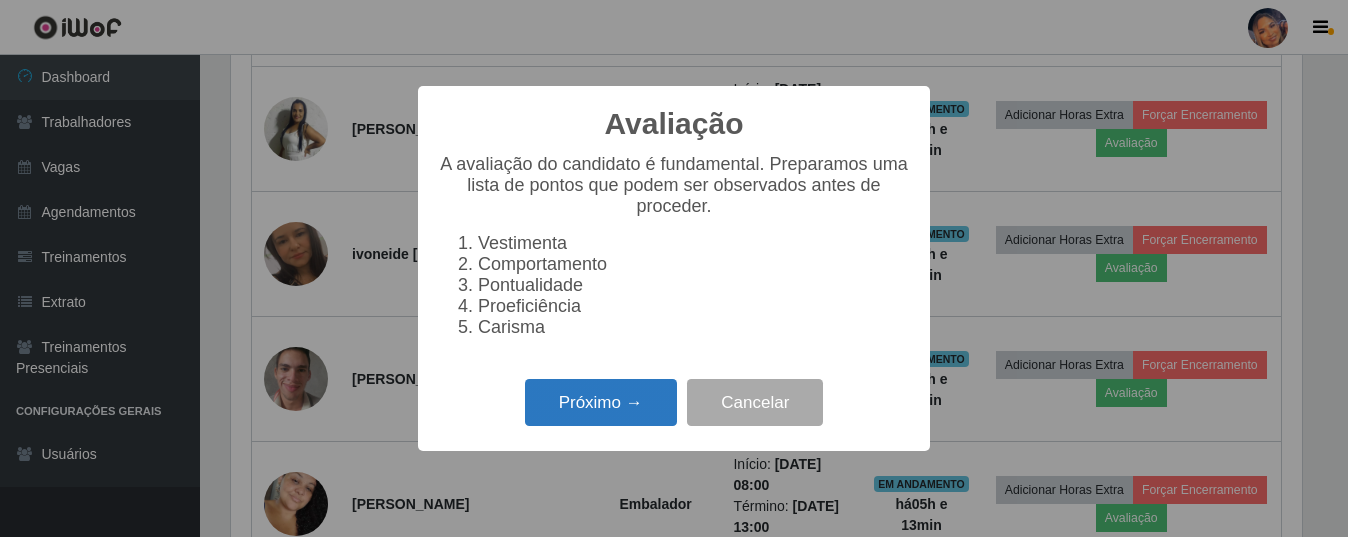 click on "Próximo →" at bounding box center [601, 402] 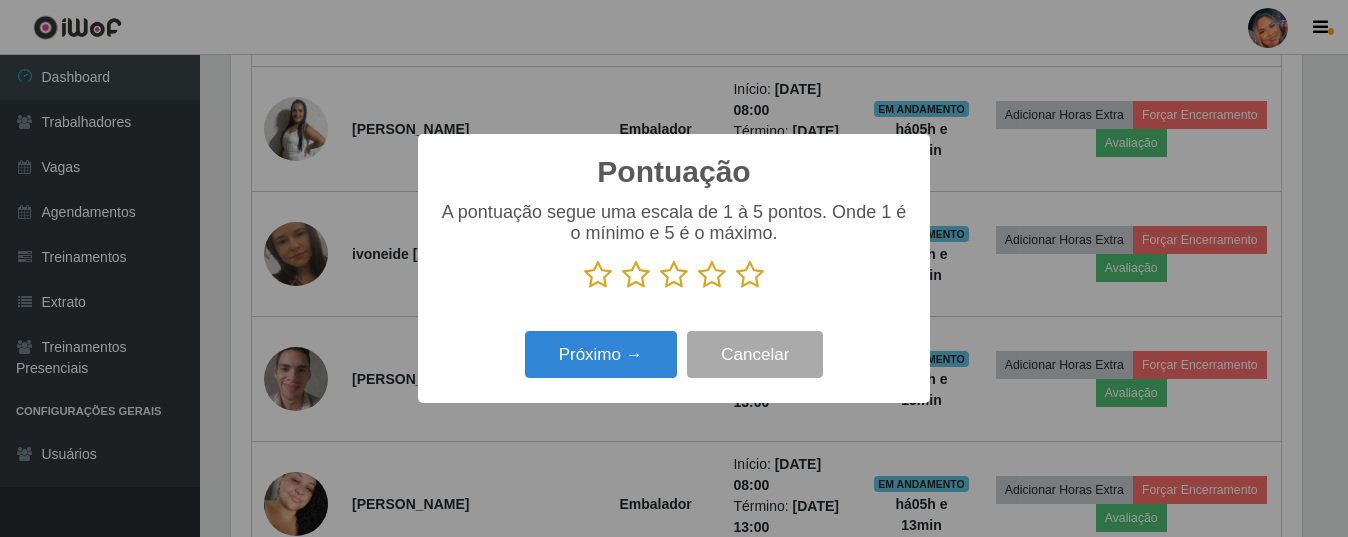 click at bounding box center [750, 275] 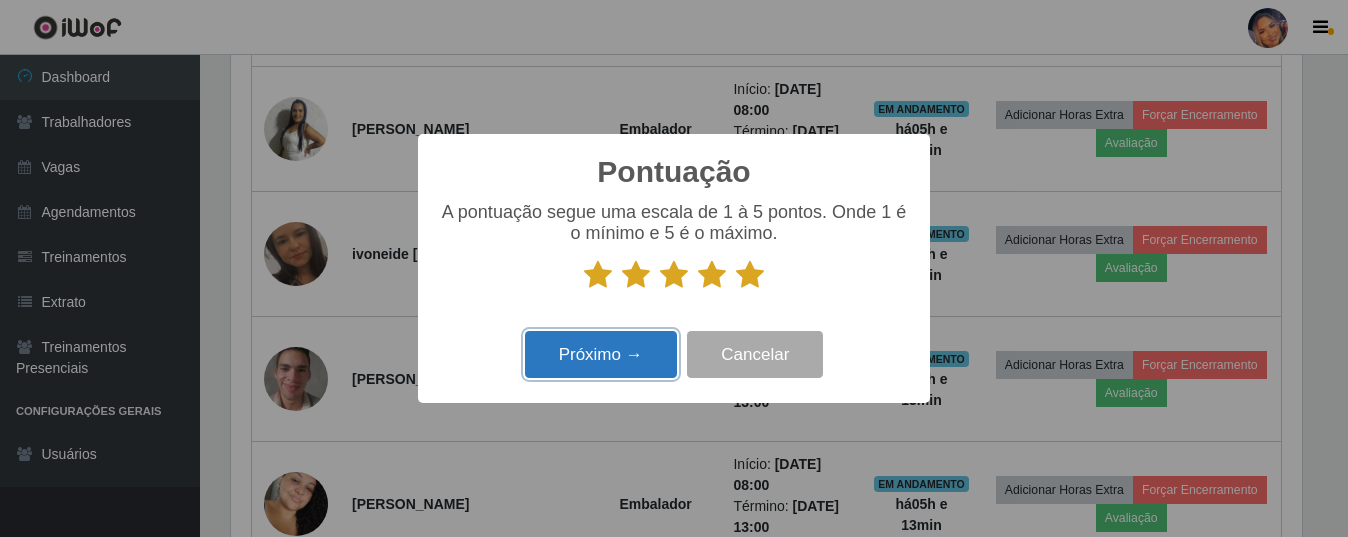 click on "Próximo →" at bounding box center [601, 354] 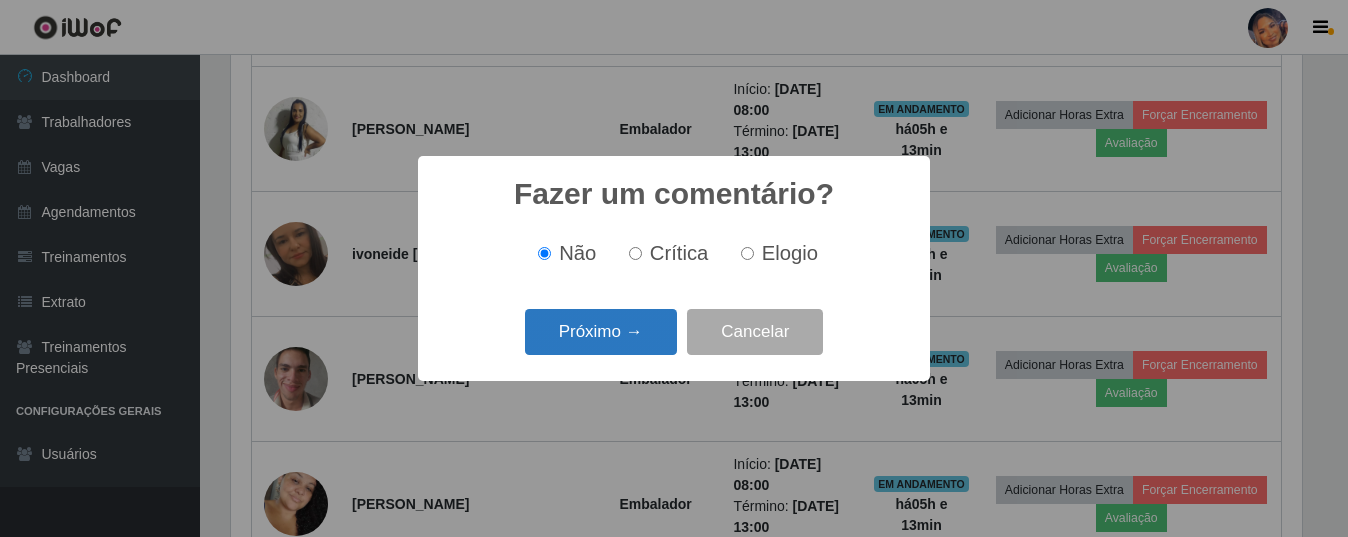 click on "Próximo →" at bounding box center [601, 332] 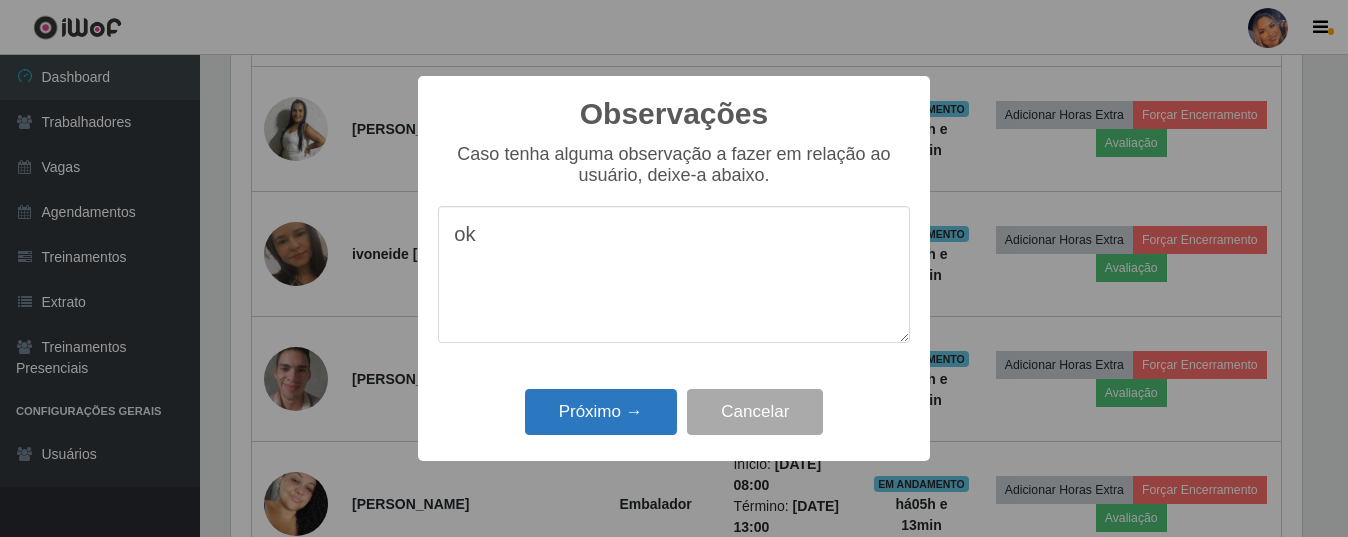 type on "ok" 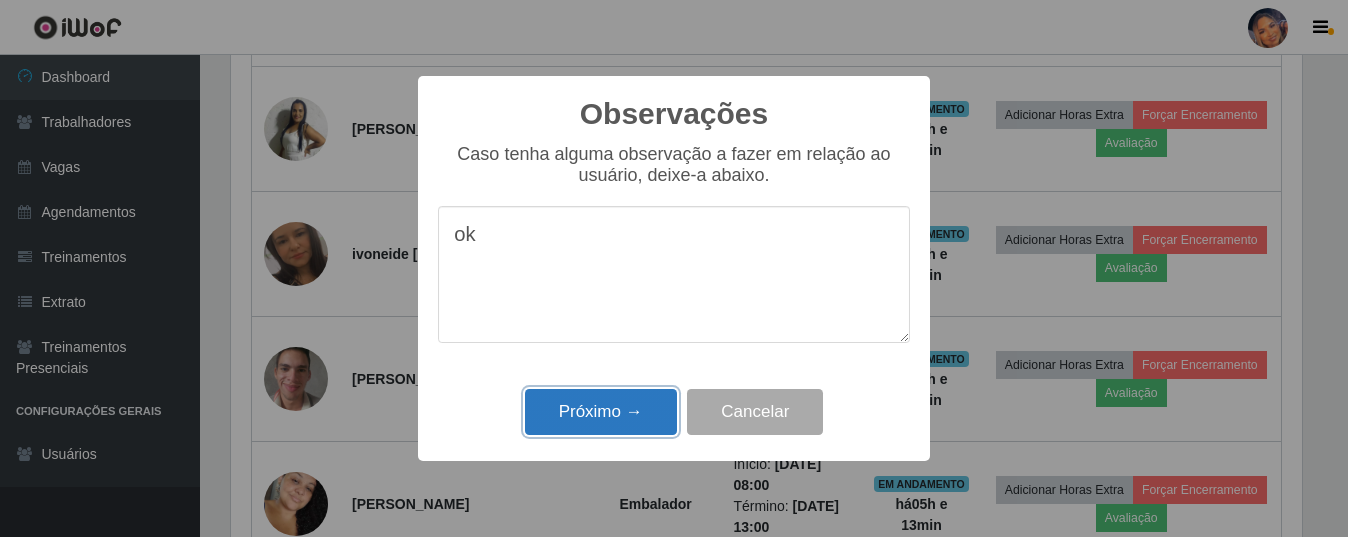 click on "Próximo →" at bounding box center (601, 412) 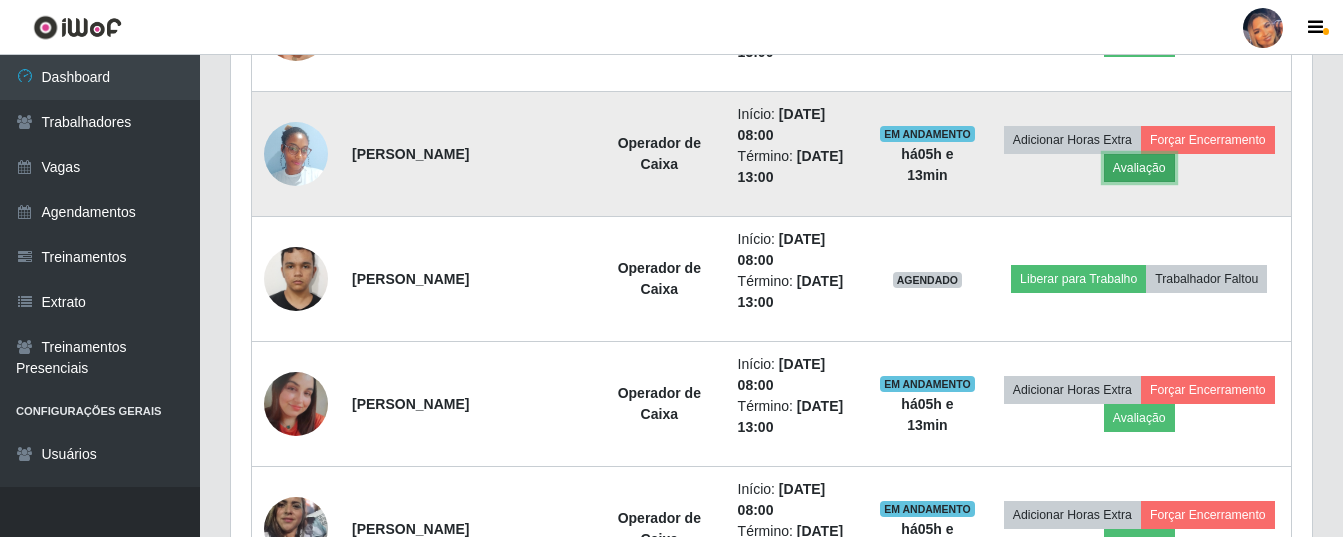 click on "Avaliação" at bounding box center (1139, 168) 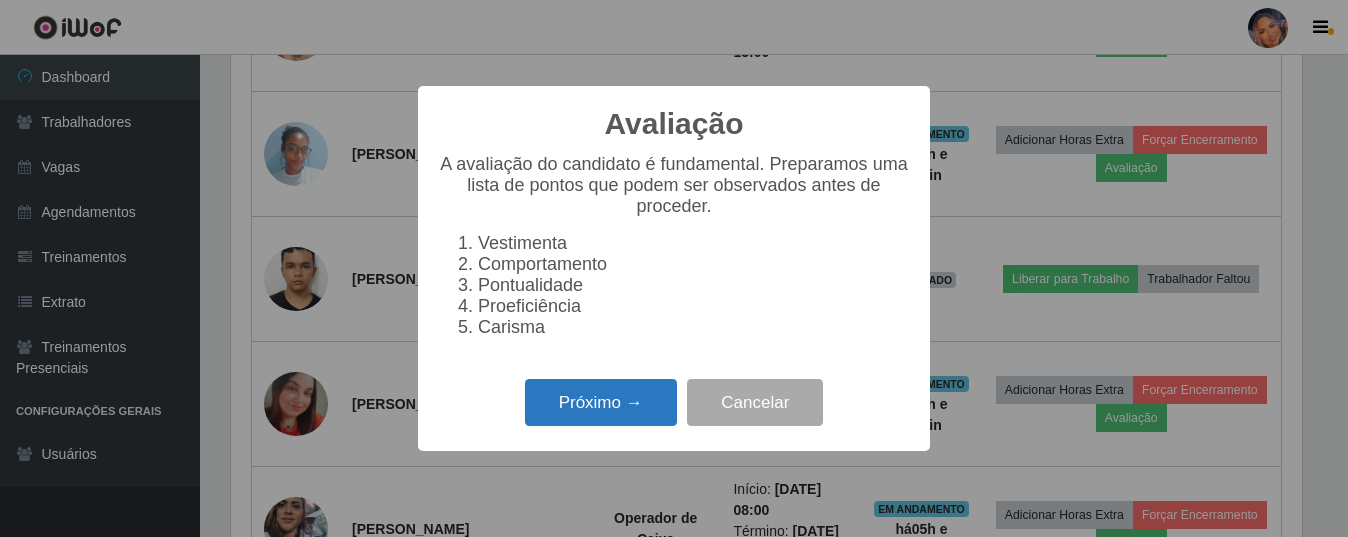 click on "Próximo →" at bounding box center [601, 402] 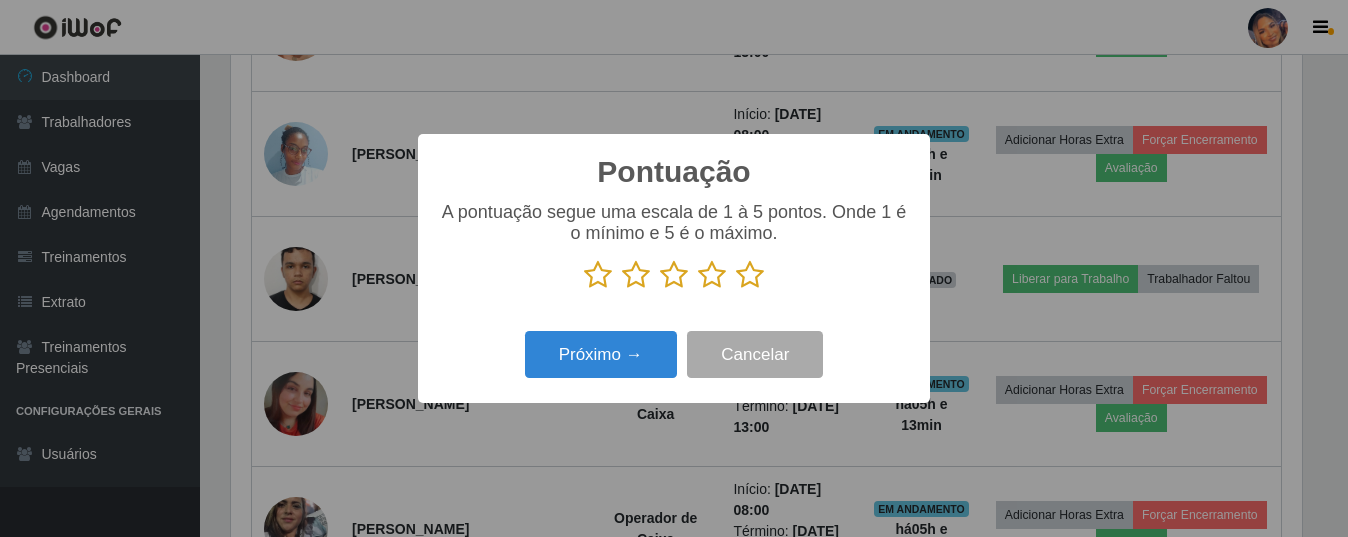click at bounding box center [750, 275] 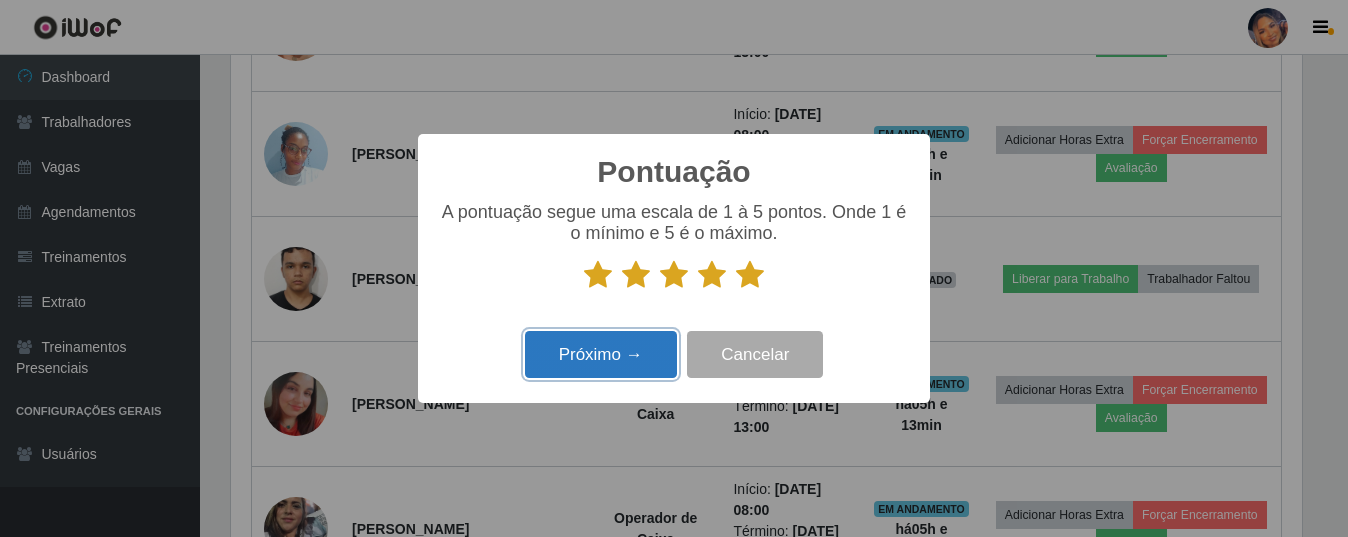 click on "Próximo →" at bounding box center (601, 354) 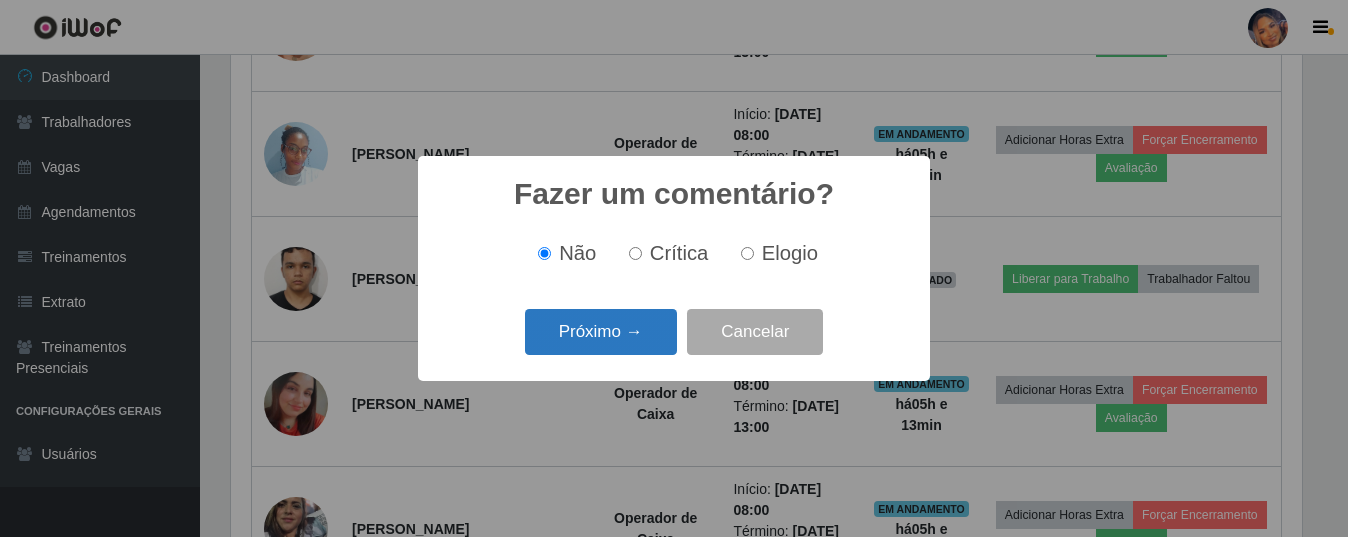 click on "Próximo →" at bounding box center (601, 332) 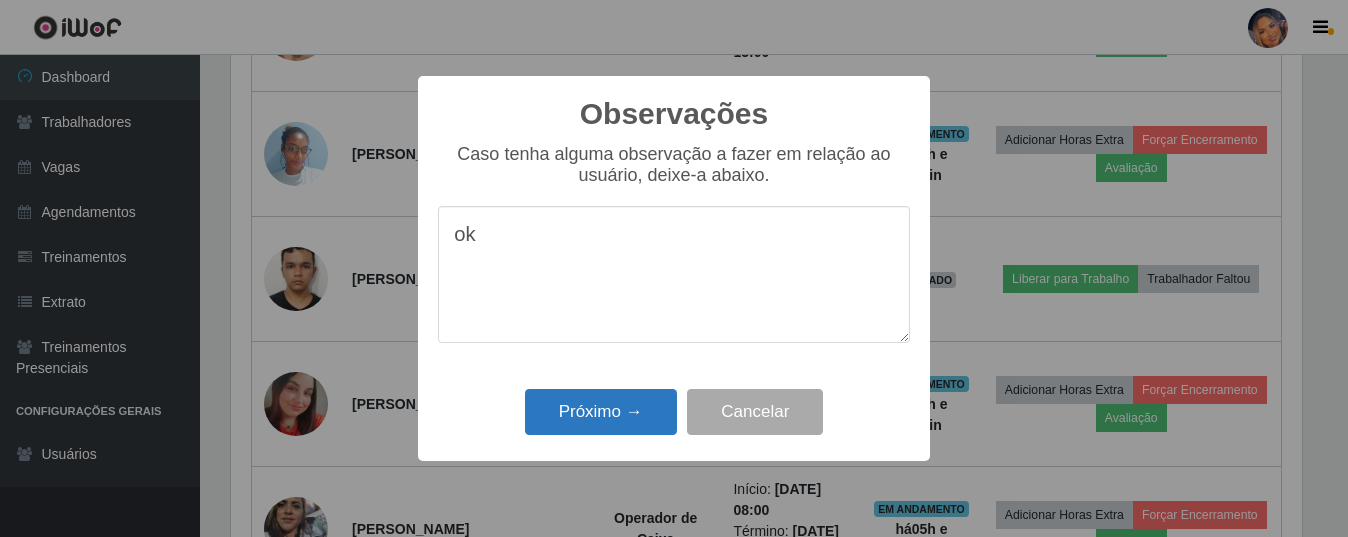 type on "ok" 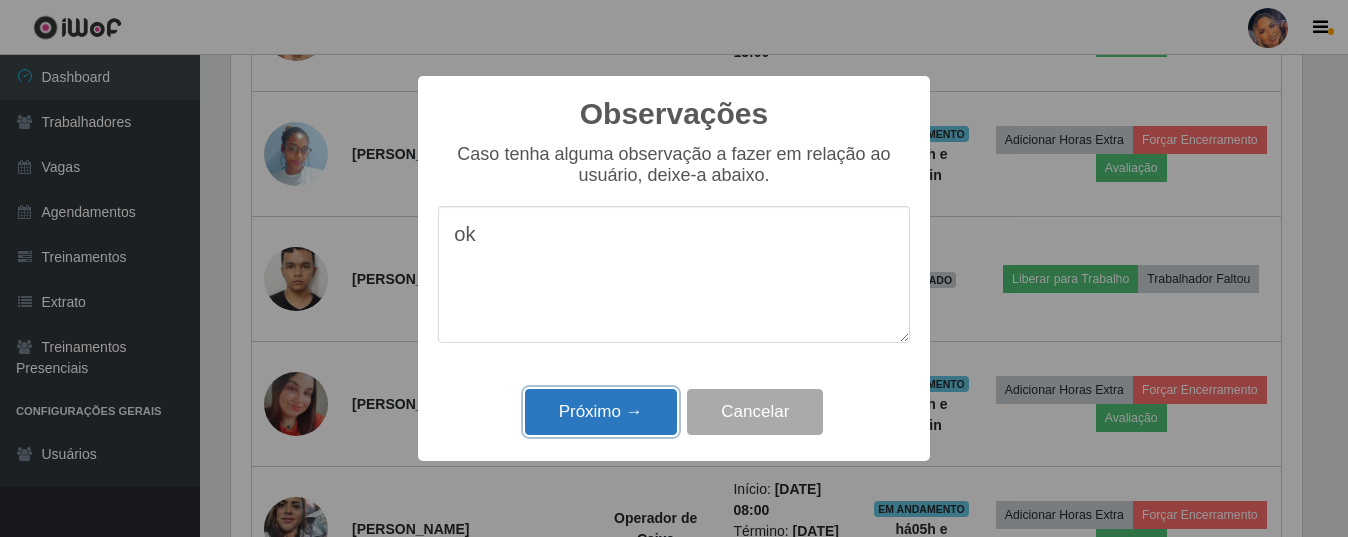 click on "Próximo →" at bounding box center [601, 412] 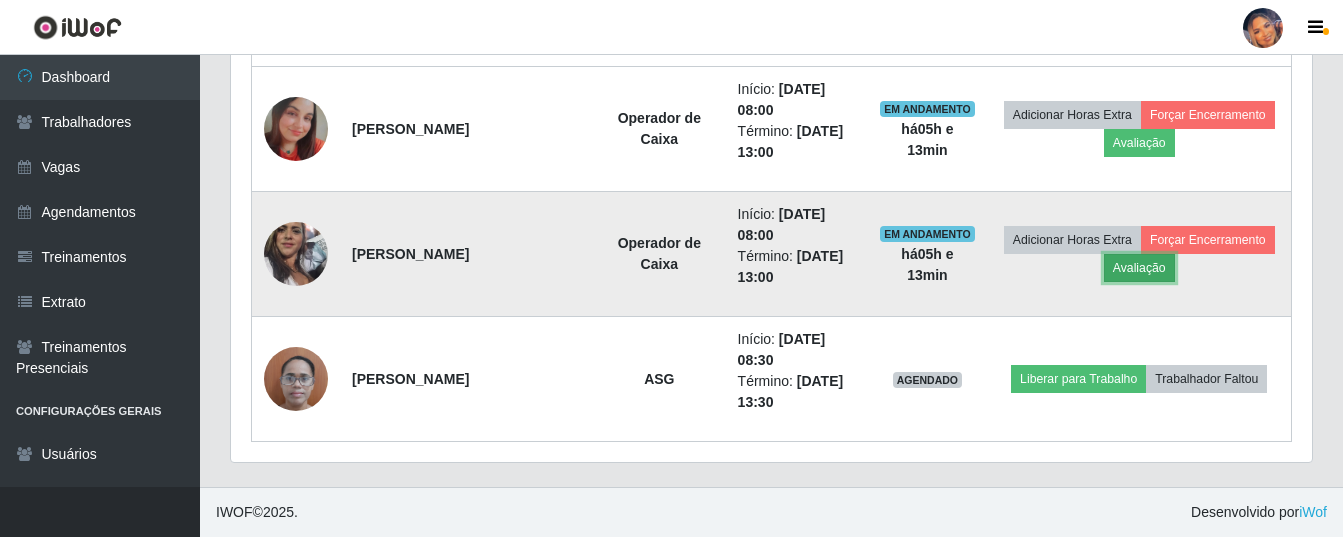 click on "Avaliação" at bounding box center [1139, 268] 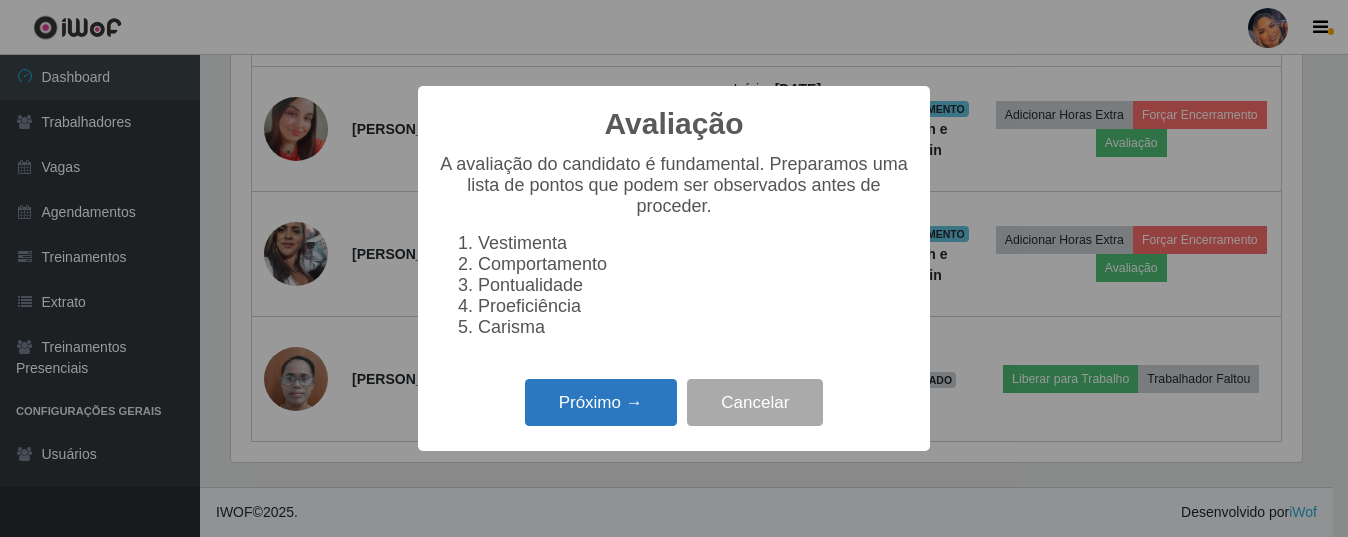 click on "Próximo →" at bounding box center [601, 402] 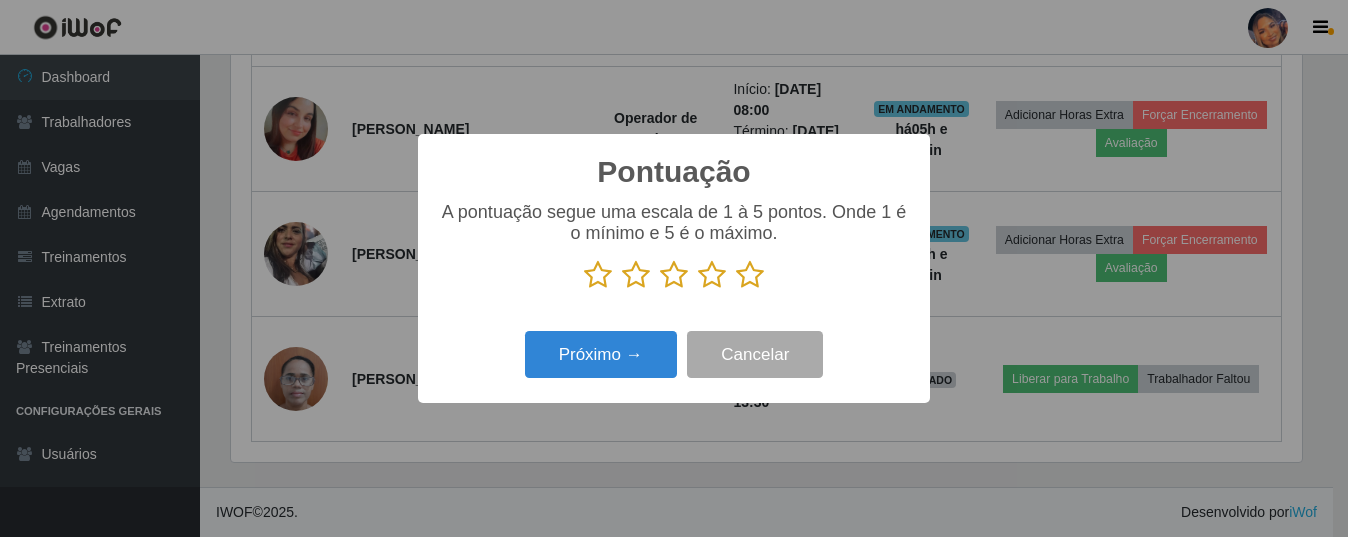 click at bounding box center [750, 275] 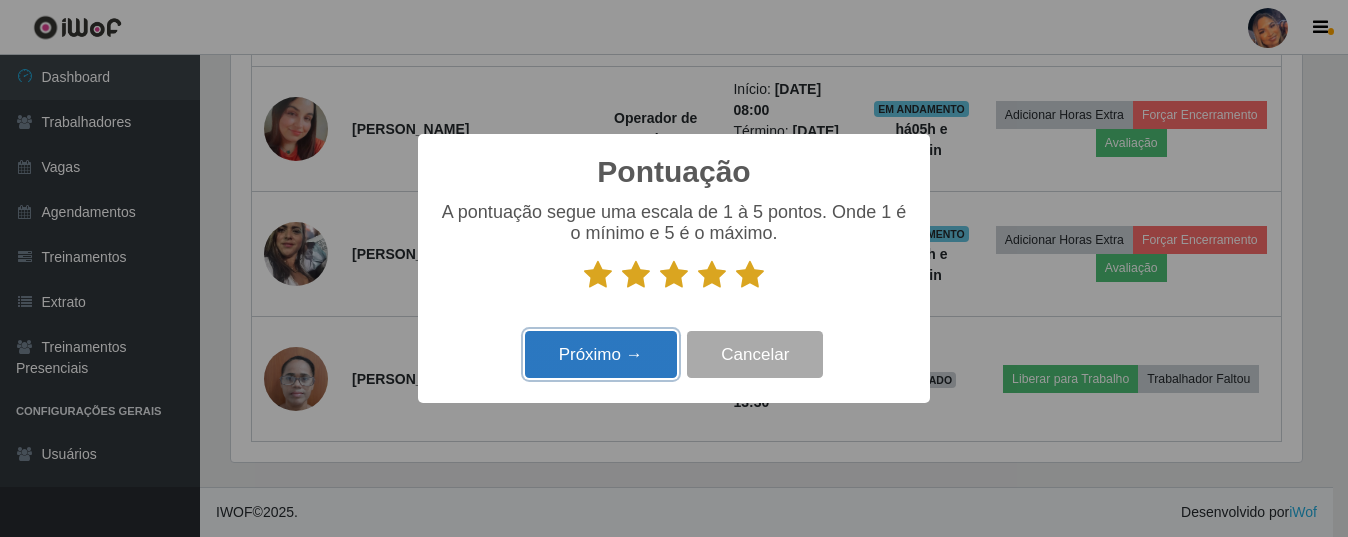 click on "Próximo →" at bounding box center (601, 354) 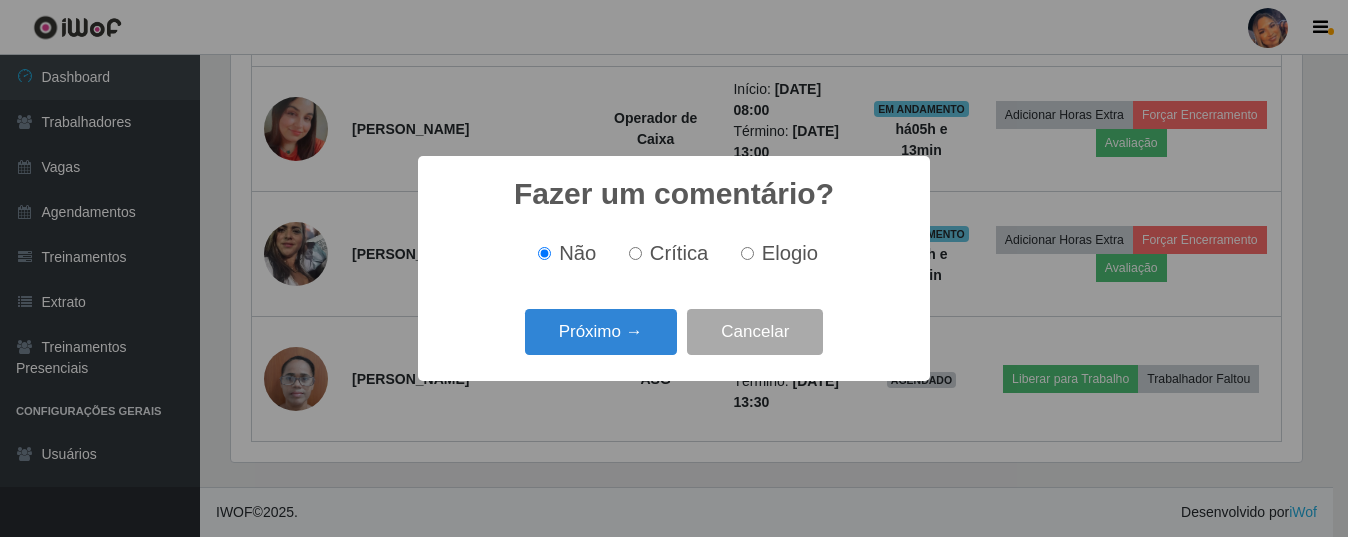 click on "Próximo → Cancelar" at bounding box center [674, 331] 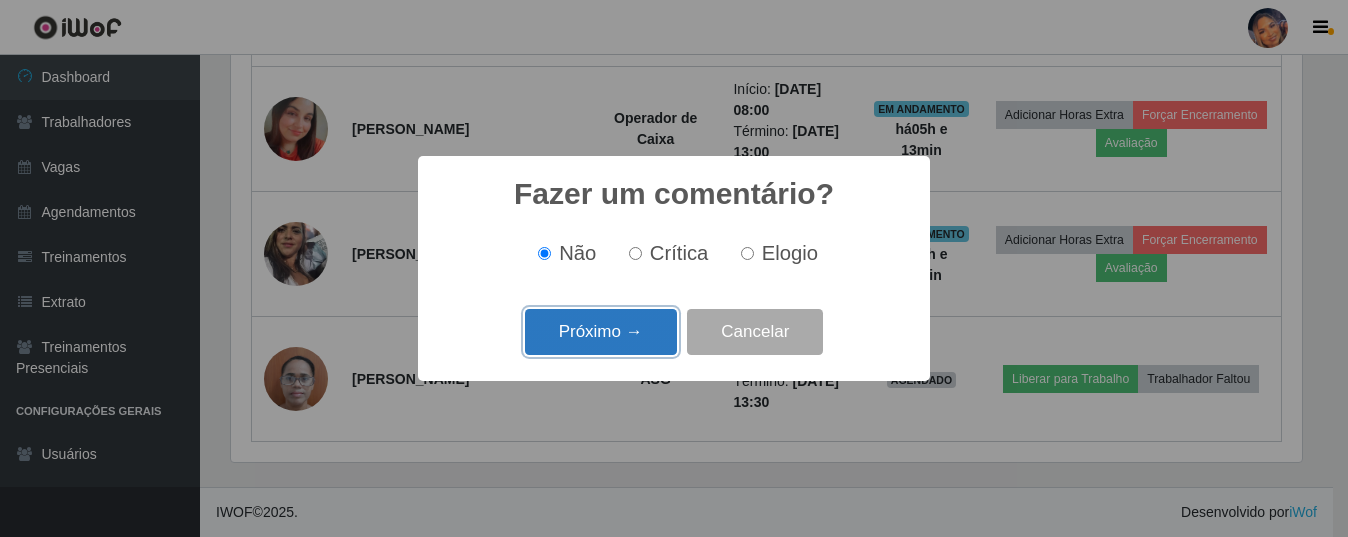 click on "Próximo →" at bounding box center (601, 332) 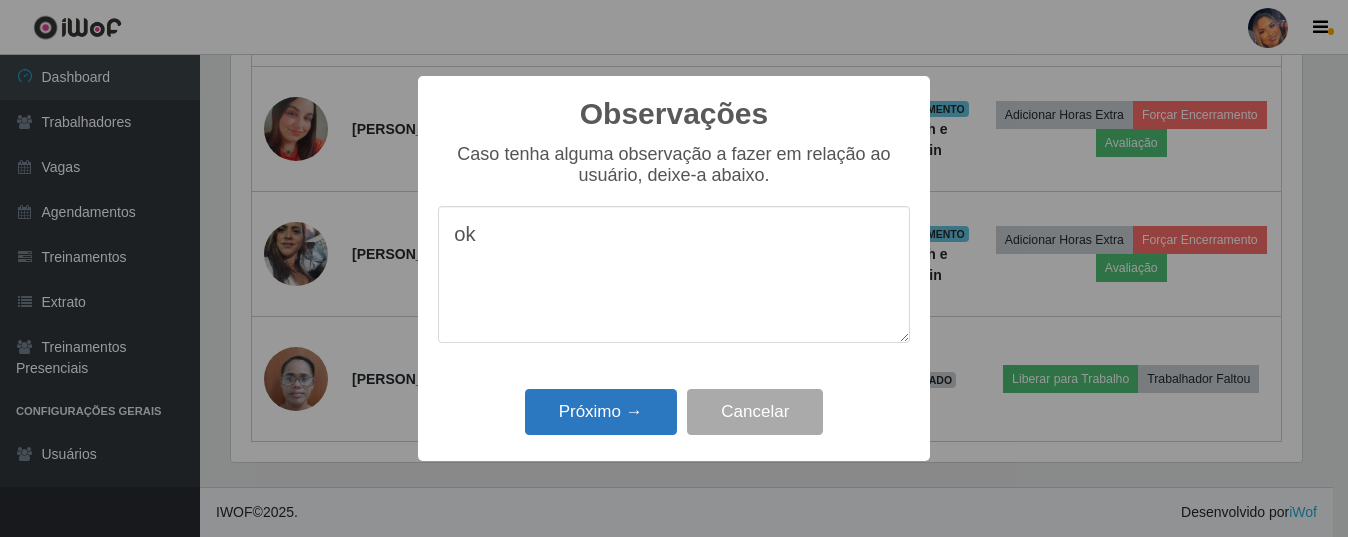 type on "ok" 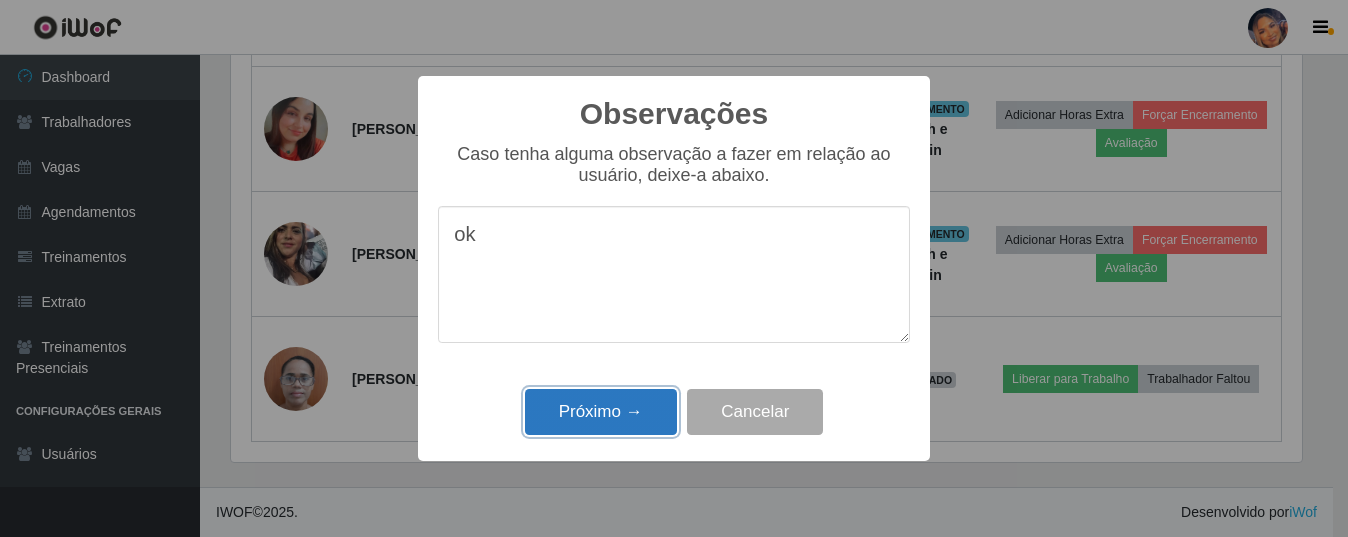 click on "Próximo →" at bounding box center [601, 412] 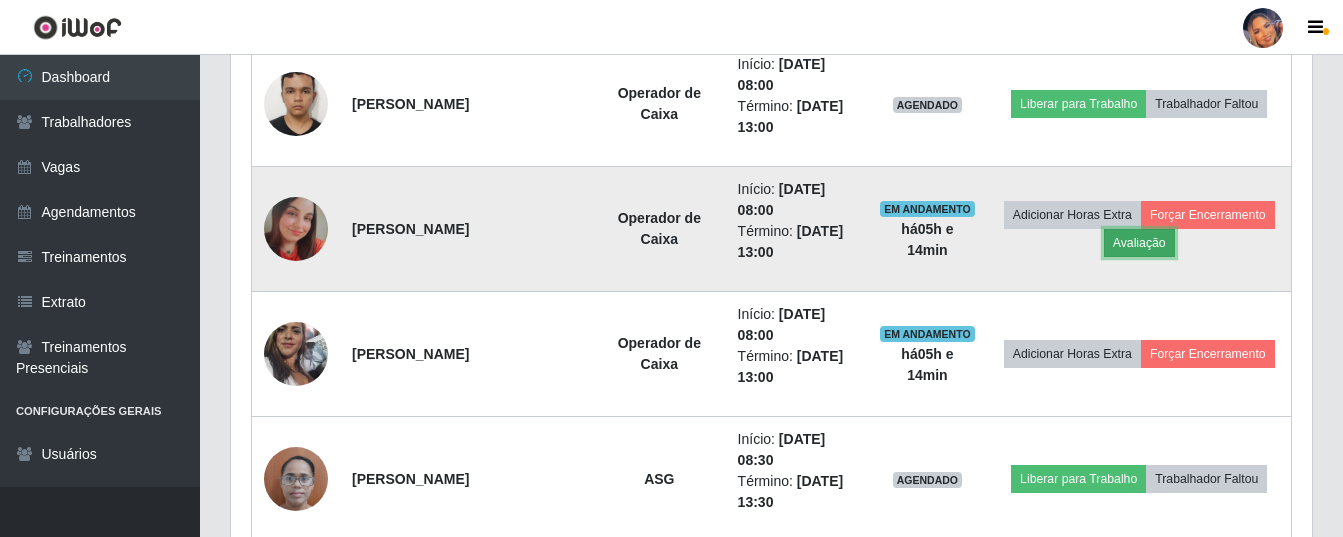 click on "Avaliação" at bounding box center (1139, 243) 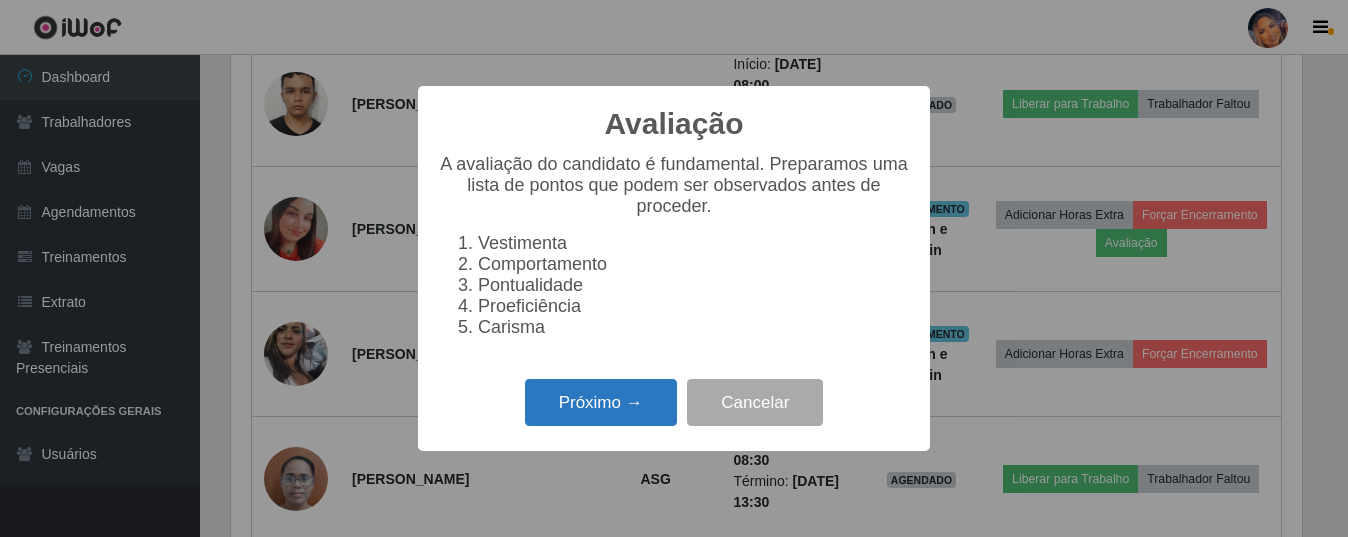 click on "Próximo →" at bounding box center [601, 402] 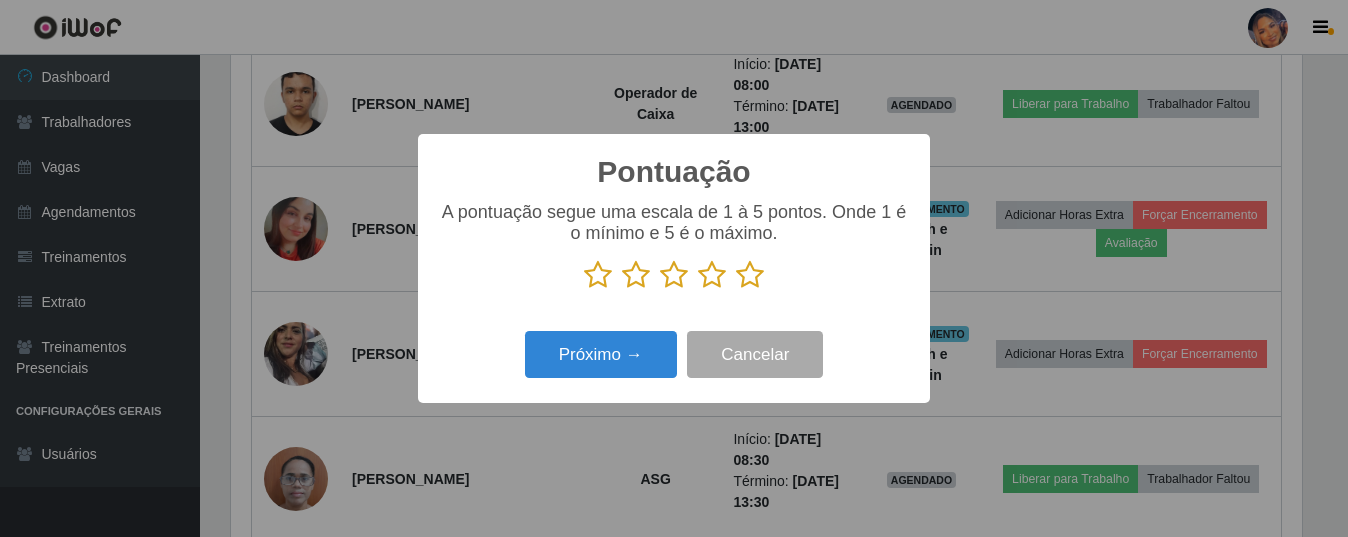 drag, startPoint x: 765, startPoint y: 267, endPoint x: 744, endPoint y: 280, distance: 24.698177 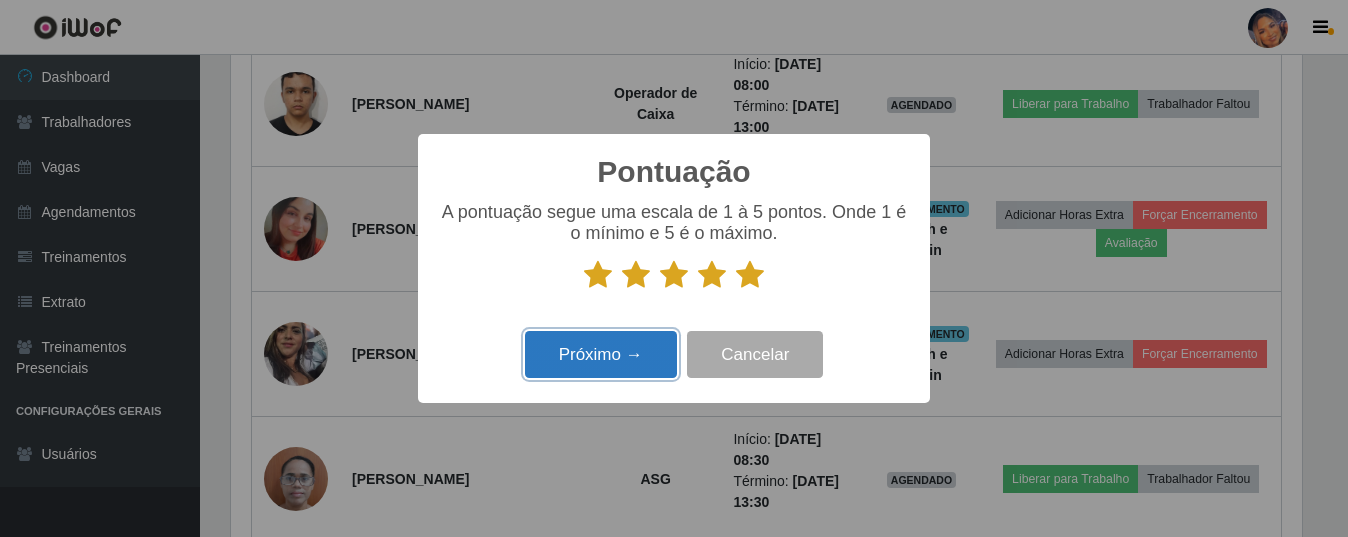 click on "Próximo →" at bounding box center (601, 354) 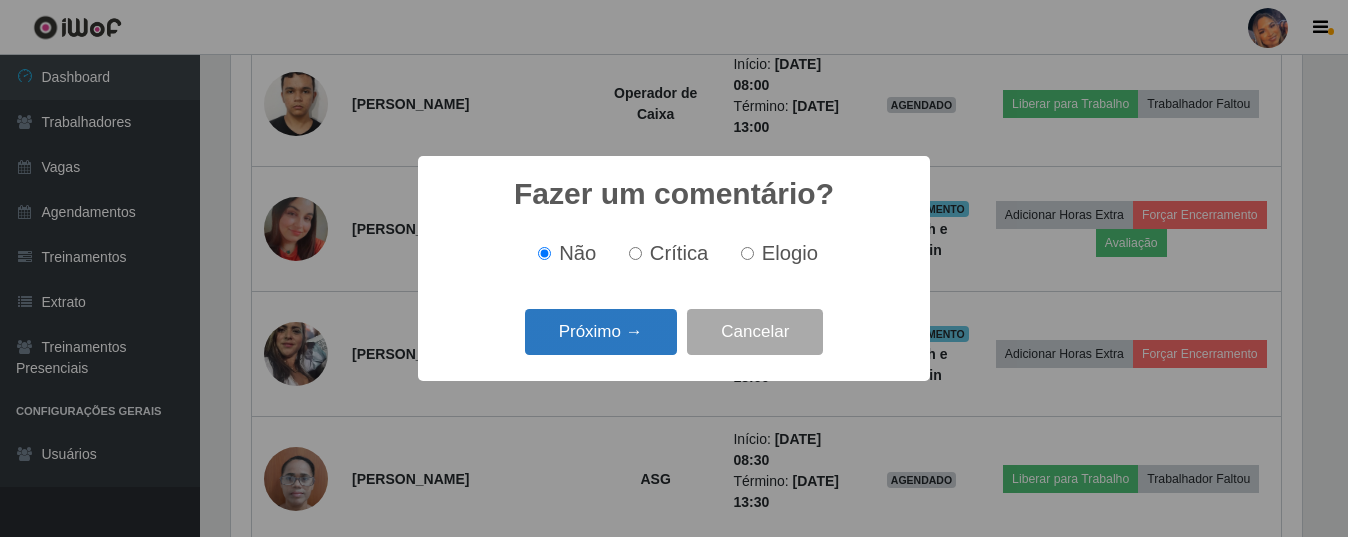 click on "Próximo →" at bounding box center (601, 332) 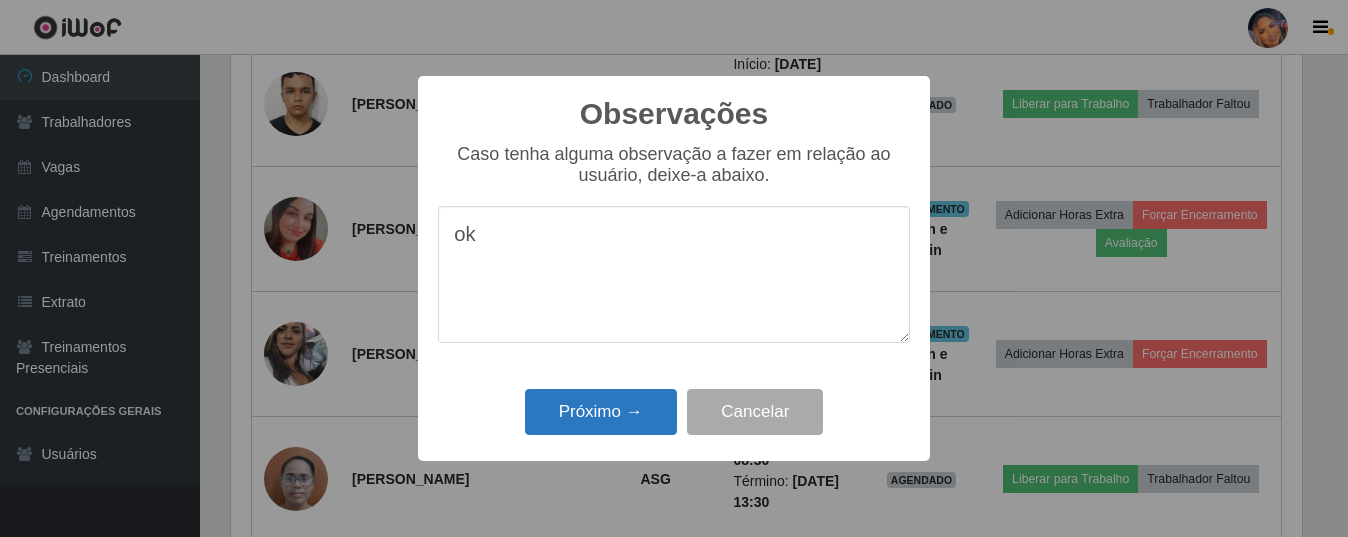 type on "ok" 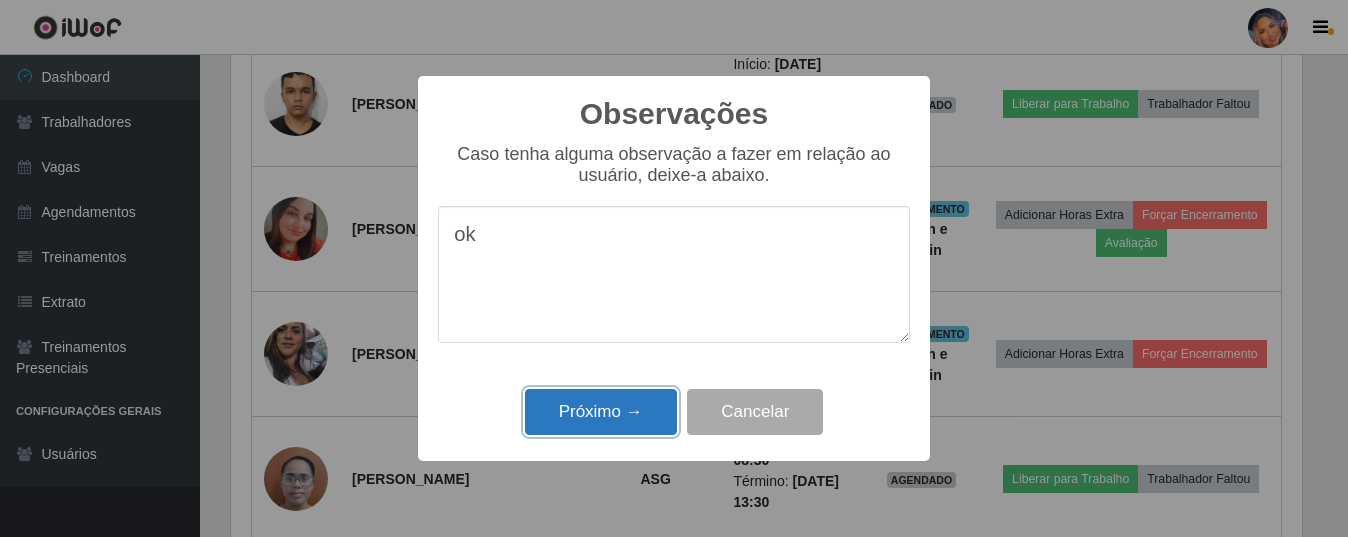 click on "Próximo →" at bounding box center [601, 412] 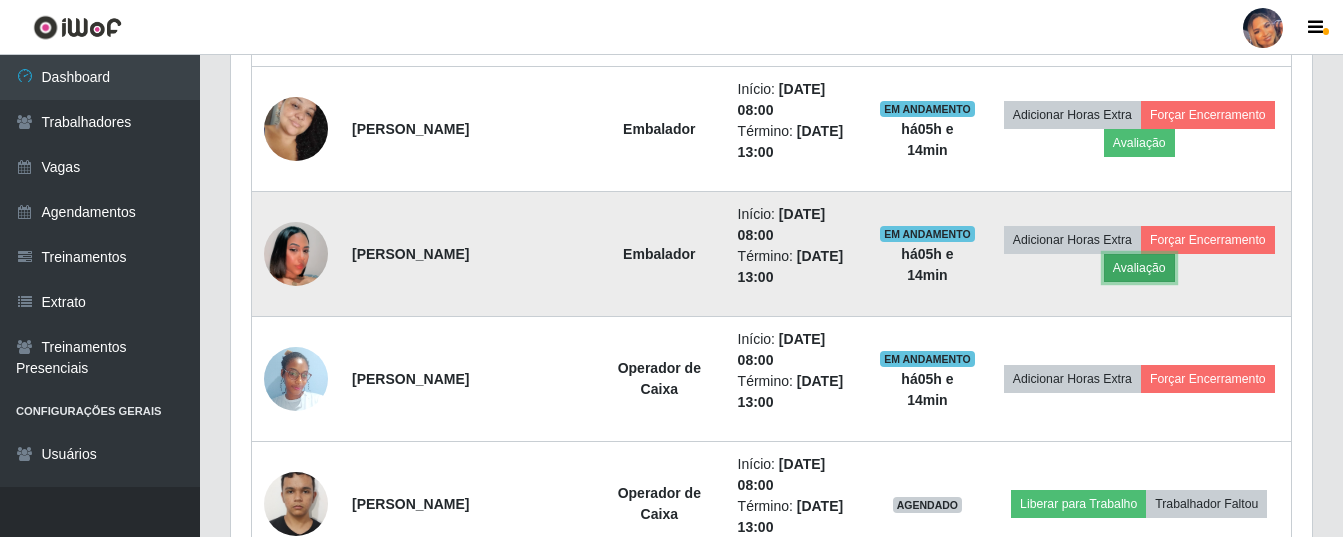 click on "Avaliação" at bounding box center [1139, 268] 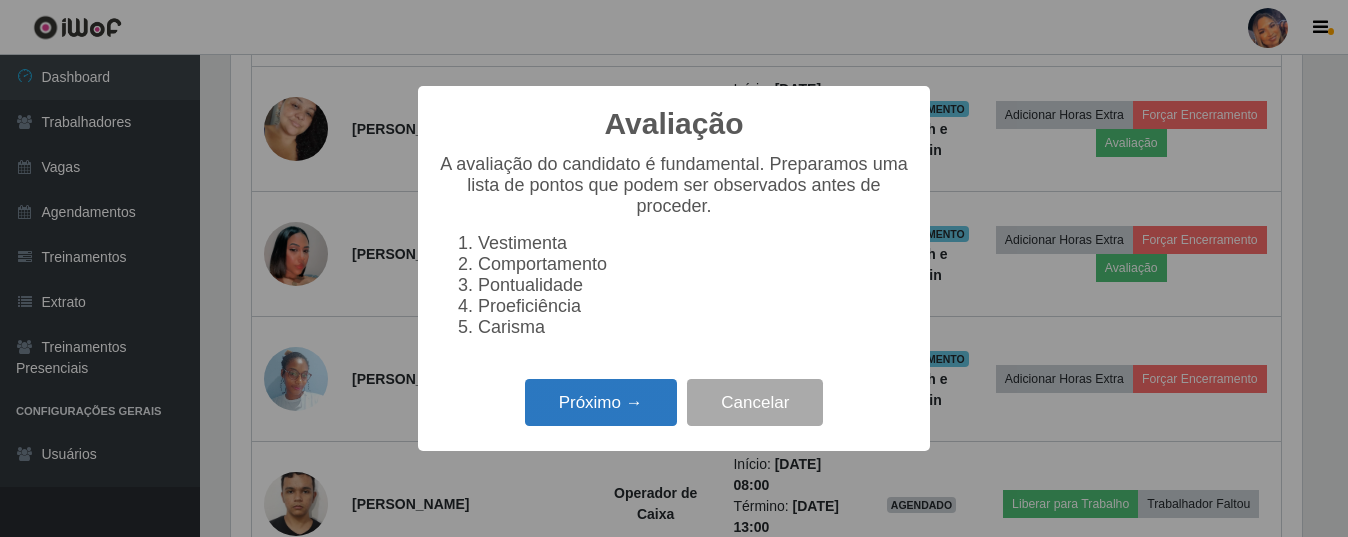 click on "Próximo →" at bounding box center [601, 402] 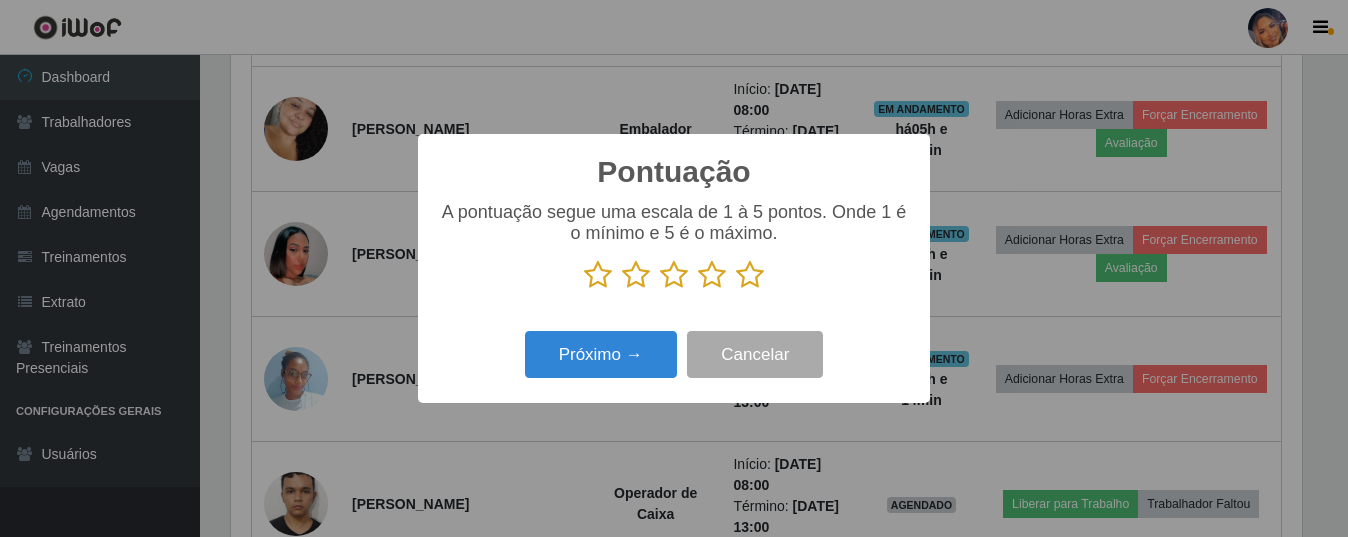 click at bounding box center (750, 275) 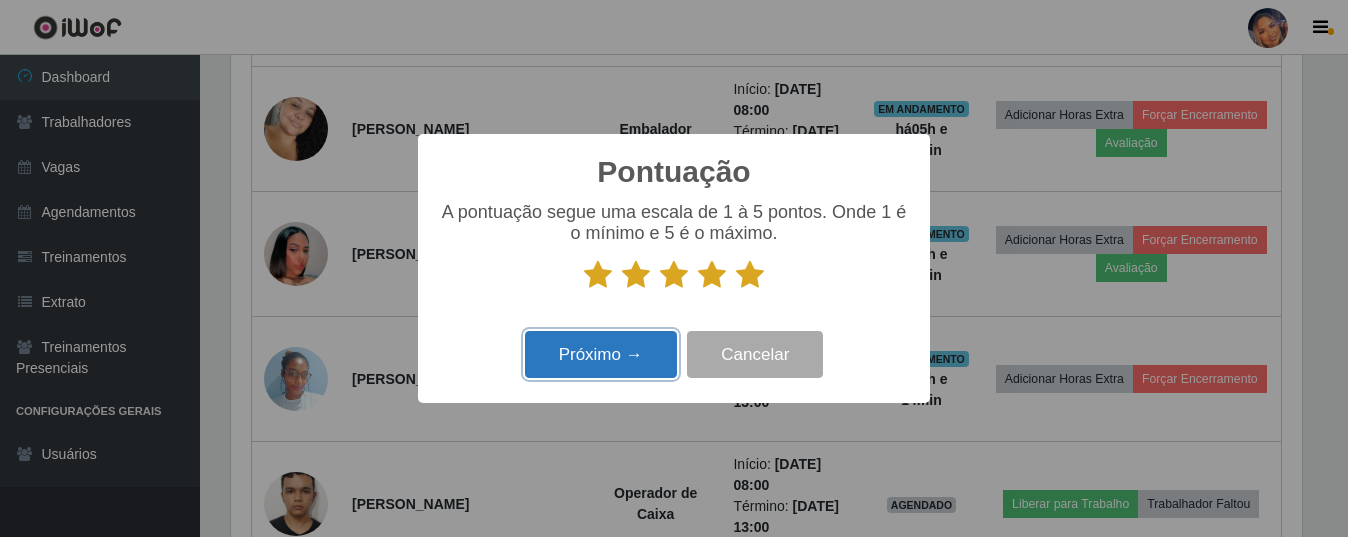 click on "Próximo →" at bounding box center [601, 354] 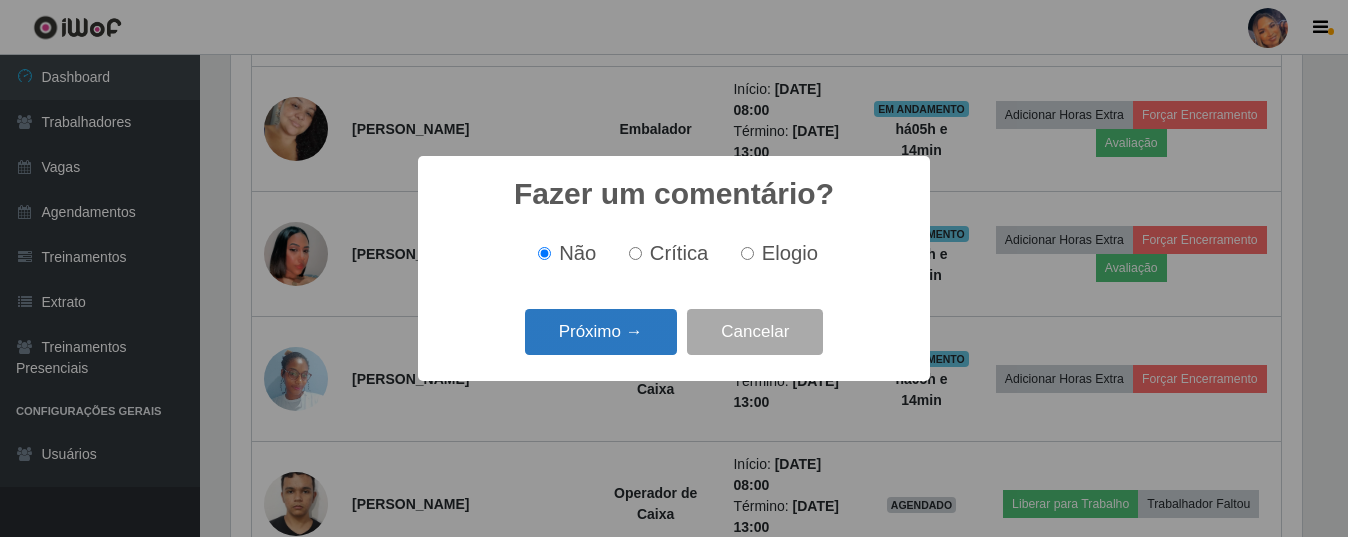 click on "Próximo →" at bounding box center [601, 332] 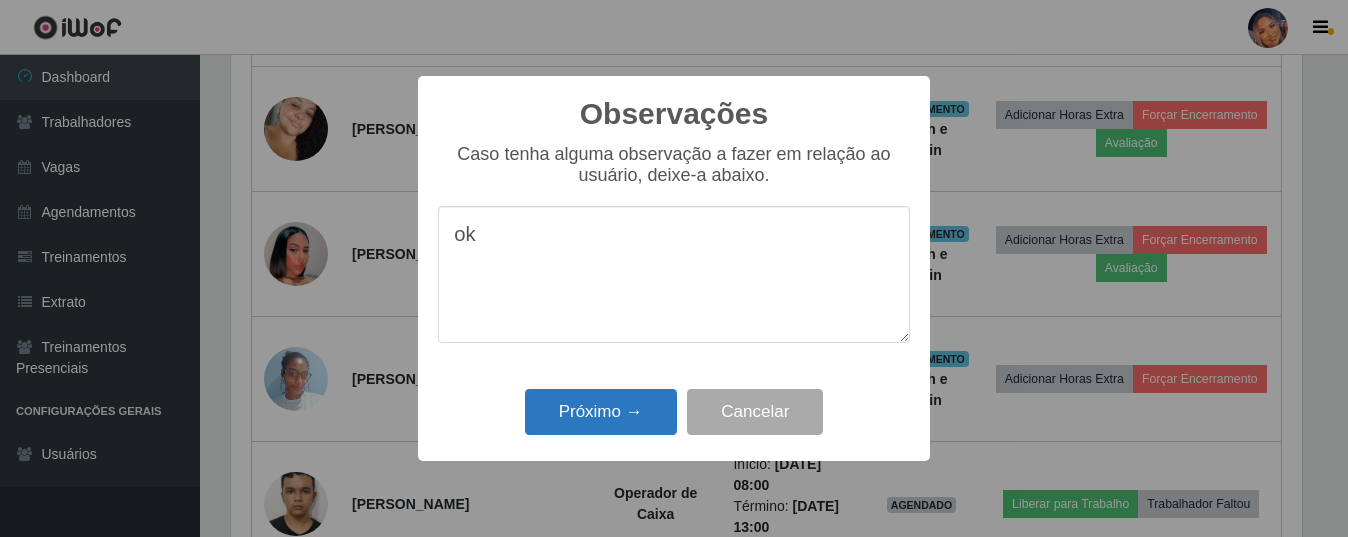 type on "ok" 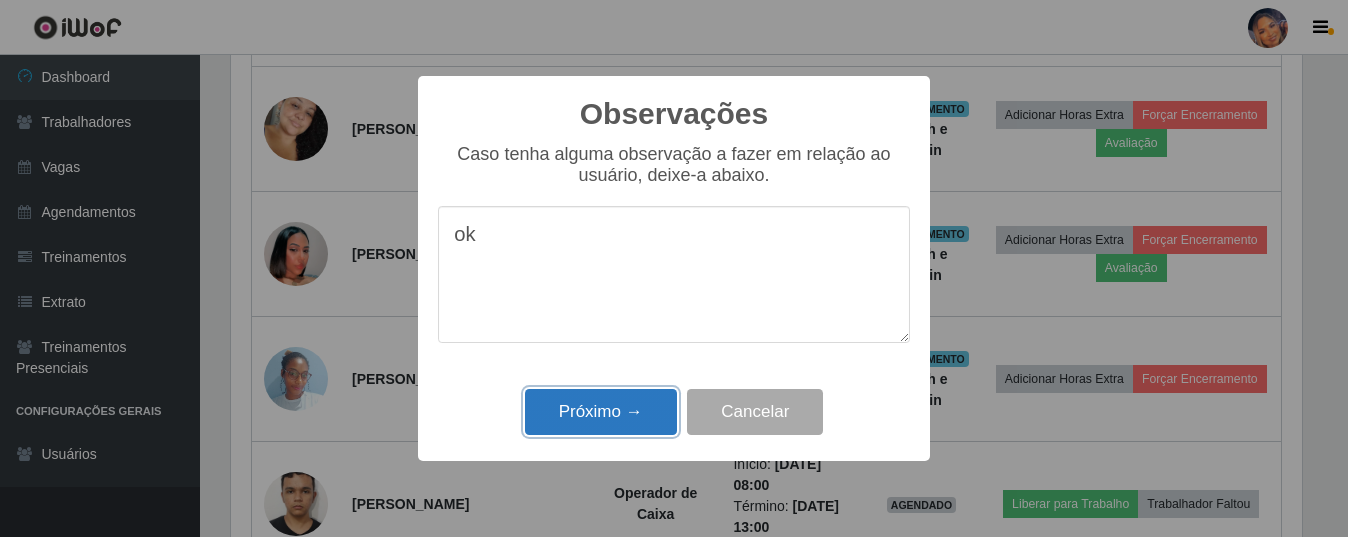 click on "Próximo →" at bounding box center [601, 412] 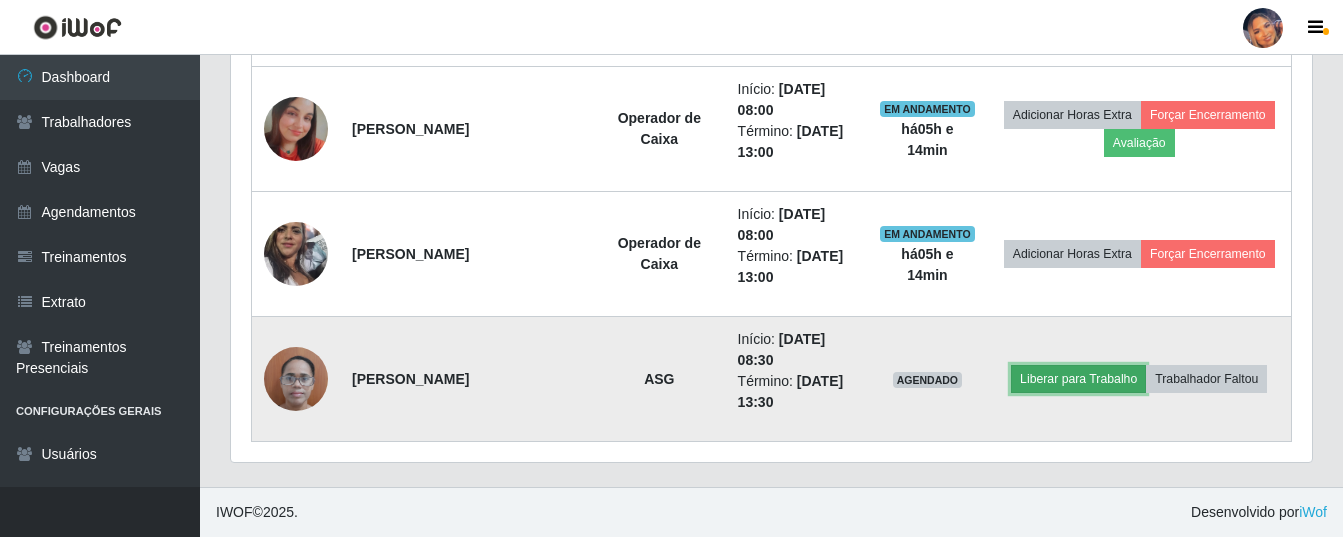 click on "Liberar para Trabalho" at bounding box center (1078, 379) 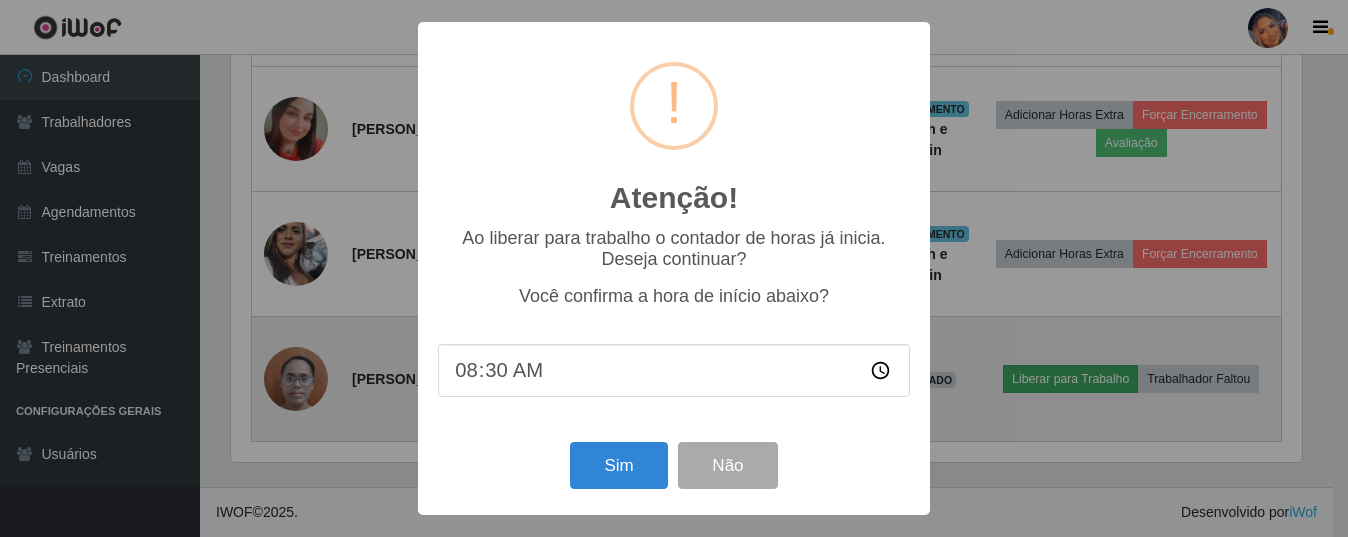 scroll, scrollTop: 999585, scrollLeft: 998929, axis: both 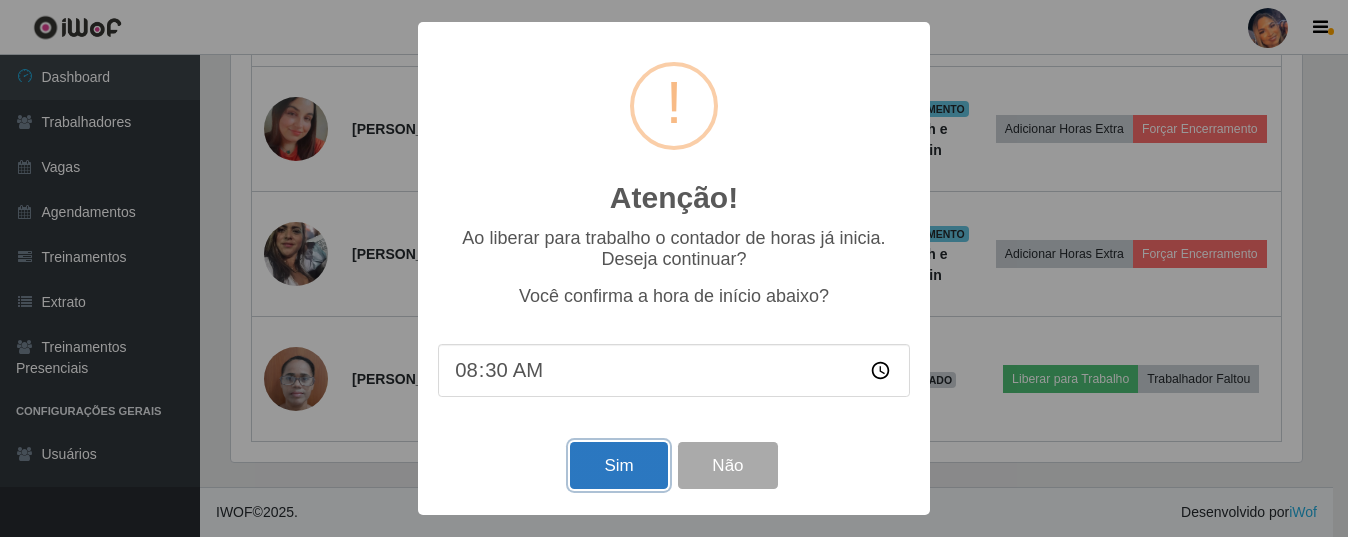 click on "Sim" at bounding box center (618, 465) 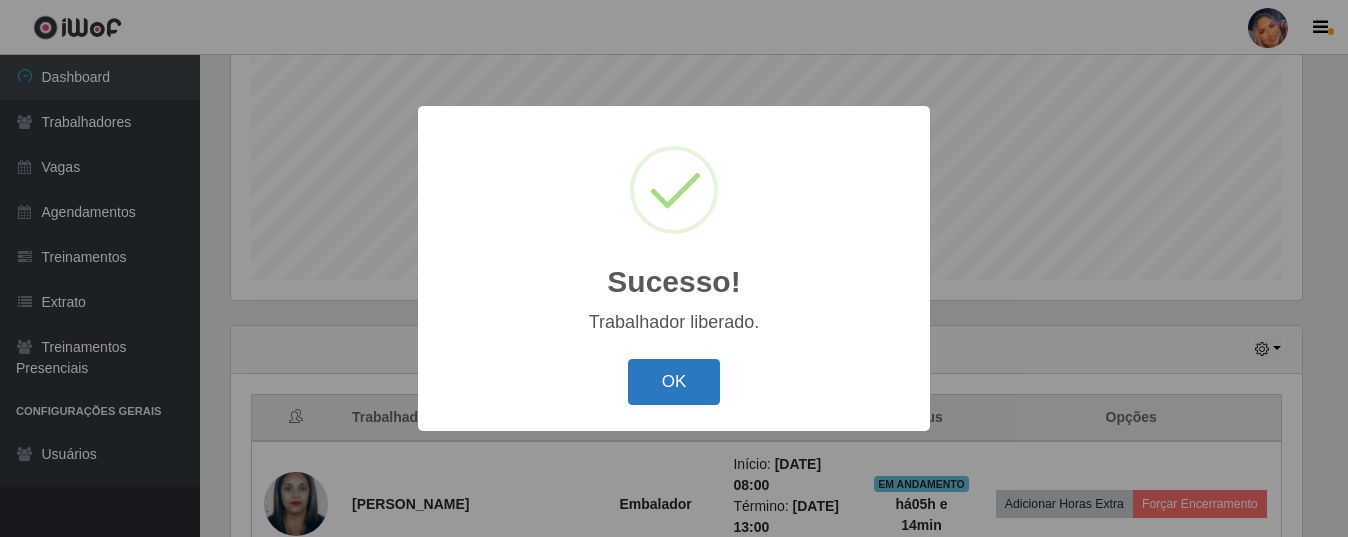 click on "OK" at bounding box center [674, 382] 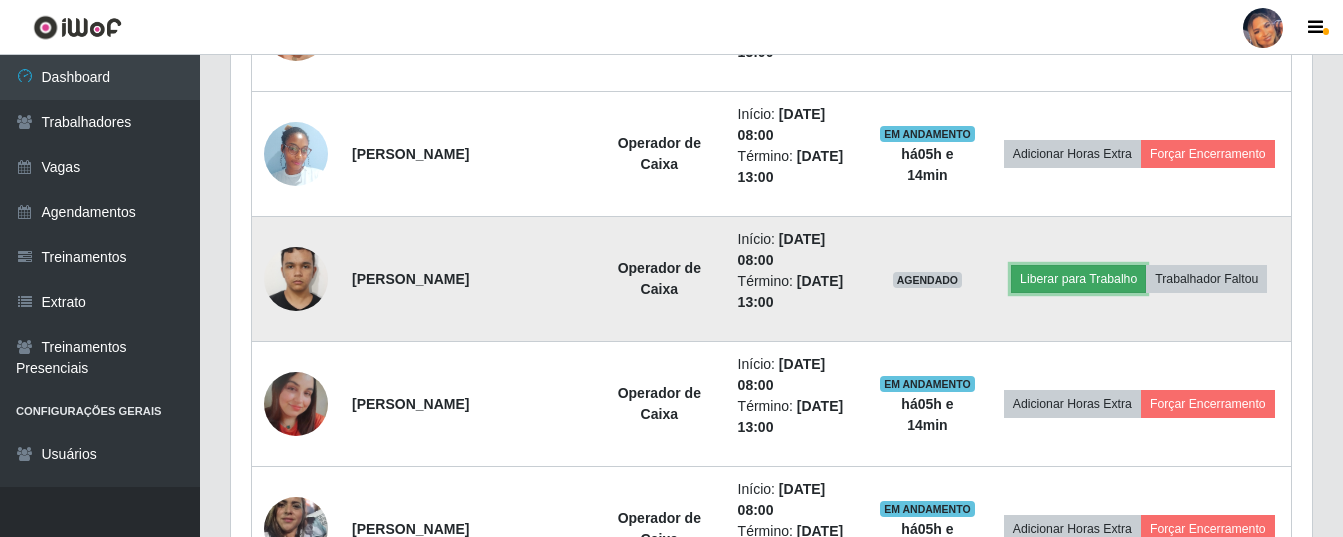 click on "Liberar para Trabalho" at bounding box center [1078, 279] 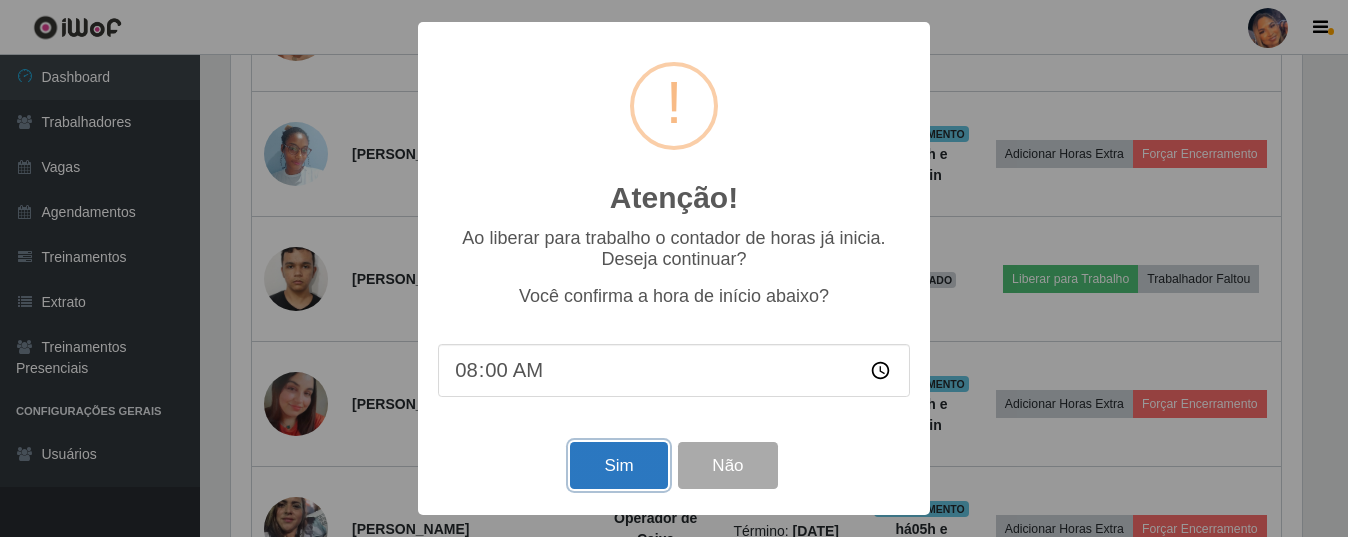 click on "Sim" at bounding box center (618, 465) 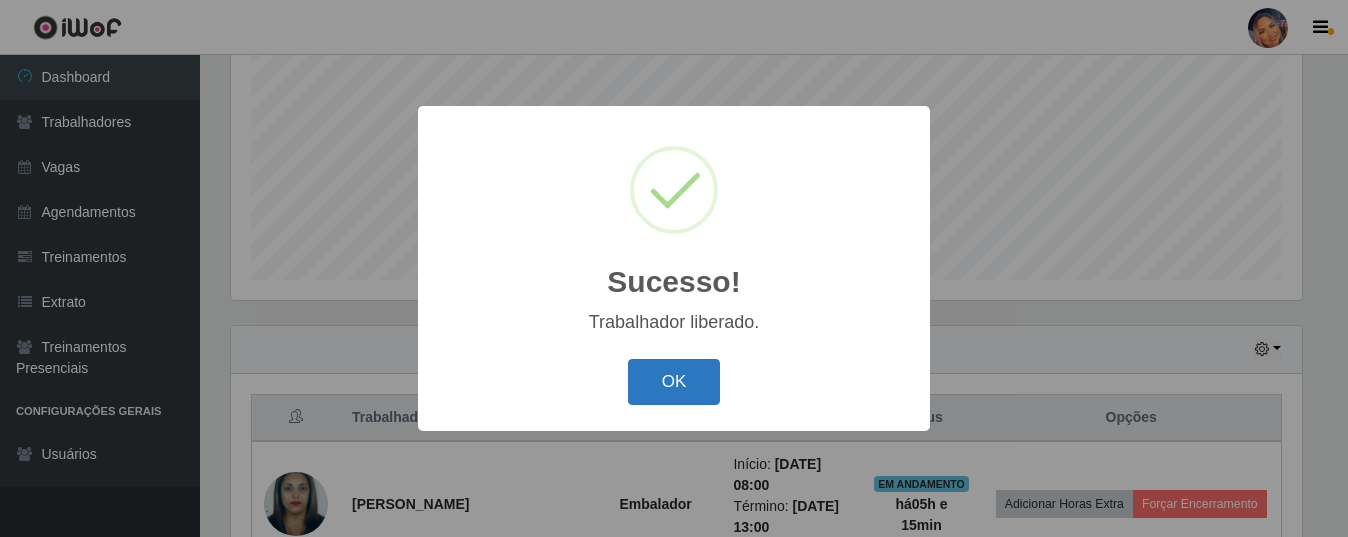 click on "OK" at bounding box center (674, 382) 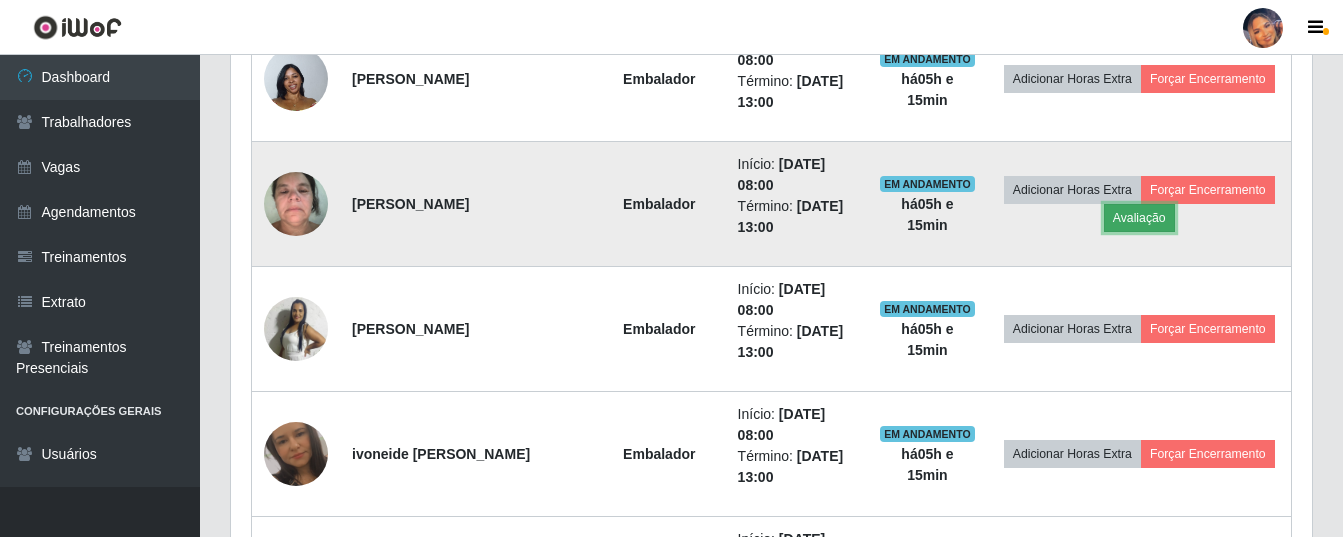 click on "Avaliação" at bounding box center (1139, 218) 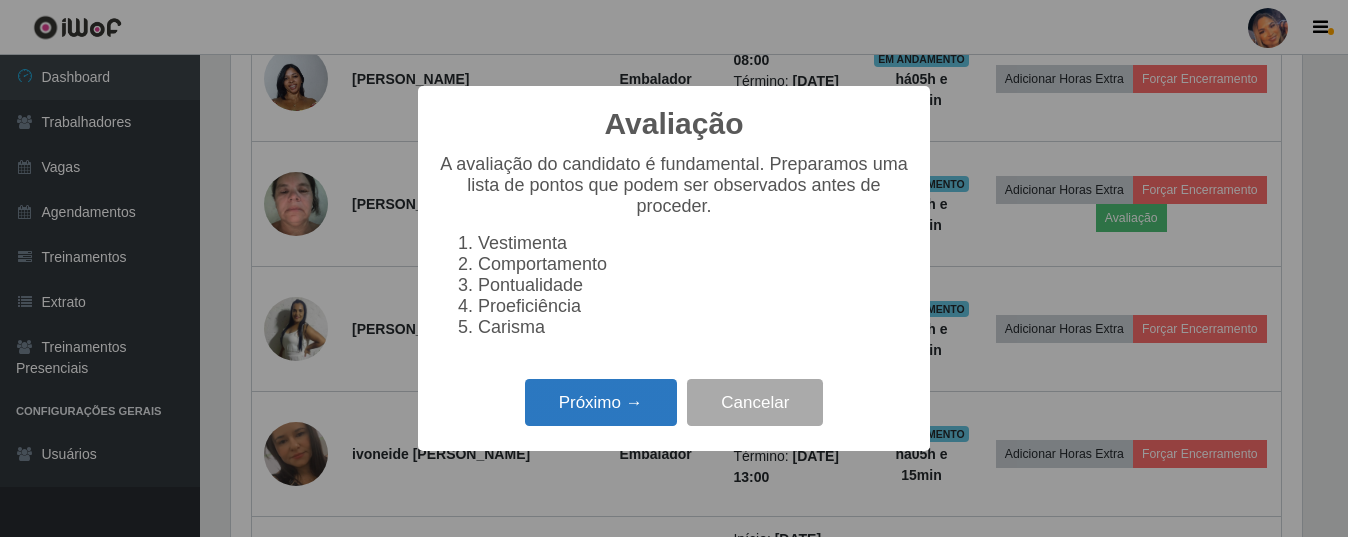 click on "Próximo →" at bounding box center (601, 402) 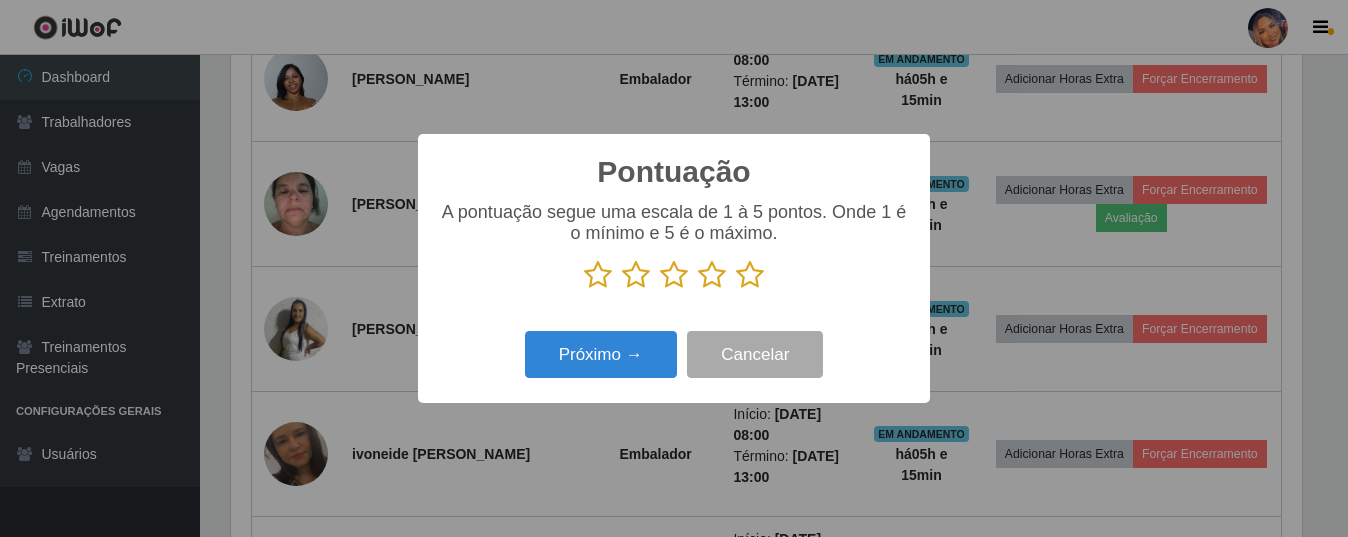 click at bounding box center (750, 275) 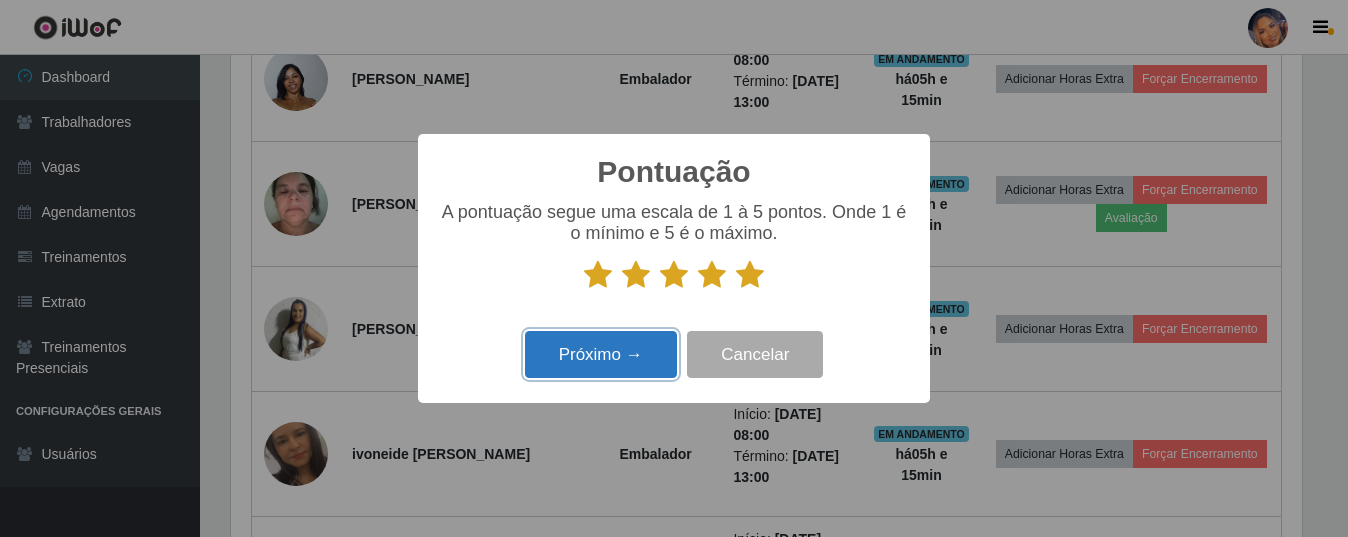 click on "Próximo →" at bounding box center (601, 354) 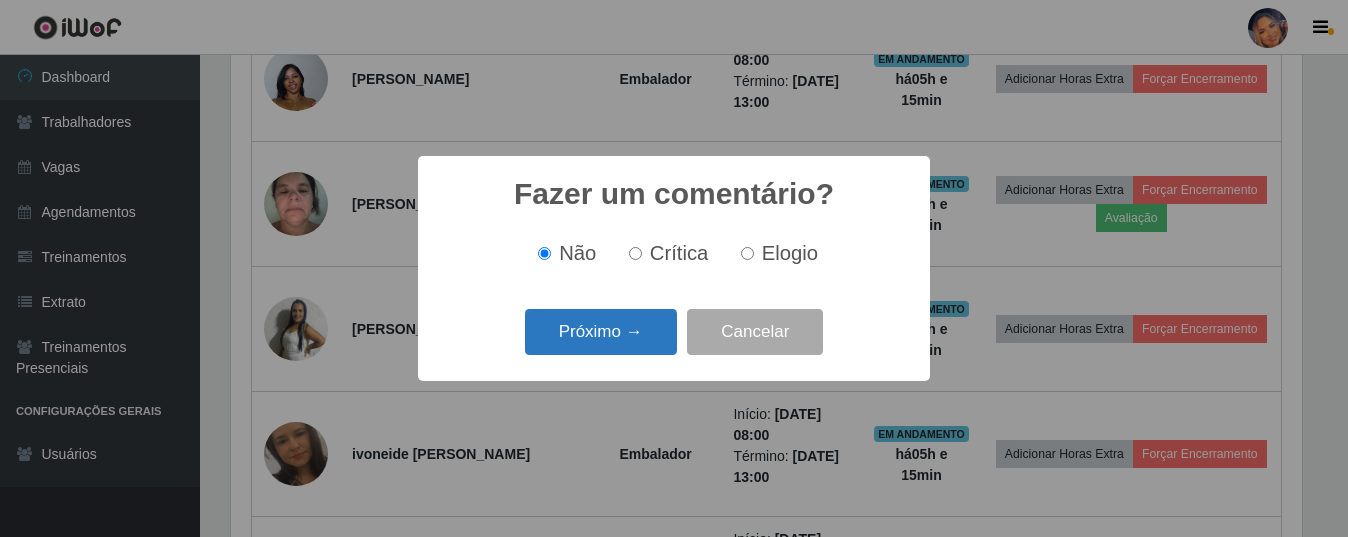 drag, startPoint x: 590, startPoint y: 329, endPoint x: 593, endPoint y: 318, distance: 11.401754 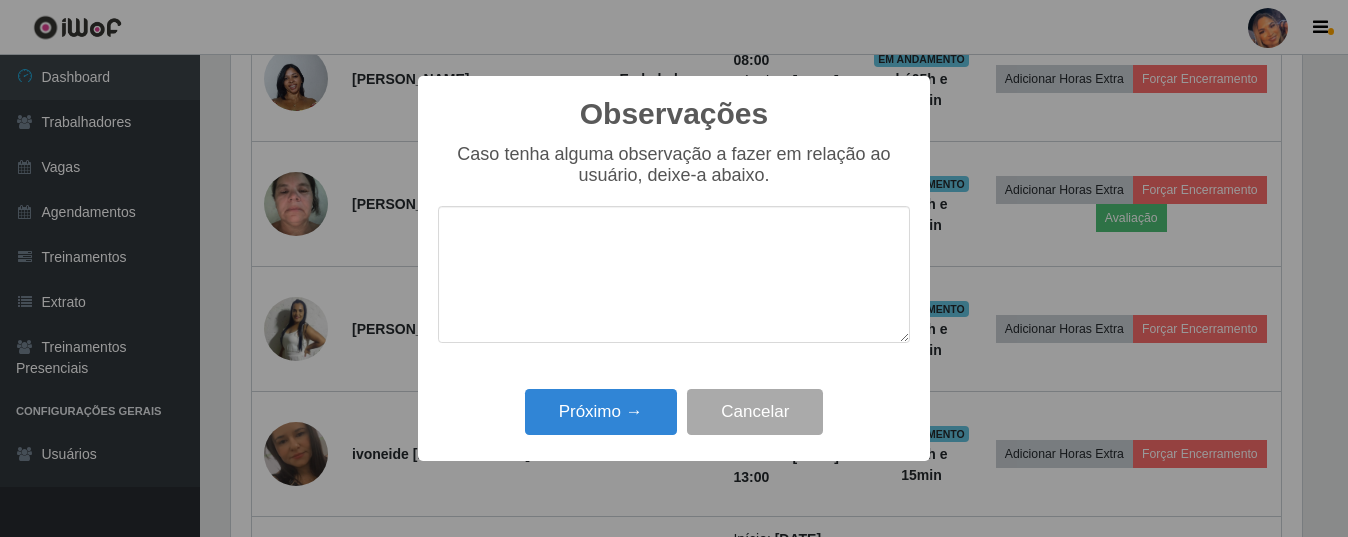click at bounding box center (674, 274) 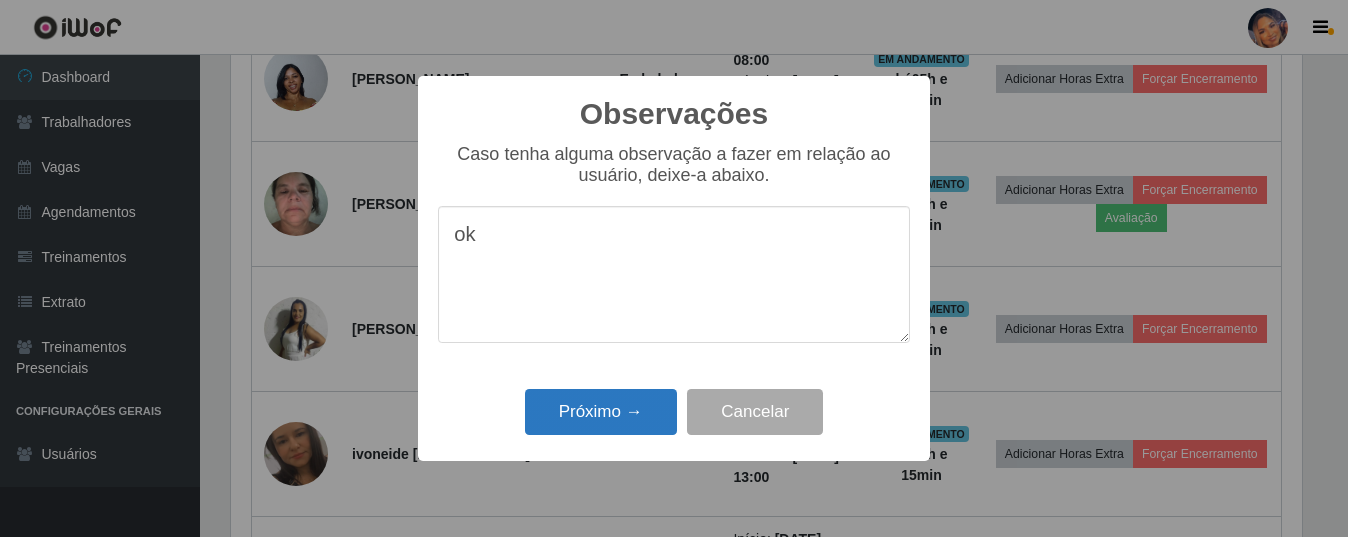 type on "ok" 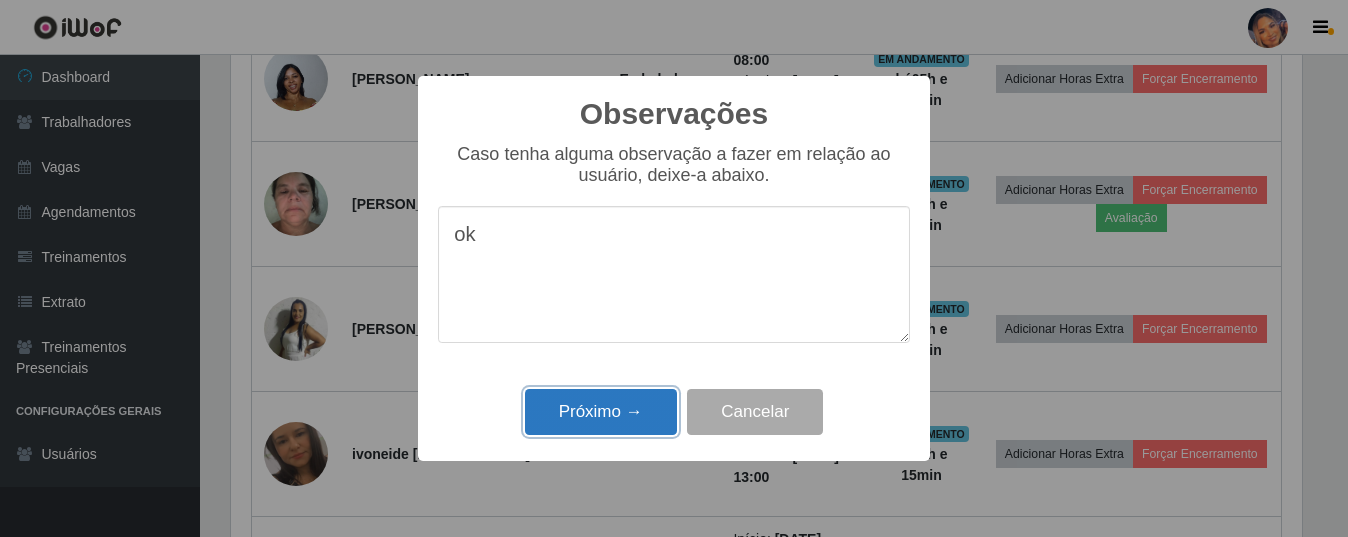click on "Próximo →" at bounding box center (601, 412) 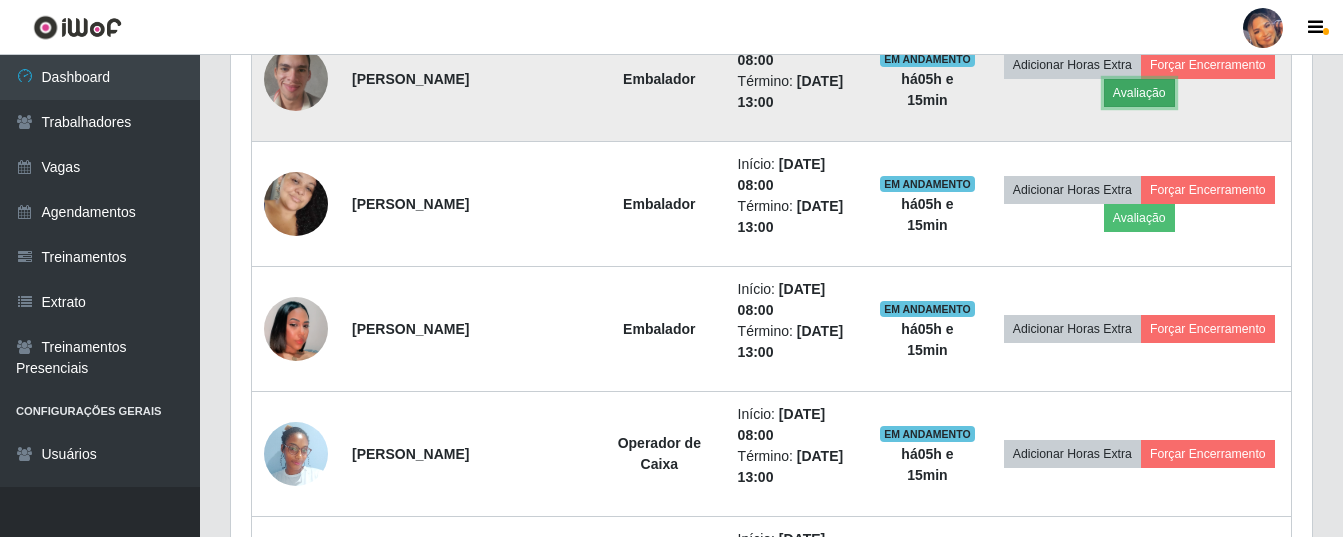 click on "Avaliação" at bounding box center [1139, 93] 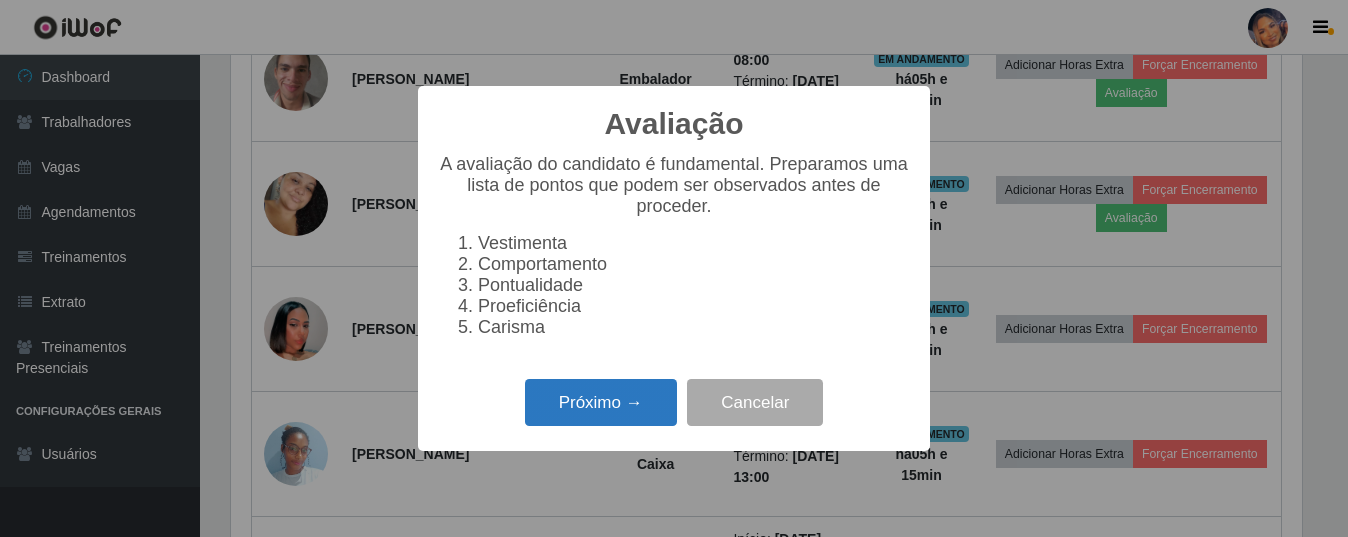 click on "Próximo →" at bounding box center (601, 402) 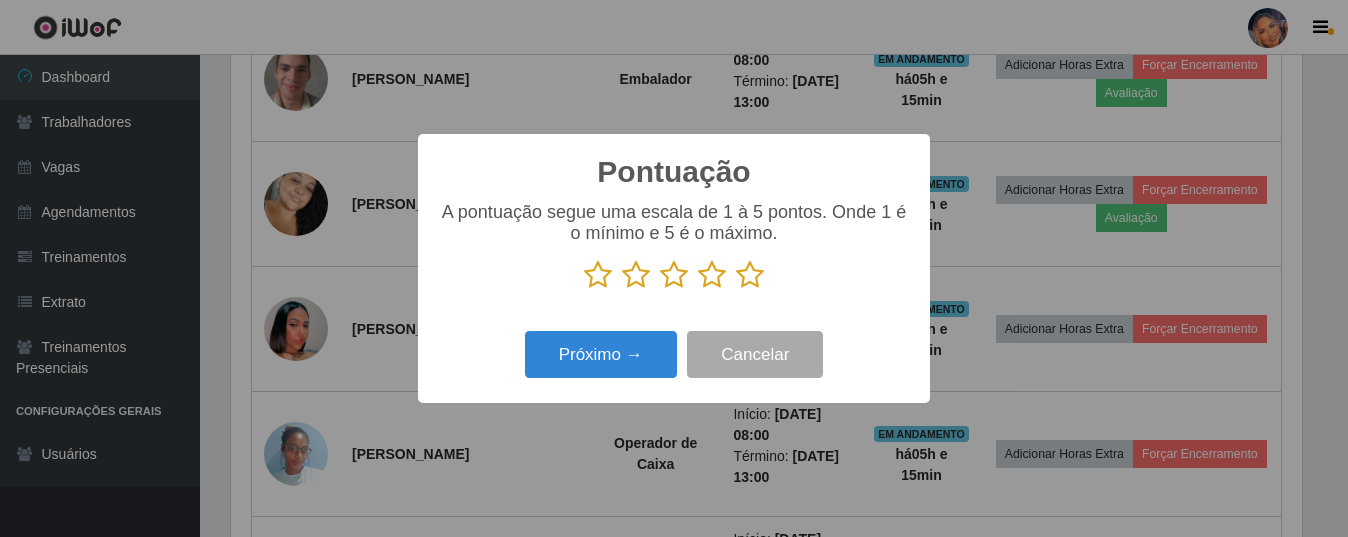 click at bounding box center [674, 275] 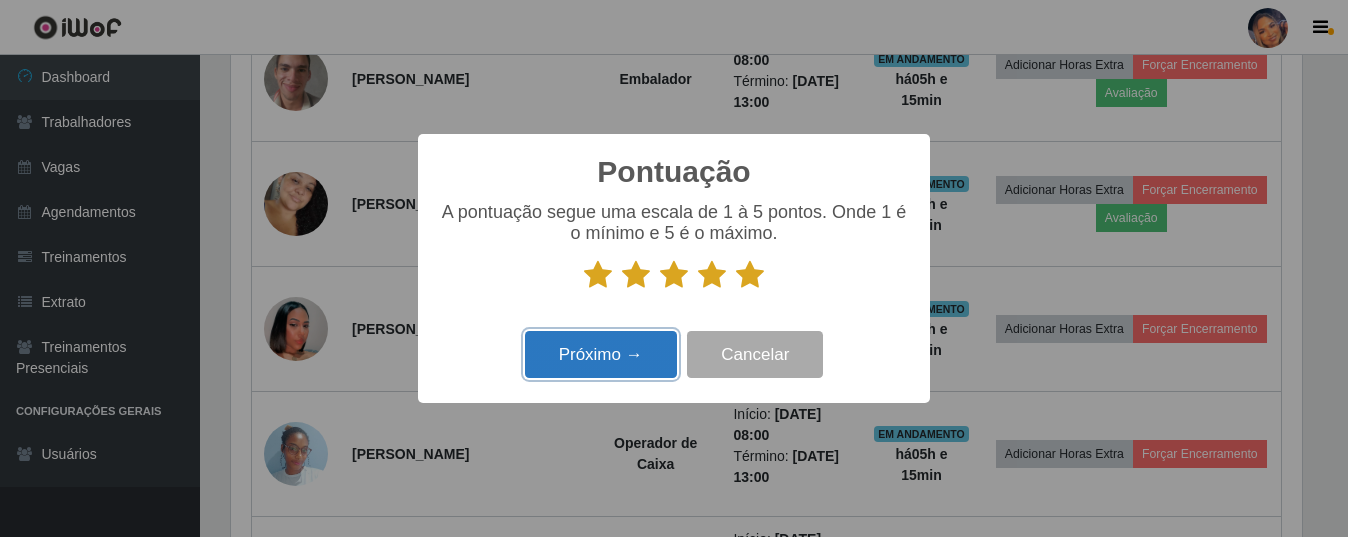 click on "Próximo →" at bounding box center (601, 354) 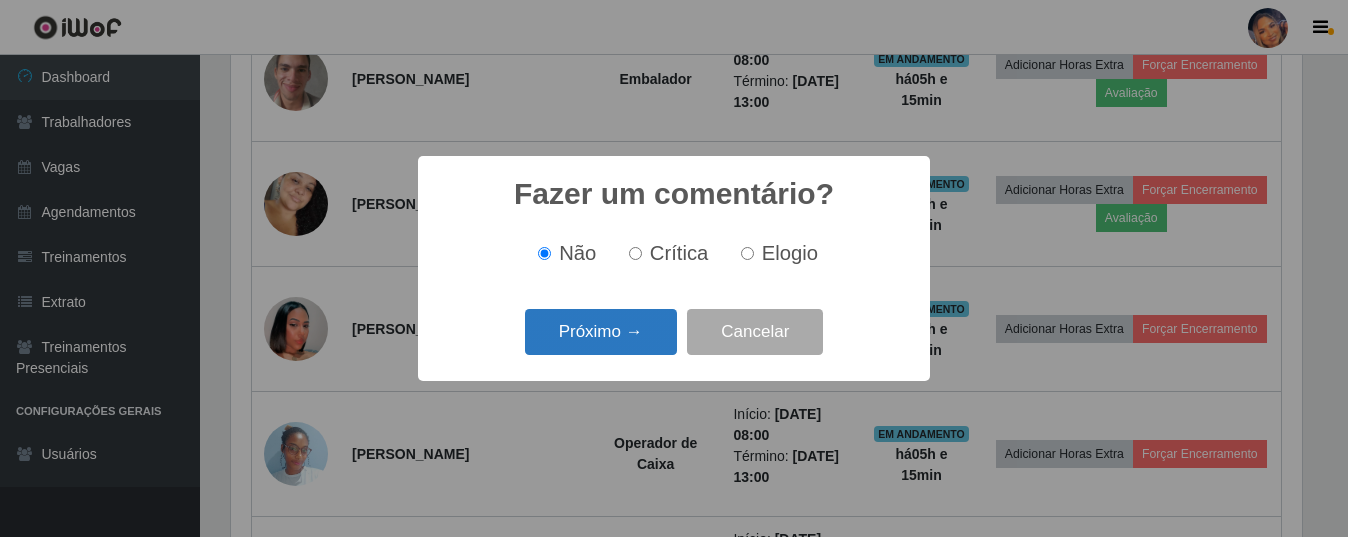 click on "Próximo →" at bounding box center (601, 332) 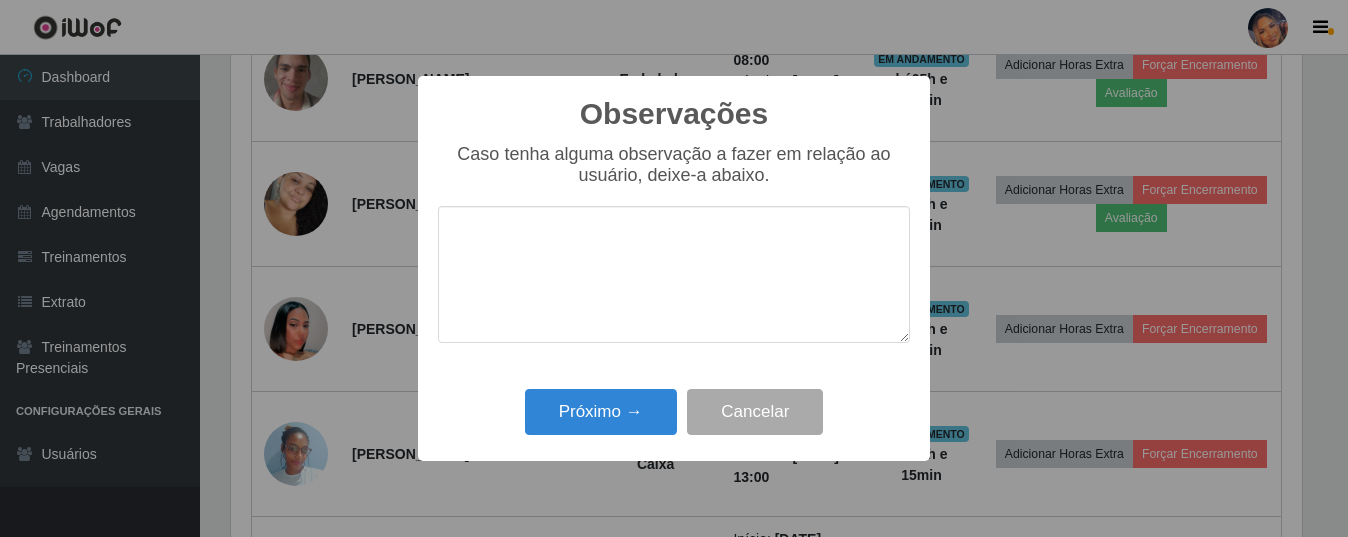 drag, startPoint x: 625, startPoint y: 327, endPoint x: 643, endPoint y: 261, distance: 68.41052 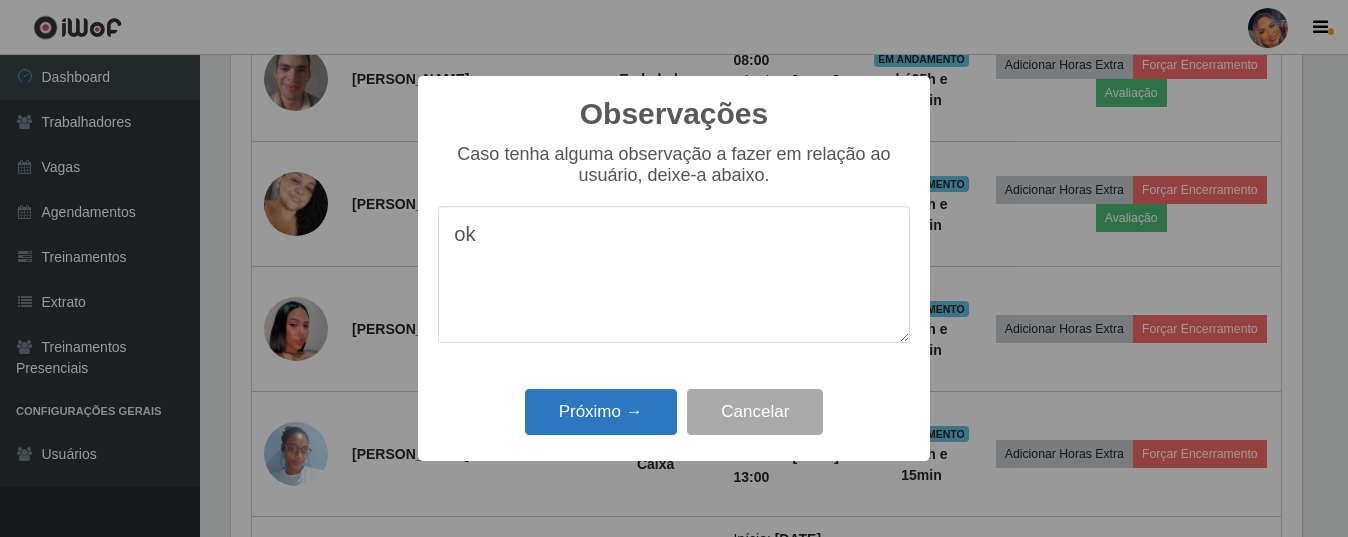 type on "ok" 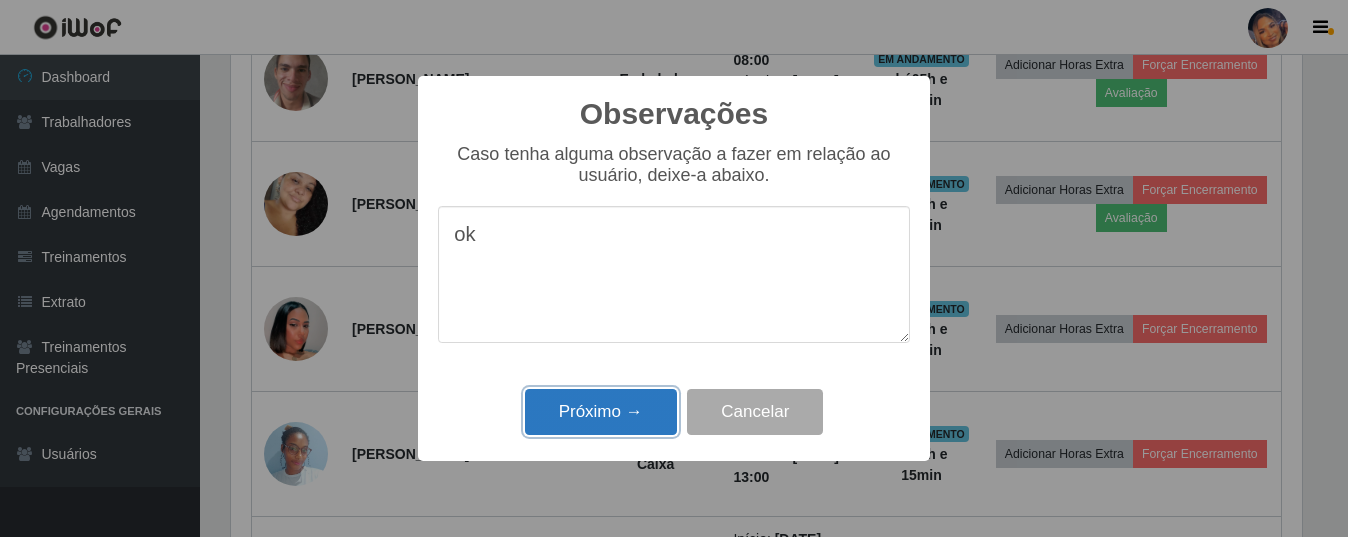 click on "Próximo →" at bounding box center [601, 412] 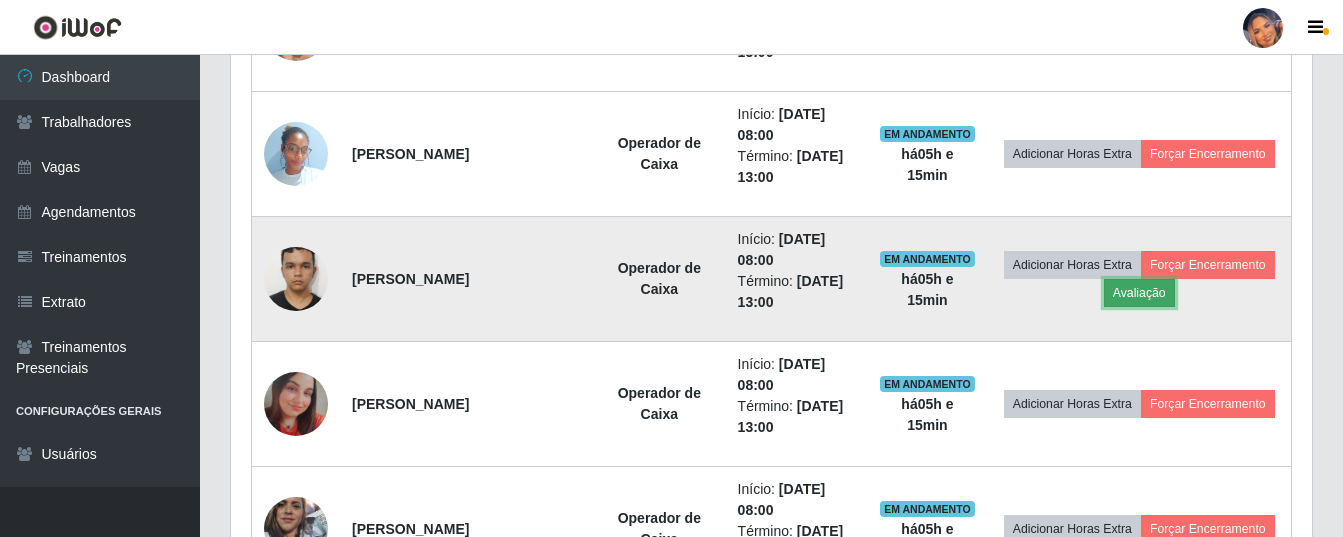 click on "Avaliação" at bounding box center (1139, 293) 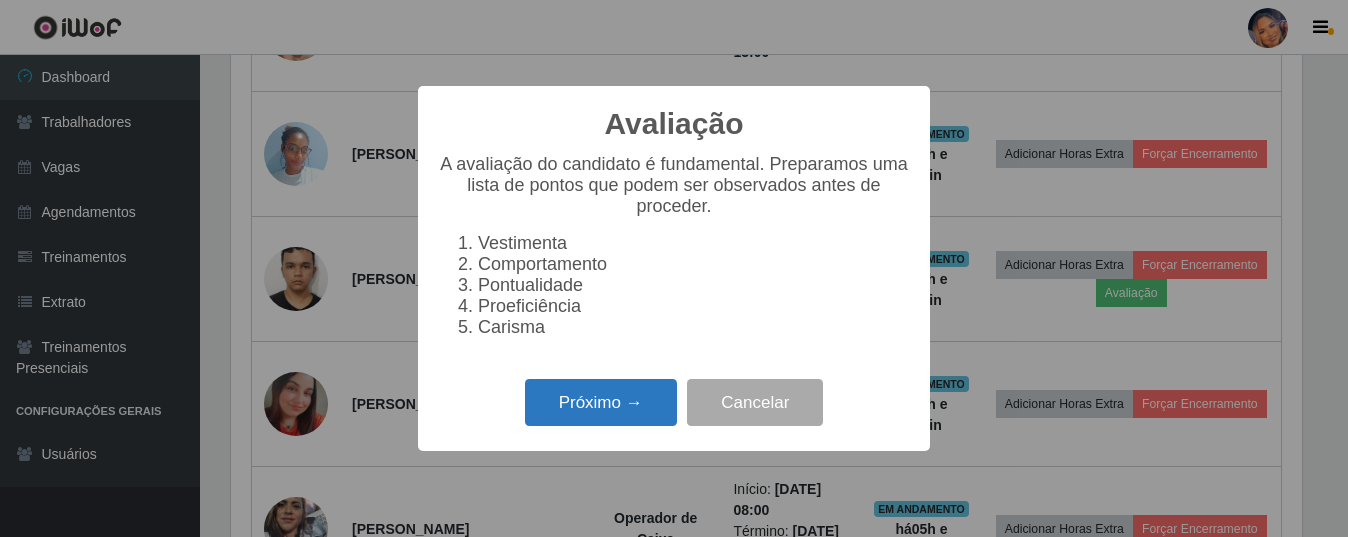 click on "Próximo →" at bounding box center (601, 402) 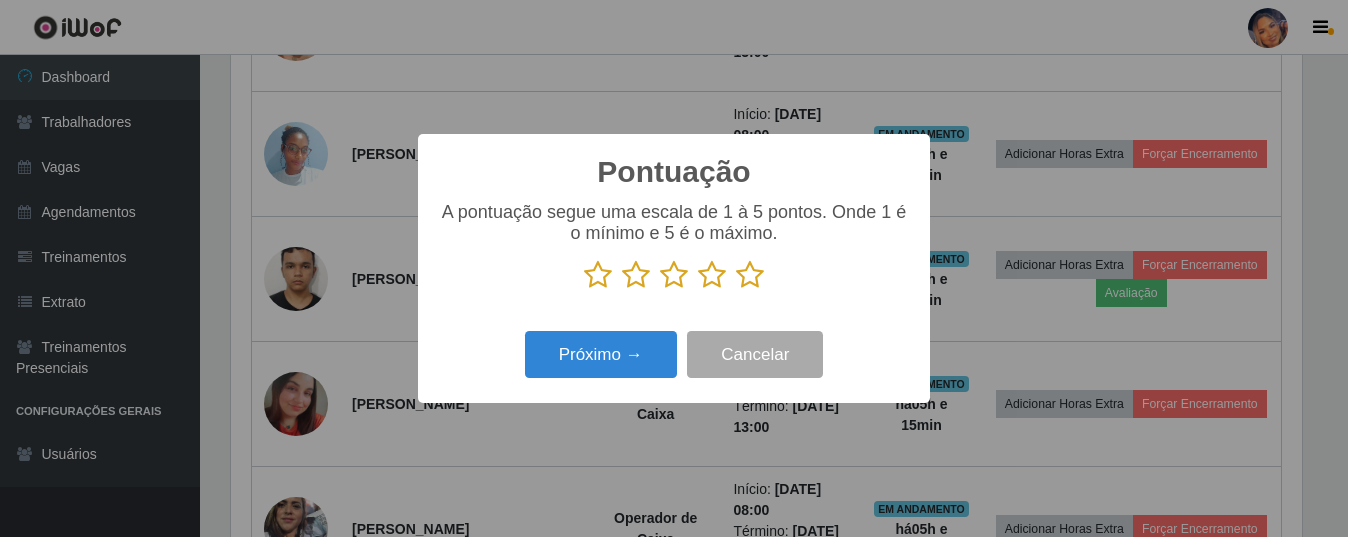 click at bounding box center (750, 275) 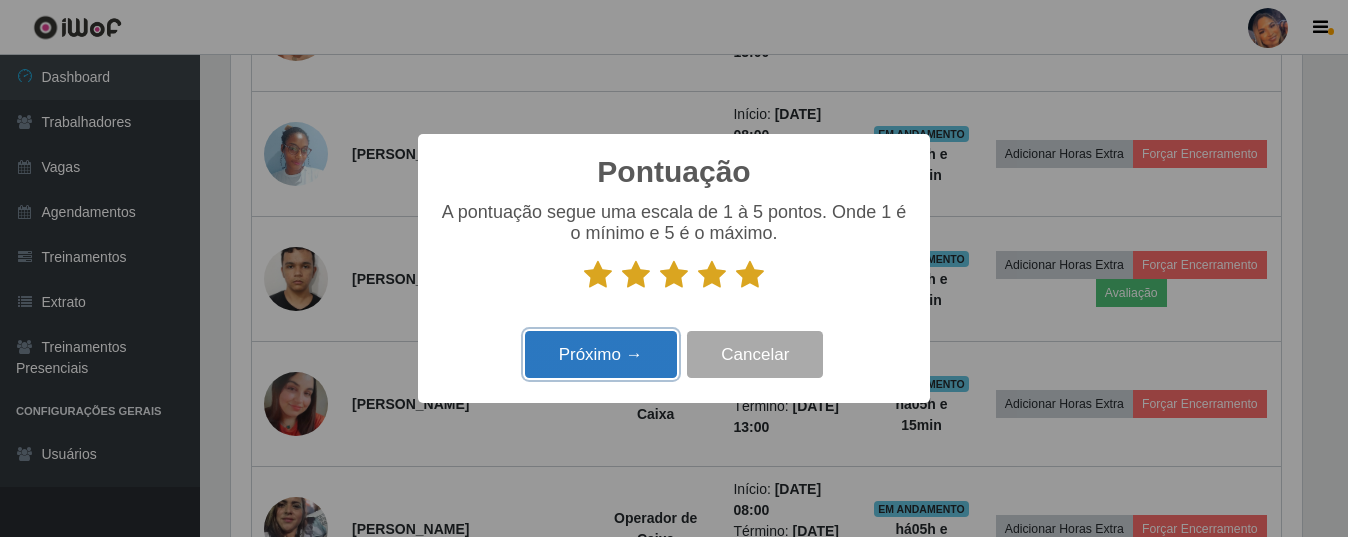 click on "Próximo →" at bounding box center [601, 354] 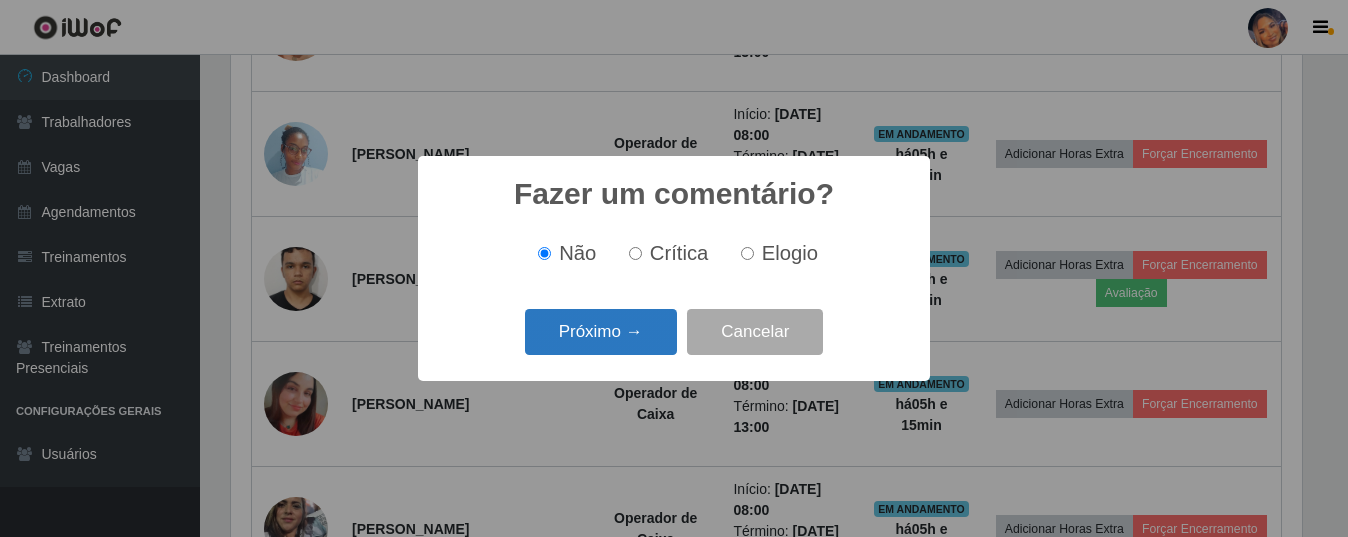 click on "Próximo →" at bounding box center (601, 332) 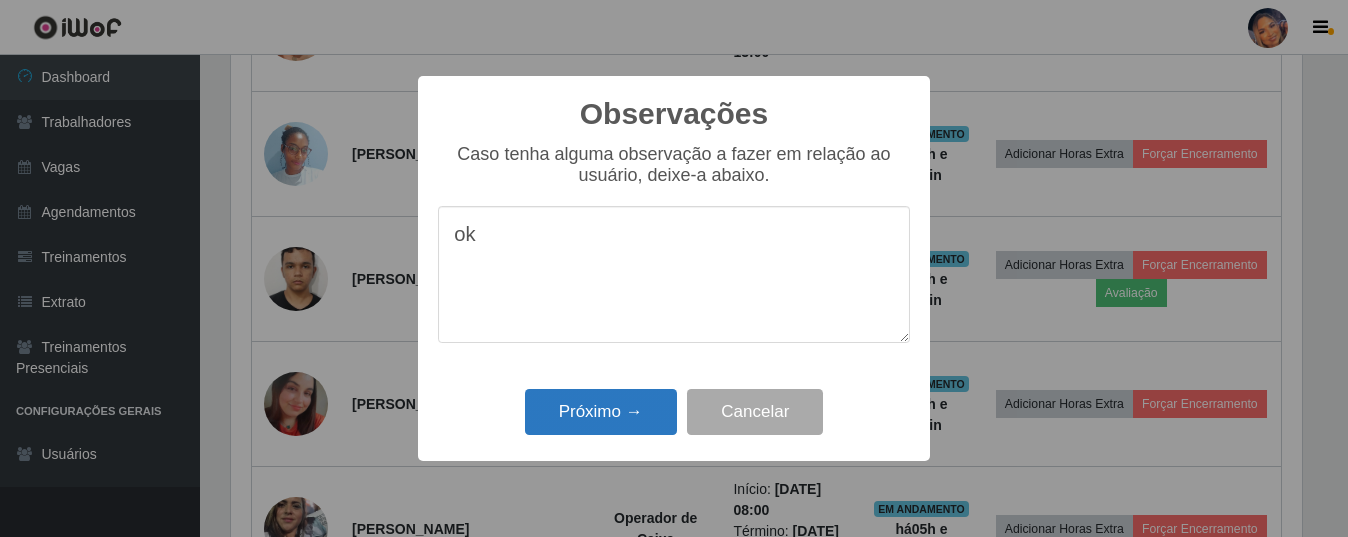 type on "ok" 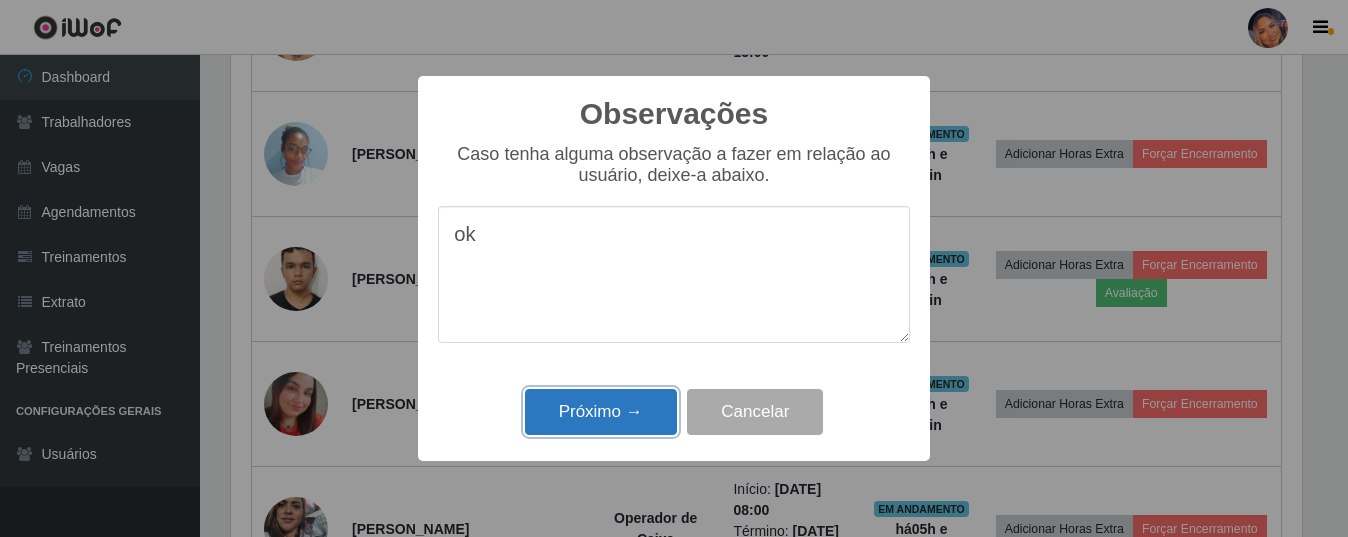 drag, startPoint x: 572, startPoint y: 400, endPoint x: 927, endPoint y: 262, distance: 380.87924 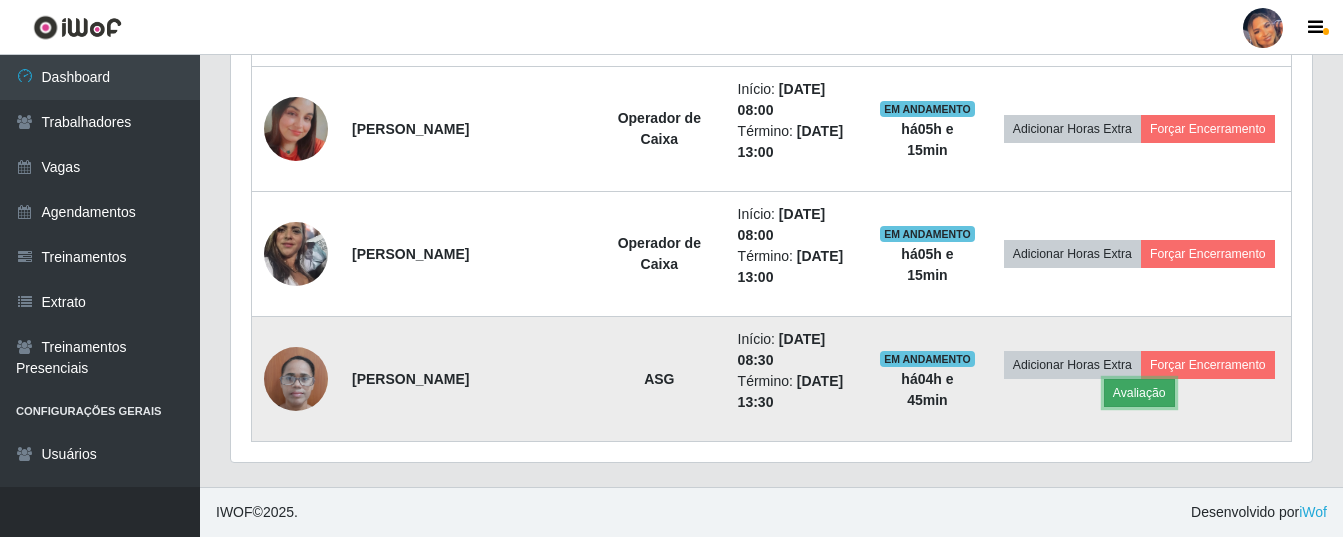 click on "Avaliação" at bounding box center (1139, 393) 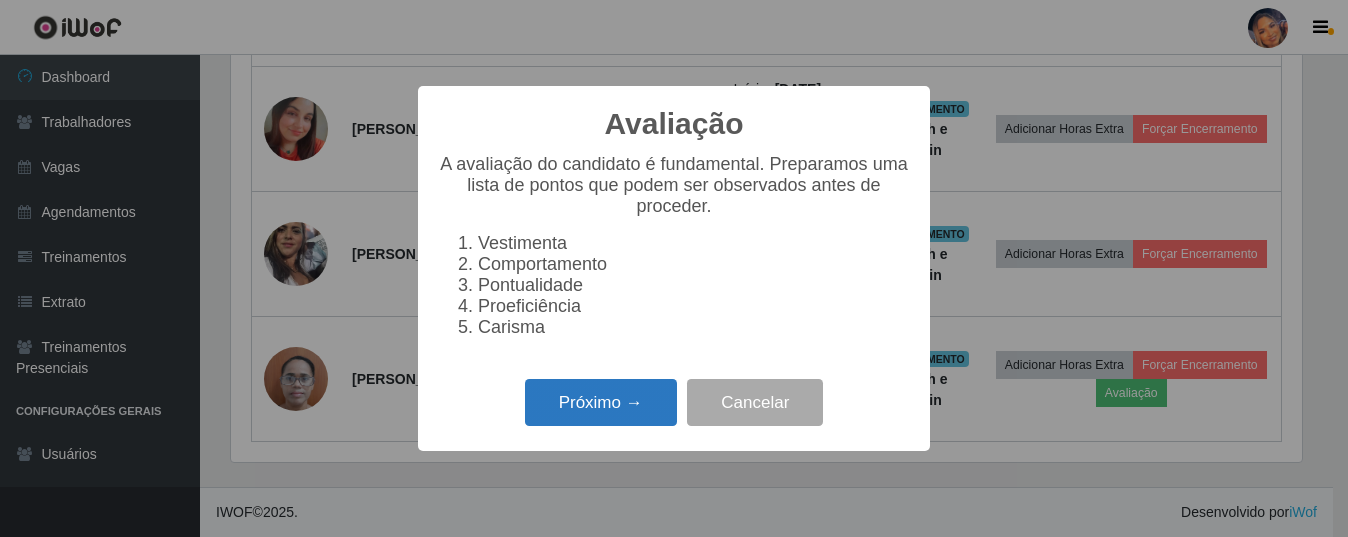 click on "Próximo →" at bounding box center [601, 402] 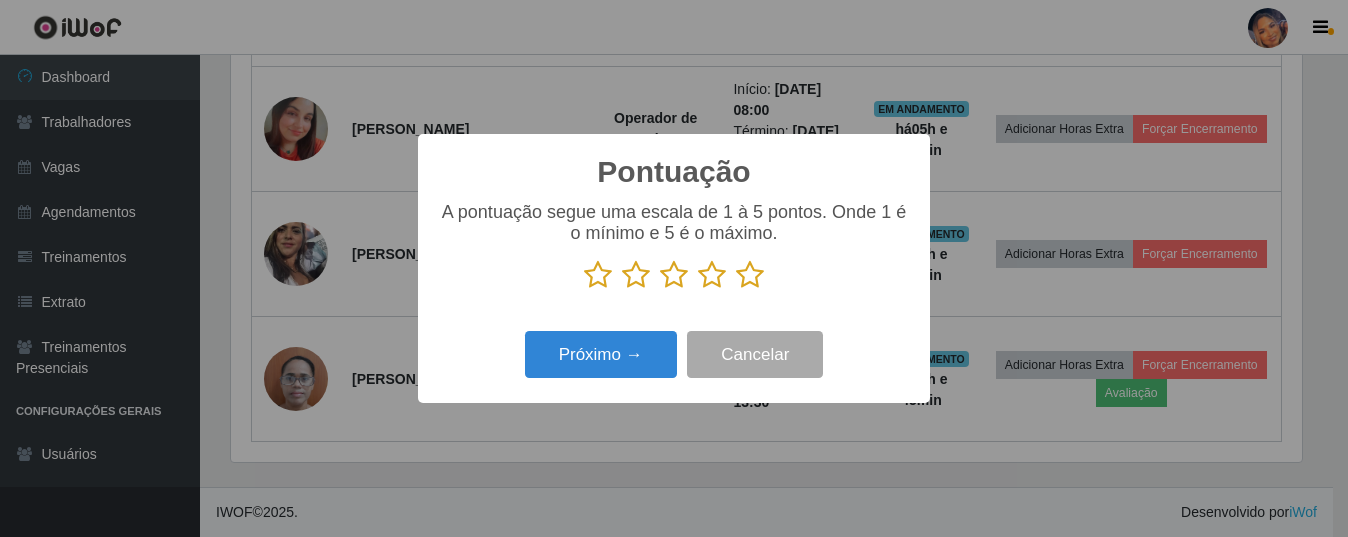click at bounding box center (674, 275) 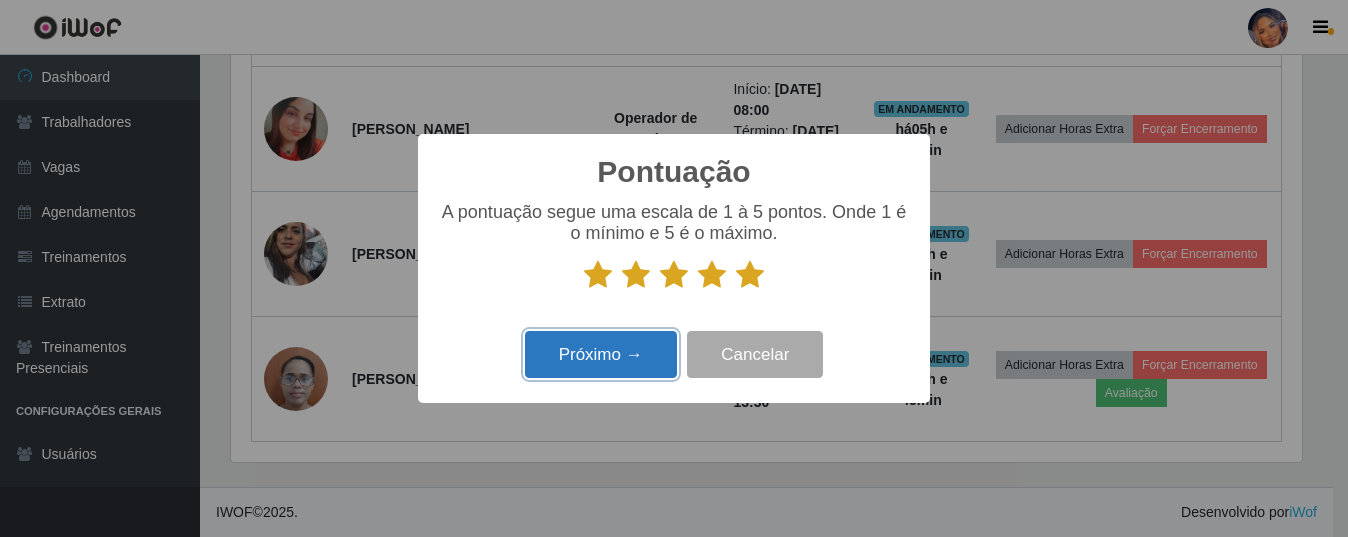 click on "Próximo →" at bounding box center (601, 354) 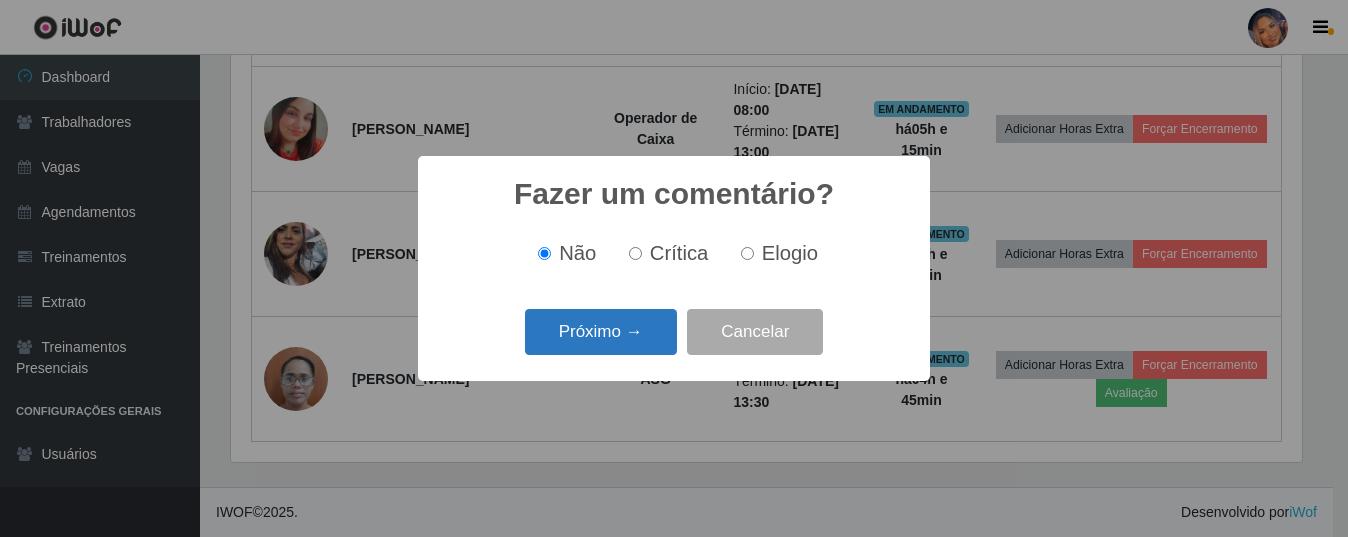 click on "Próximo →" at bounding box center [601, 332] 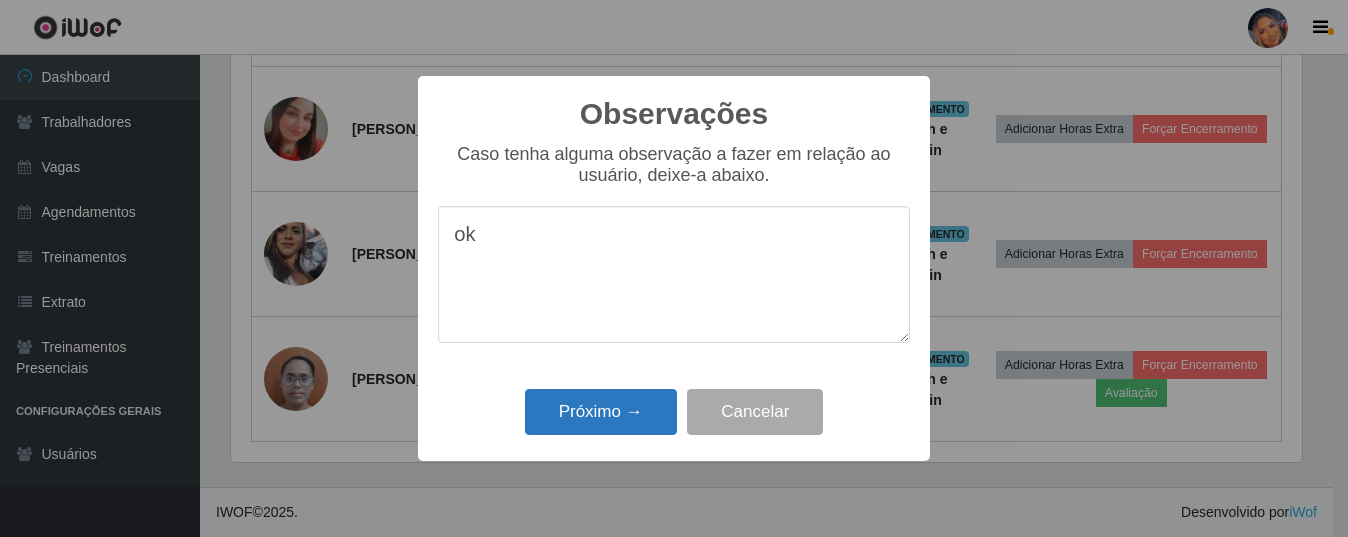 type on "ok" 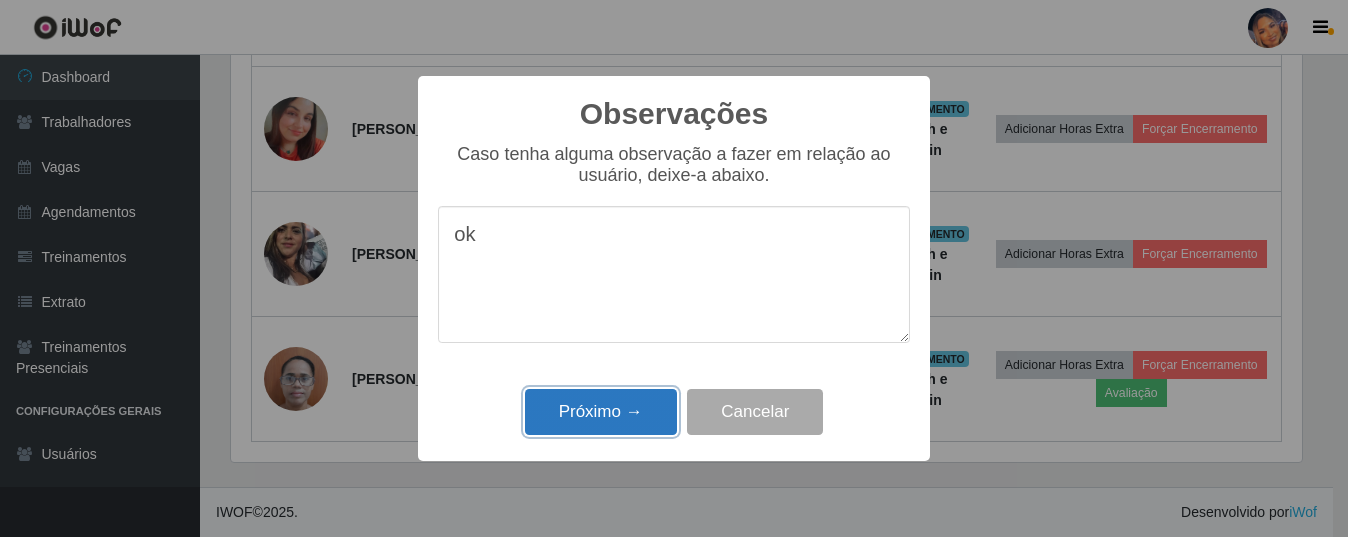 click on "Próximo →" at bounding box center (601, 412) 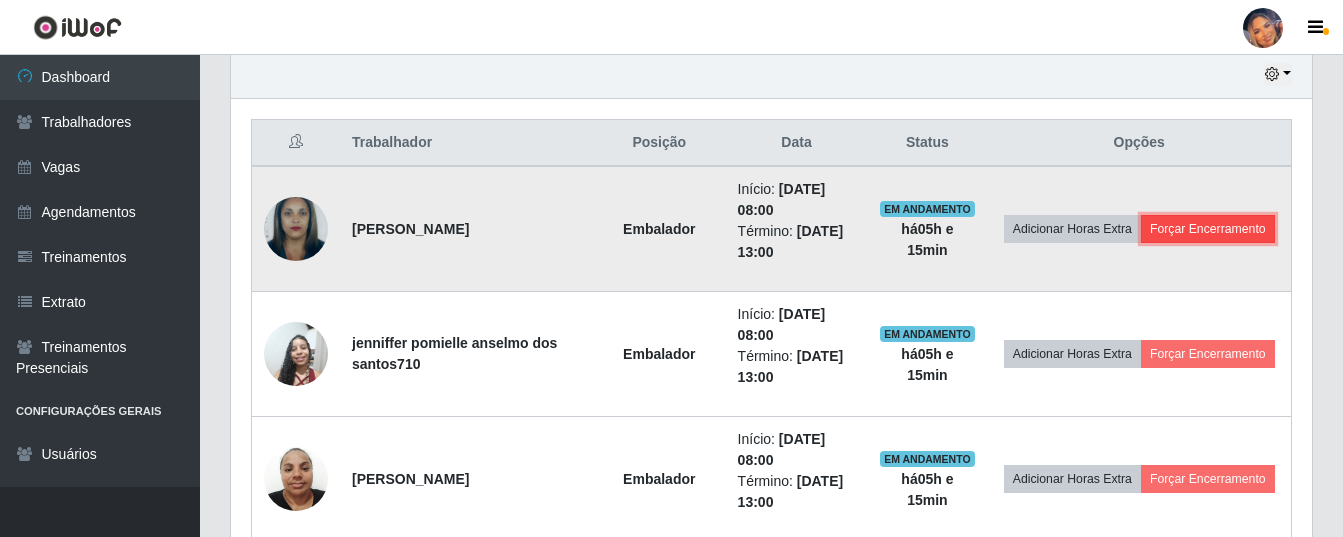 click on "Forçar Encerramento" at bounding box center [1208, 229] 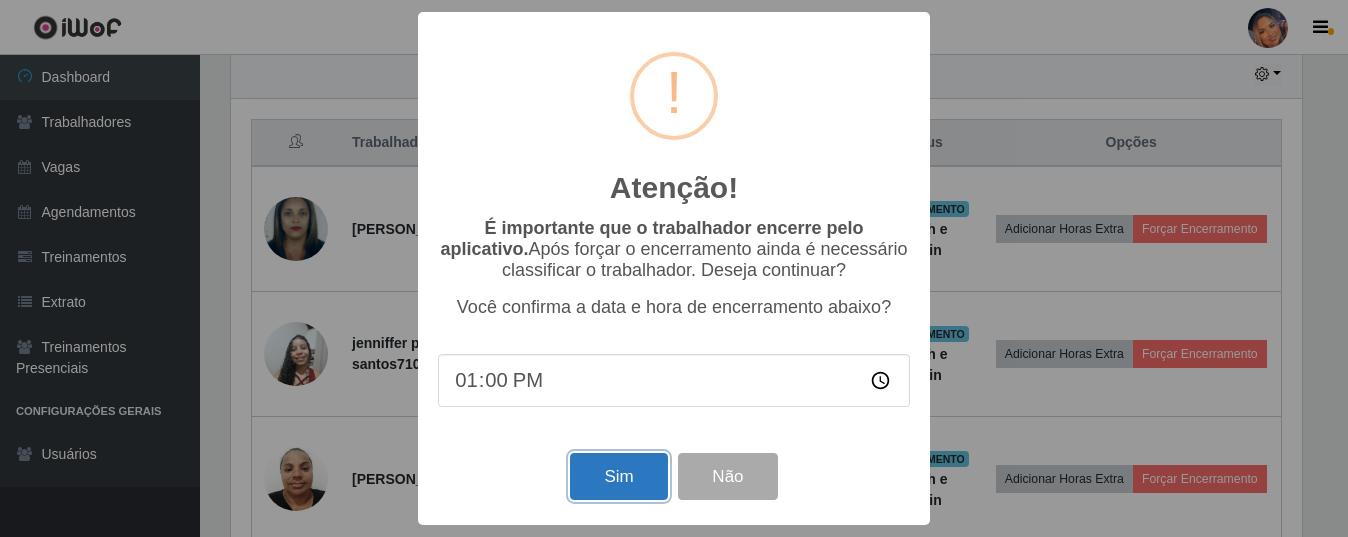 click on "Sim" at bounding box center [618, 476] 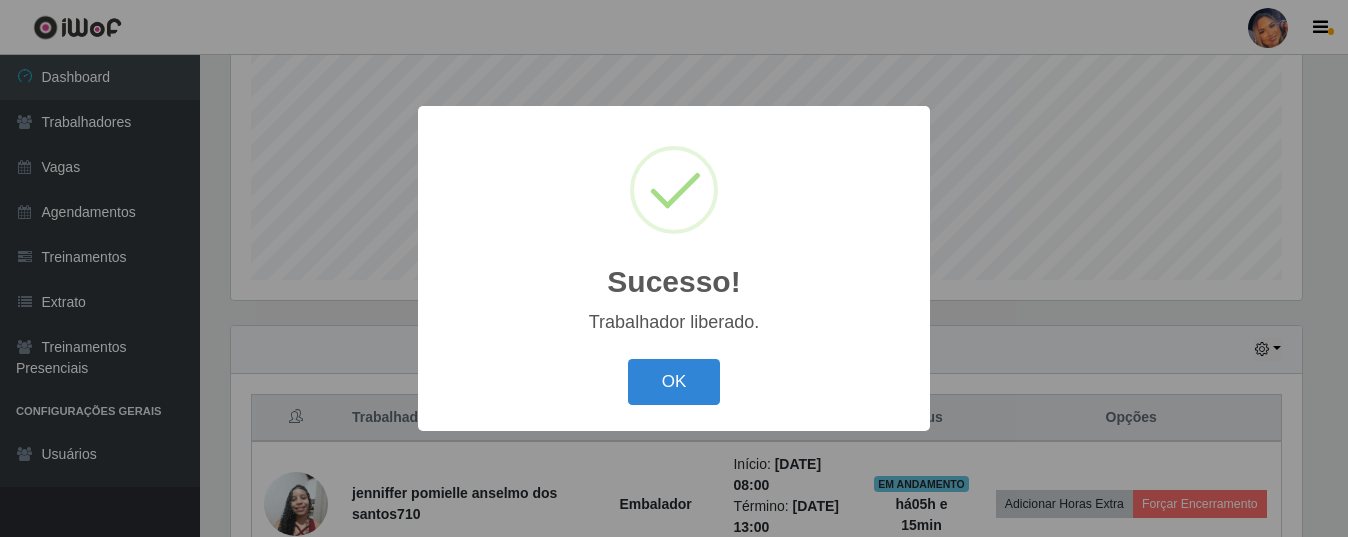 drag, startPoint x: 708, startPoint y: 388, endPoint x: 721, endPoint y: 373, distance: 19.849434 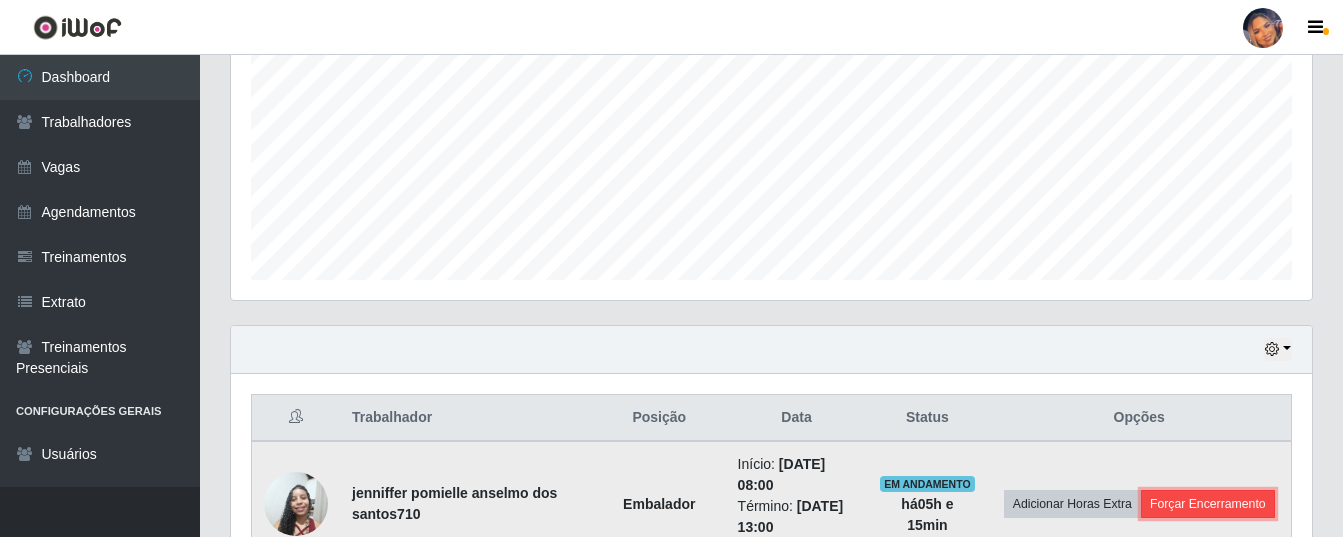 click on "Forçar Encerramento" at bounding box center (1208, 504) 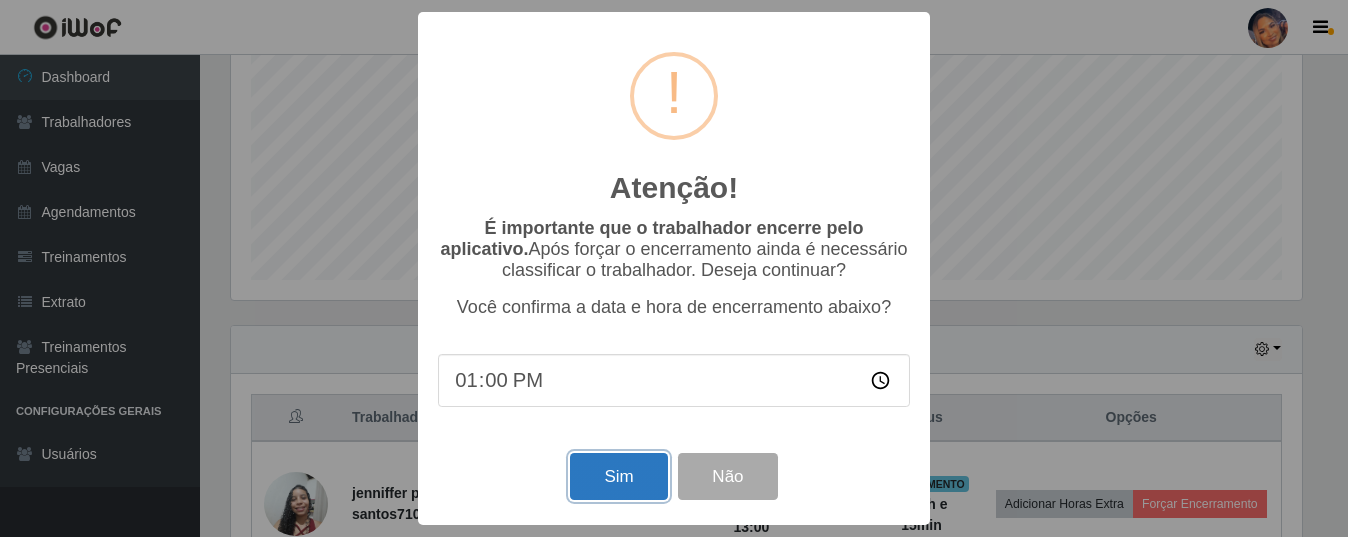 click on "Sim" at bounding box center [618, 476] 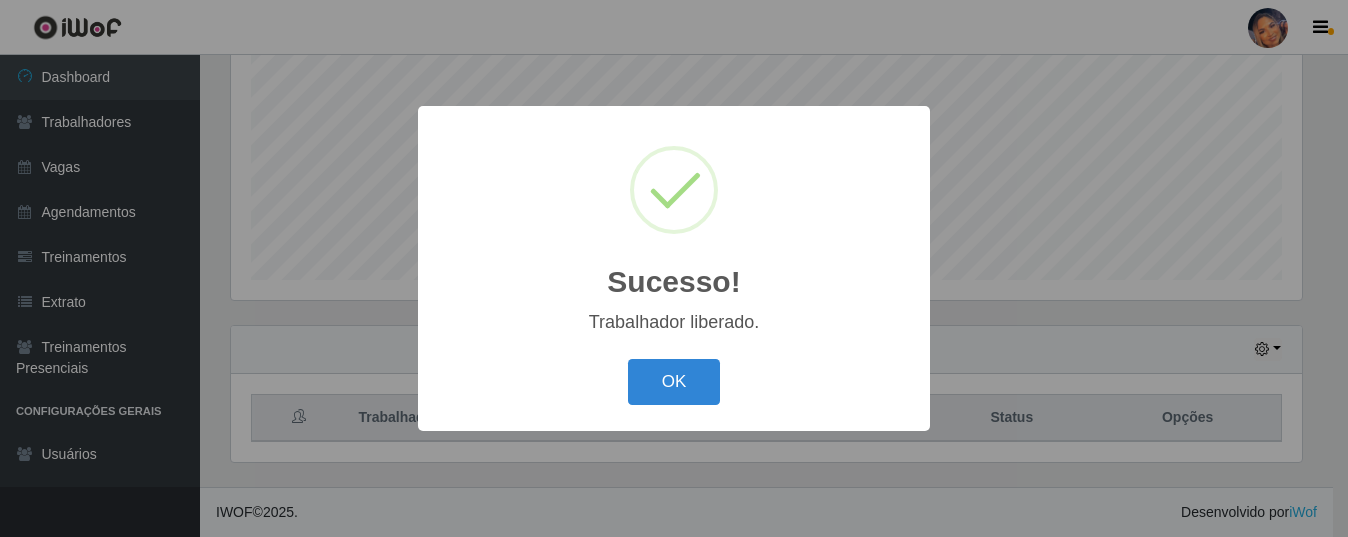 drag, startPoint x: 685, startPoint y: 368, endPoint x: 892, endPoint y: 298, distance: 218.51544 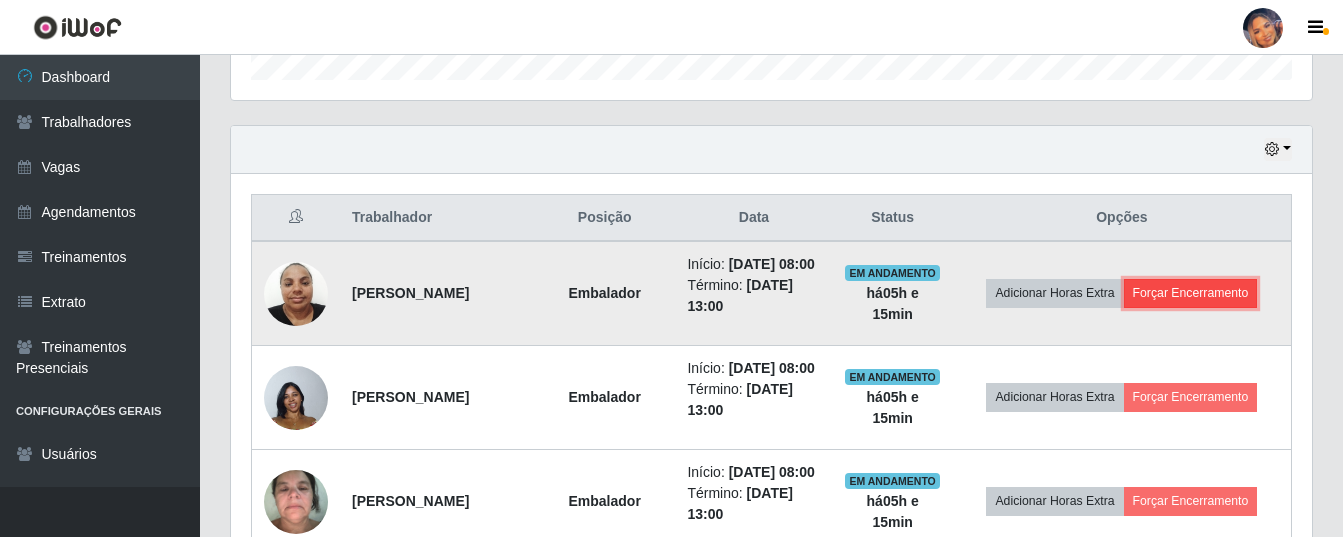 click on "Forçar Encerramento" at bounding box center [1191, 293] 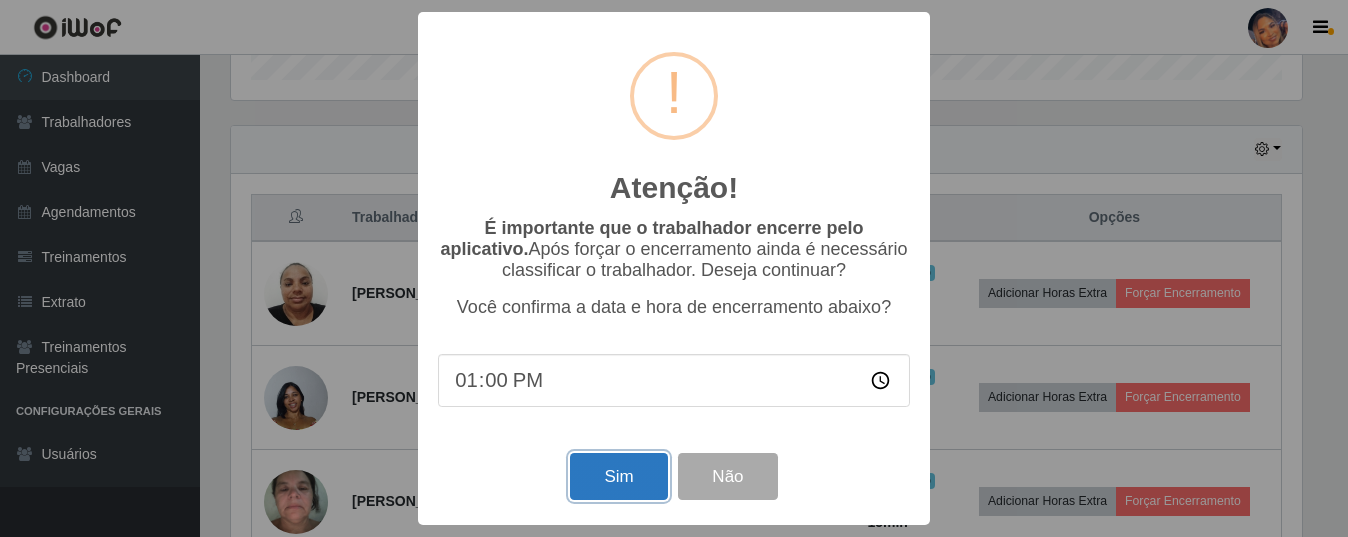 click on "Sim" at bounding box center [618, 476] 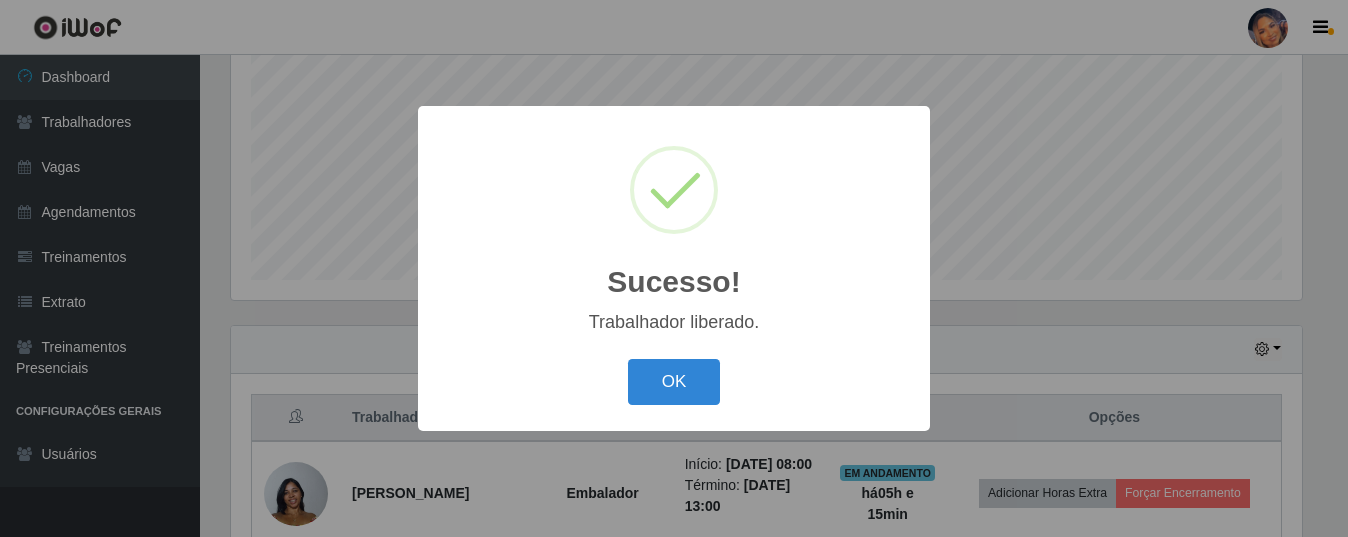 drag, startPoint x: 721, startPoint y: 383, endPoint x: 889, endPoint y: 324, distance: 178.05898 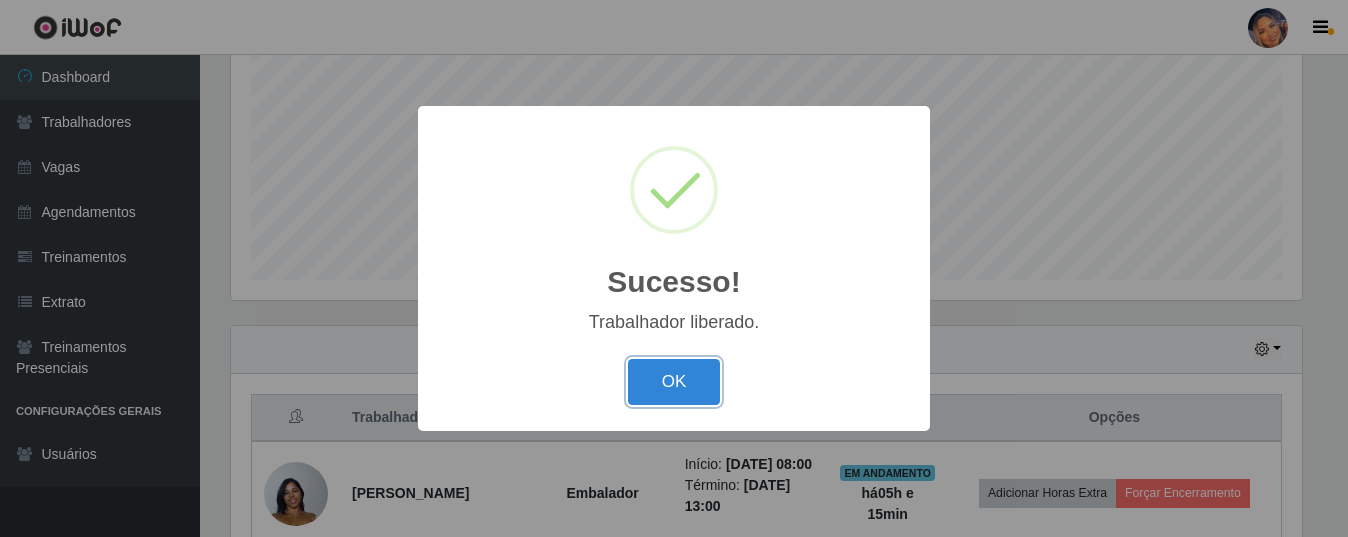 drag, startPoint x: 678, startPoint y: 404, endPoint x: 754, endPoint y: 362, distance: 86.833176 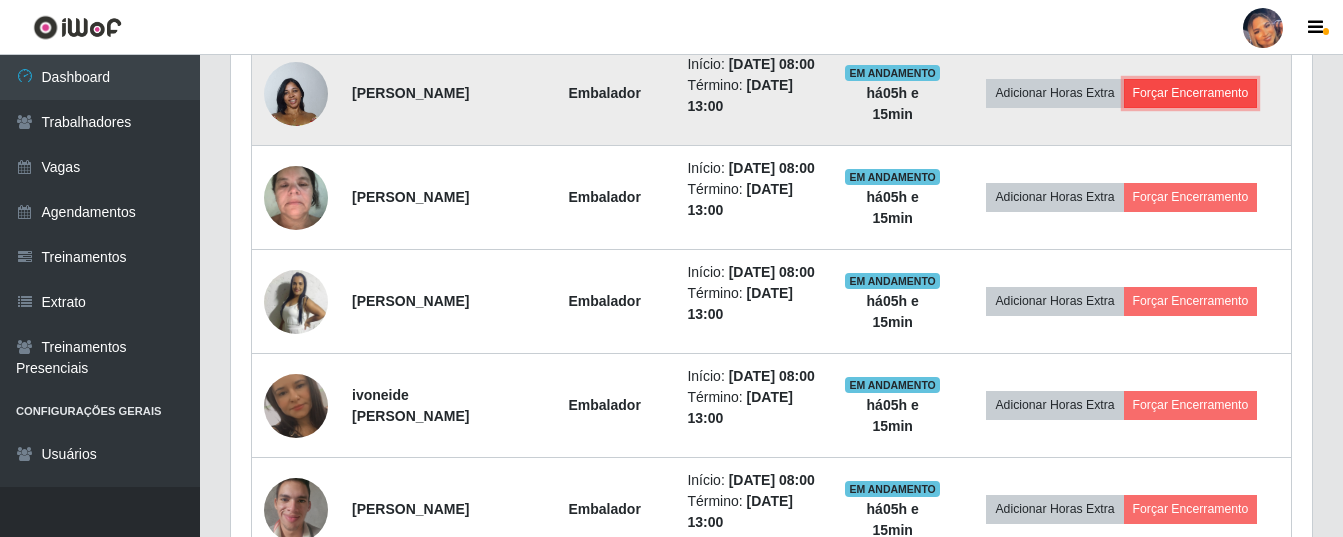 click on "Forçar Encerramento" at bounding box center (1191, 93) 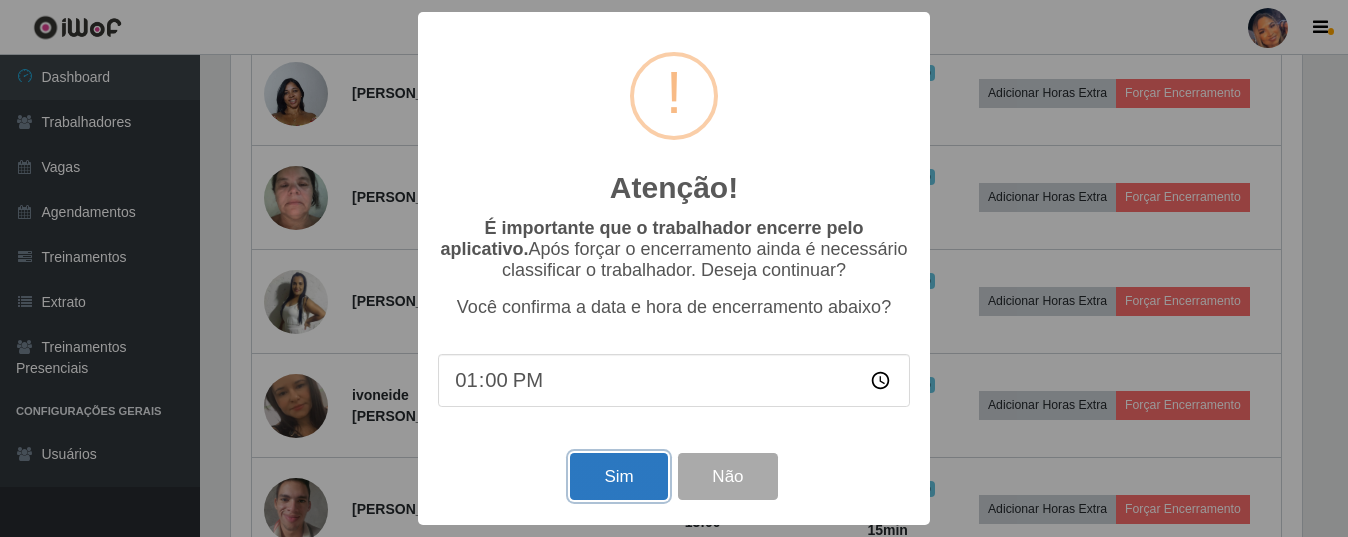 click on "Sim" at bounding box center [618, 476] 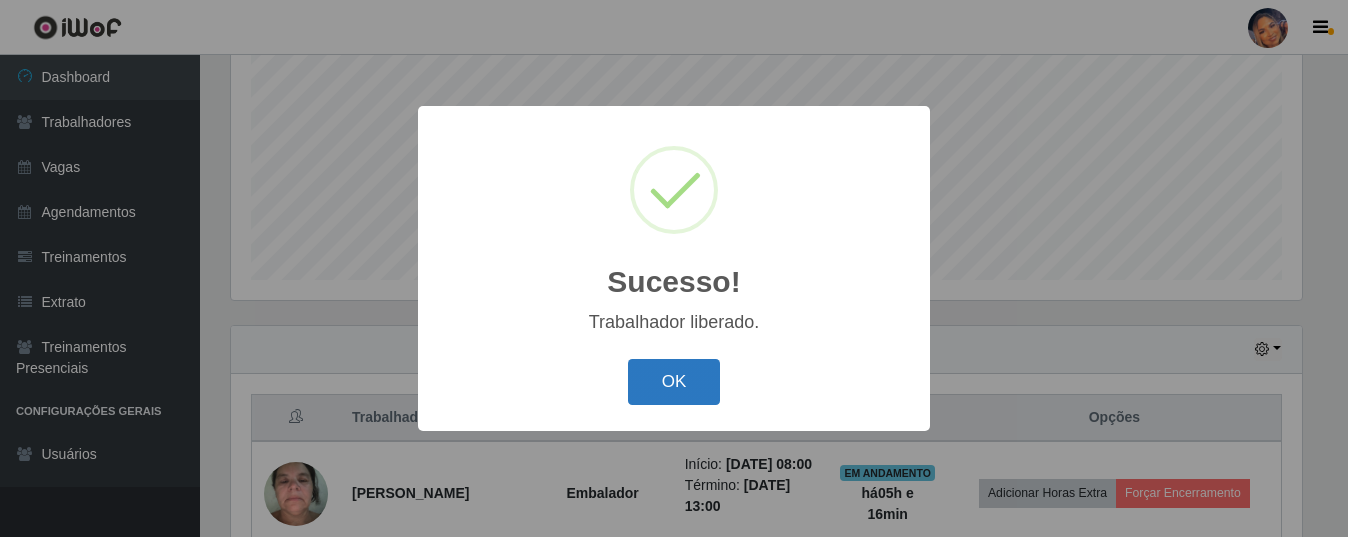 click on "OK" at bounding box center (674, 382) 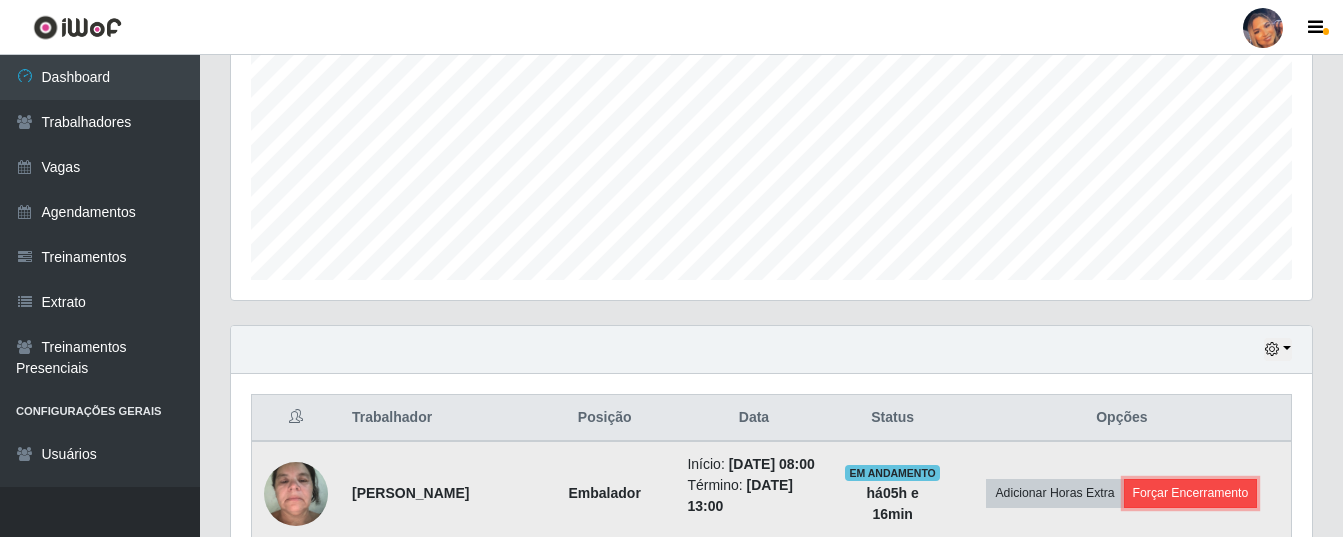 click on "Forçar Encerramento" at bounding box center [1191, 493] 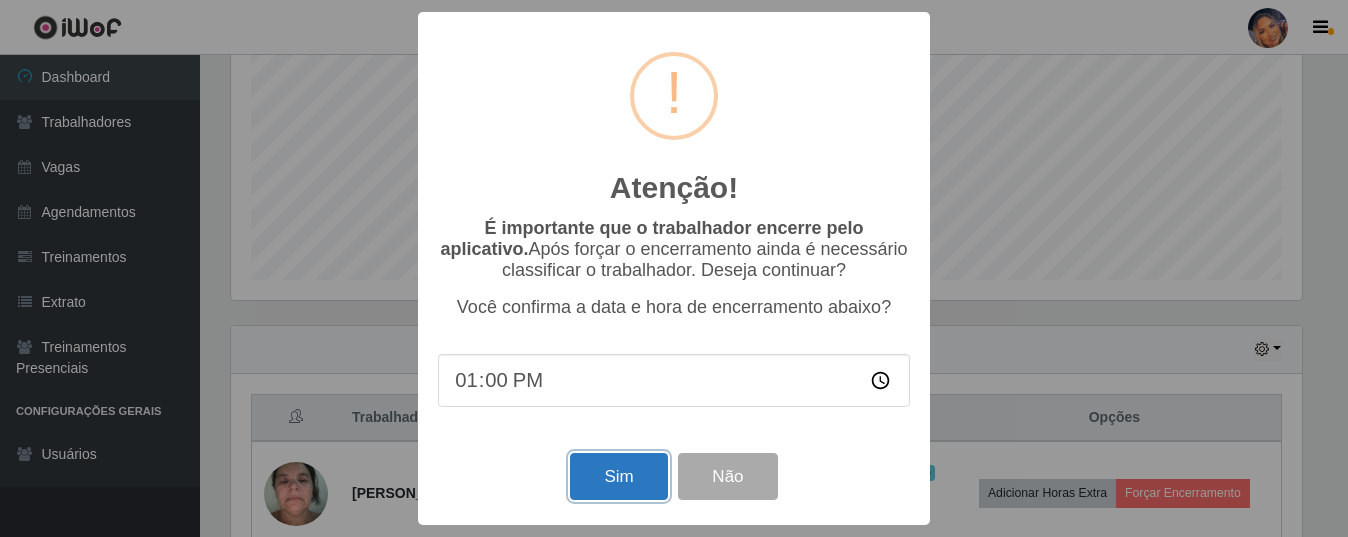 click on "Sim" at bounding box center [618, 476] 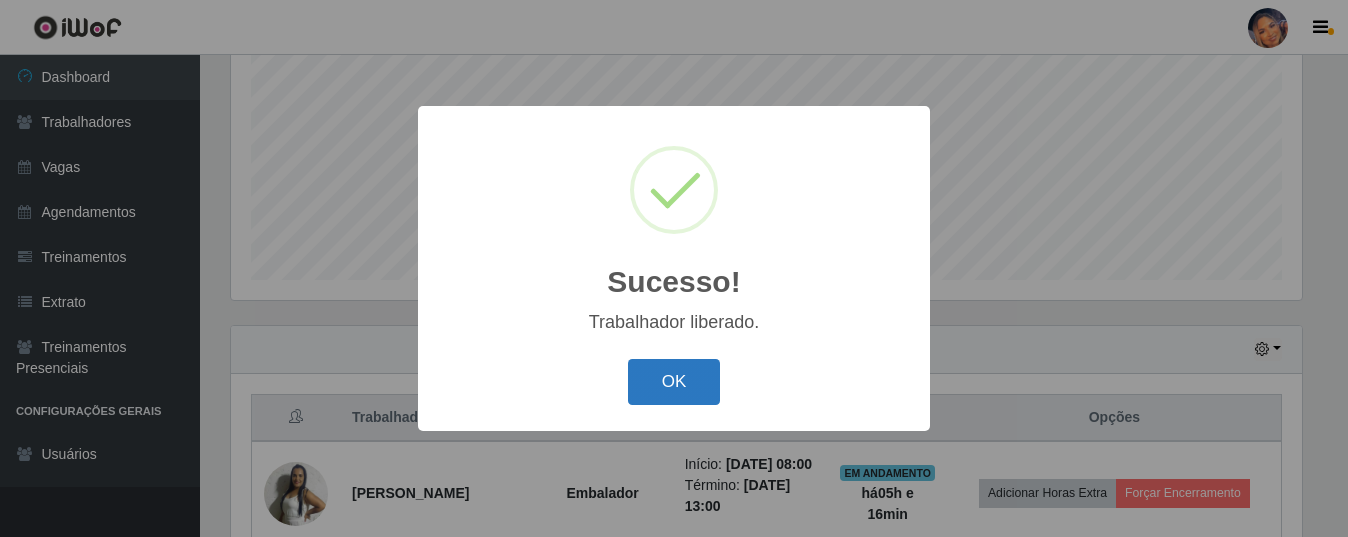 click on "OK" at bounding box center [674, 382] 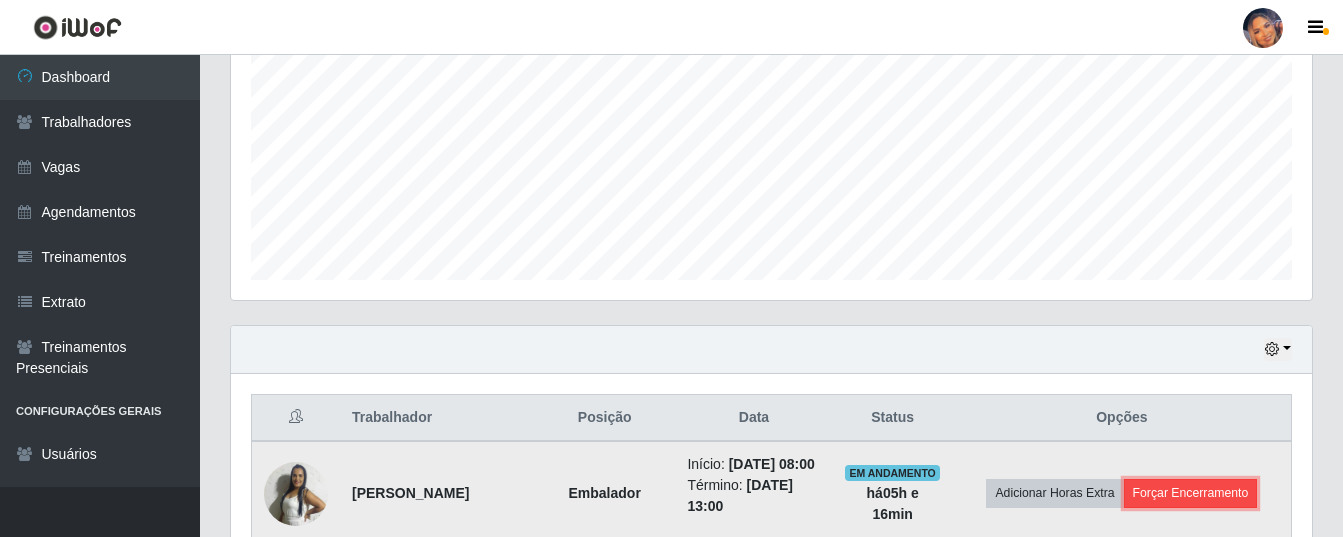 click on "Forçar Encerramento" at bounding box center (1191, 493) 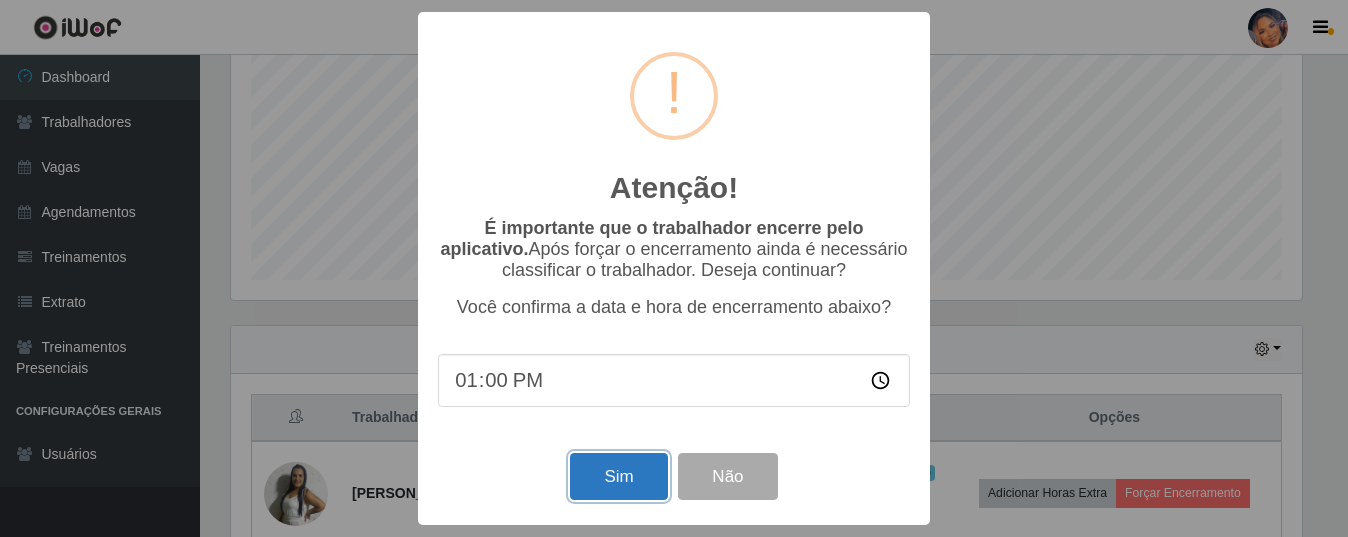 drag, startPoint x: 589, startPoint y: 485, endPoint x: 602, endPoint y: 469, distance: 20.615528 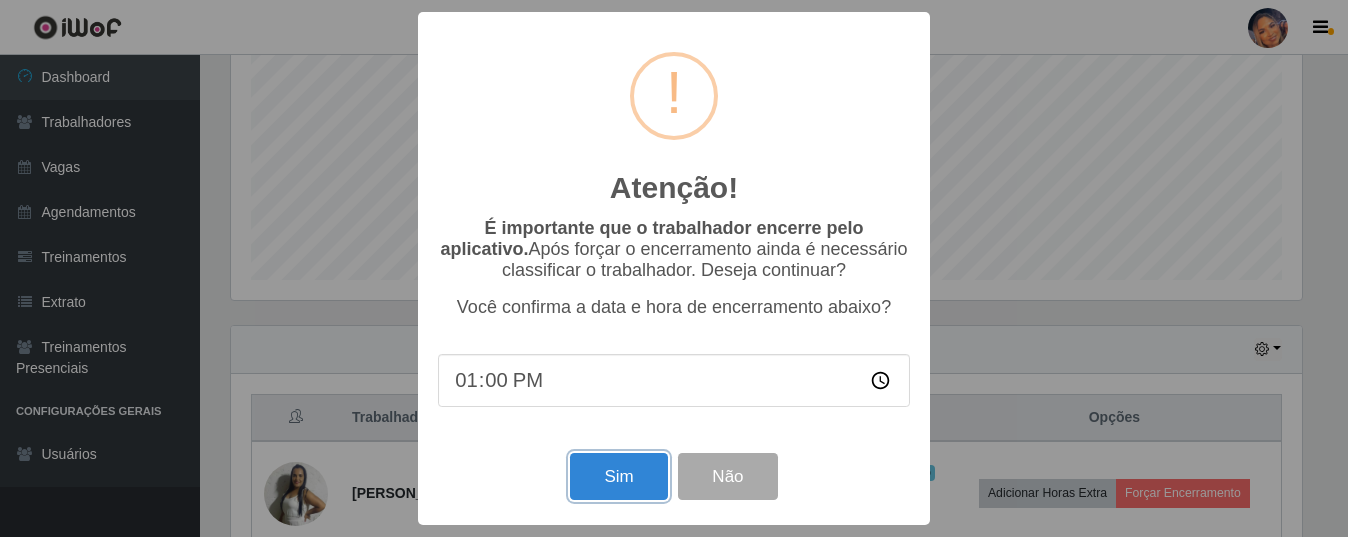 click on "Sim" at bounding box center (618, 476) 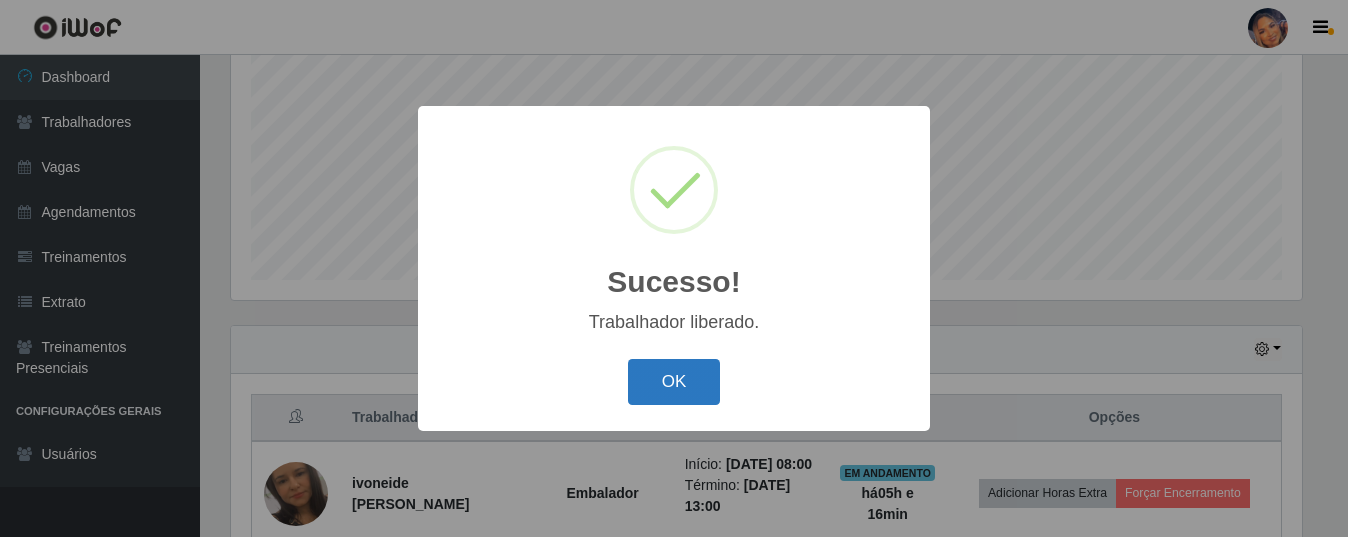 click on "OK Cancel" at bounding box center [674, 381] 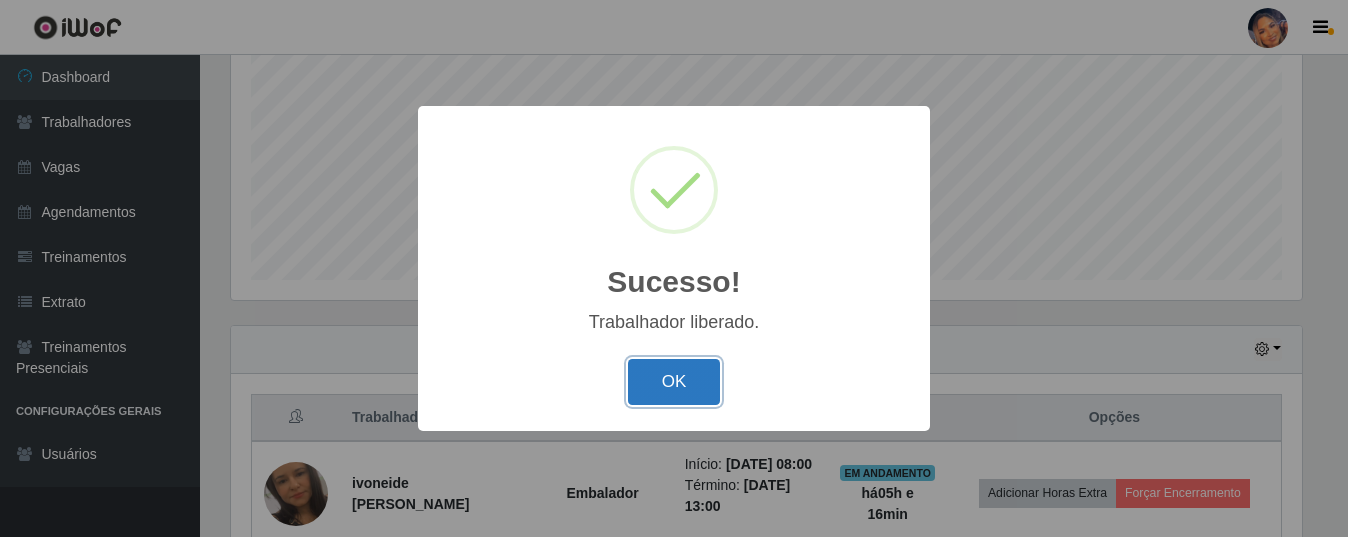 drag, startPoint x: 671, startPoint y: 367, endPoint x: 854, endPoint y: 306, distance: 192.89894 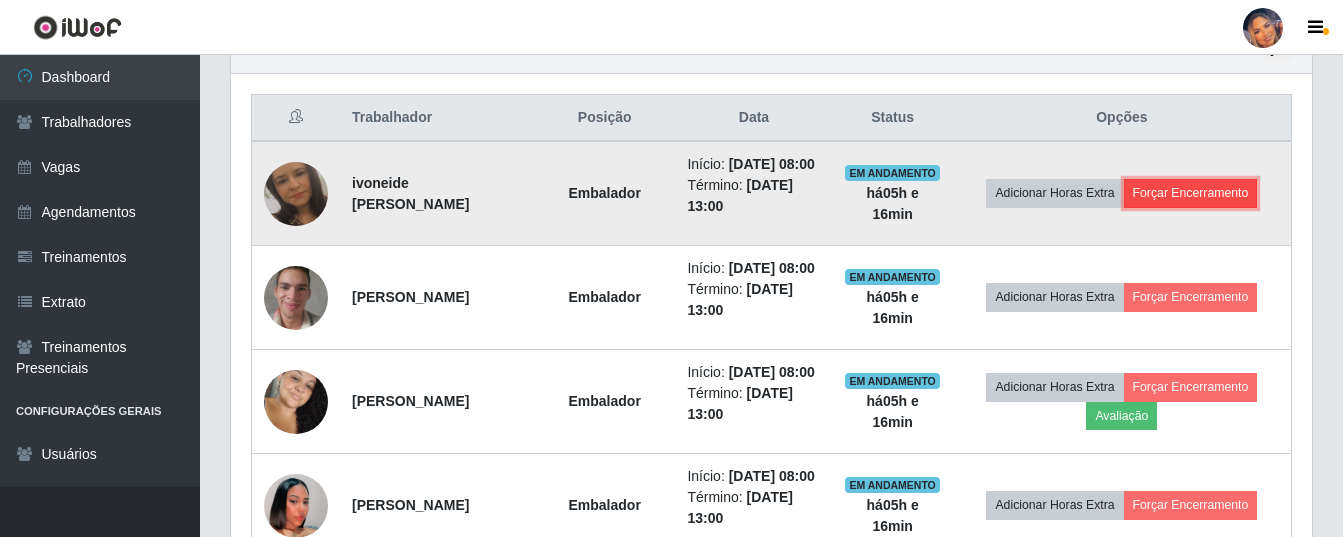 click on "Forçar Encerramento" at bounding box center [1191, 193] 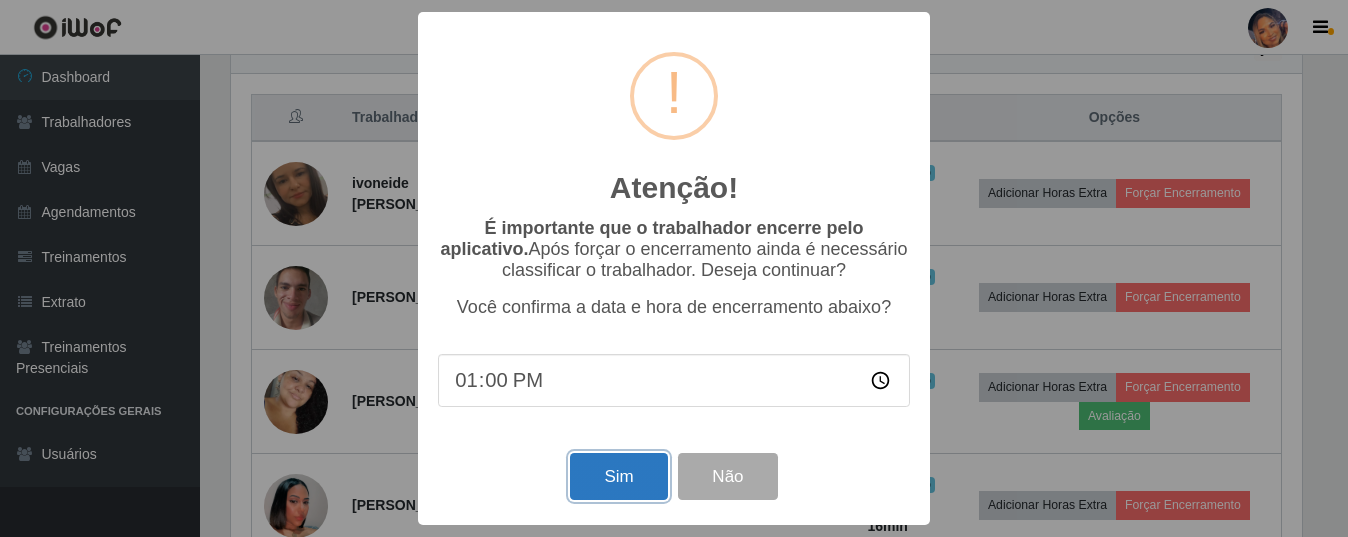click on "Sim" at bounding box center [618, 476] 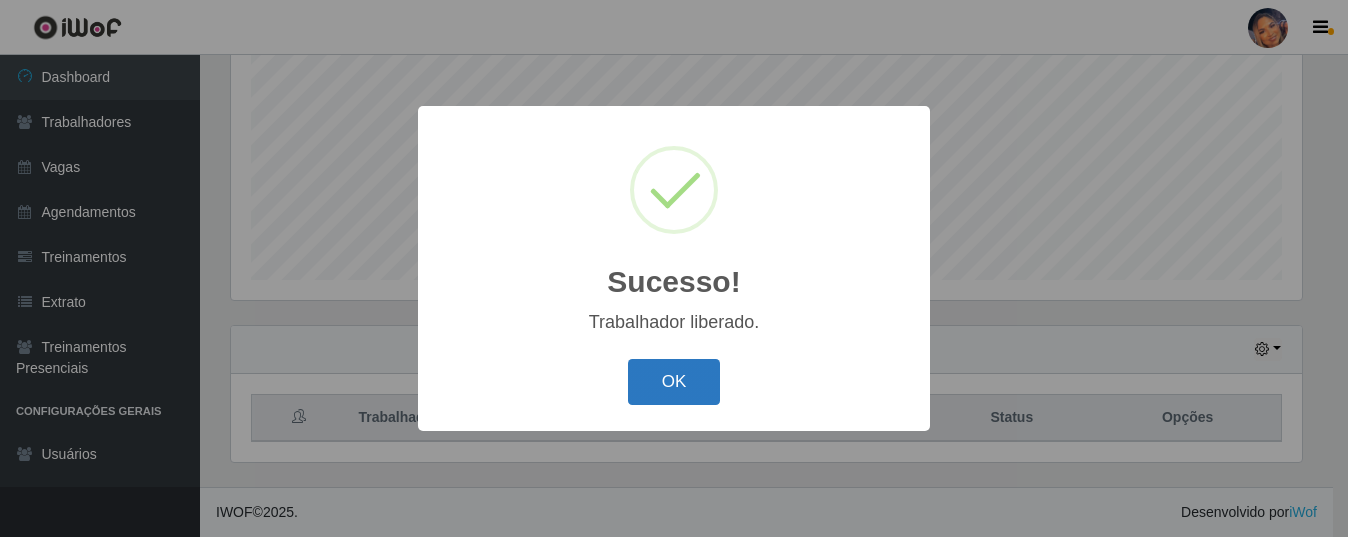 click on "OK" at bounding box center [674, 382] 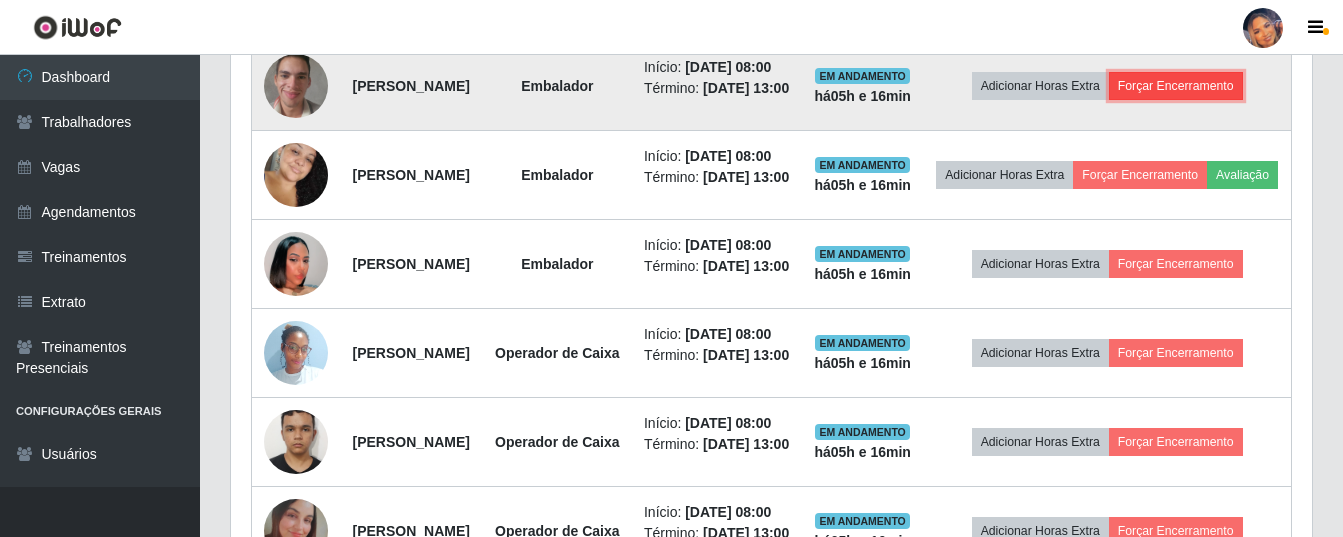 click on "Forçar Encerramento" at bounding box center (1176, 86) 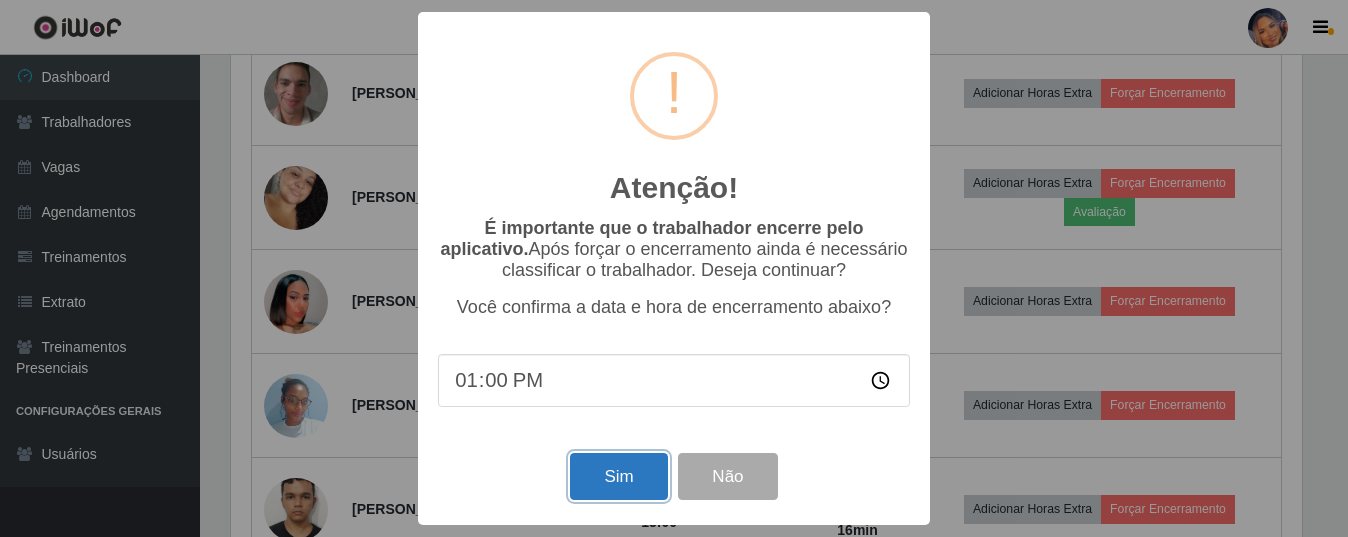 click on "Sim" at bounding box center [618, 476] 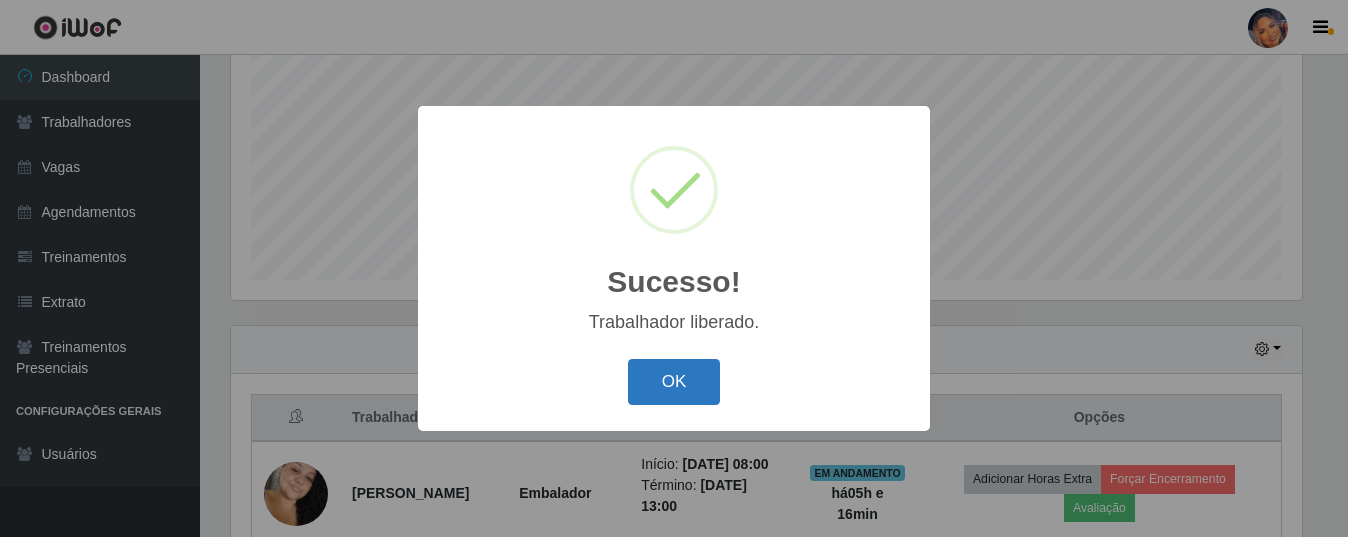 click on "OK" at bounding box center (674, 382) 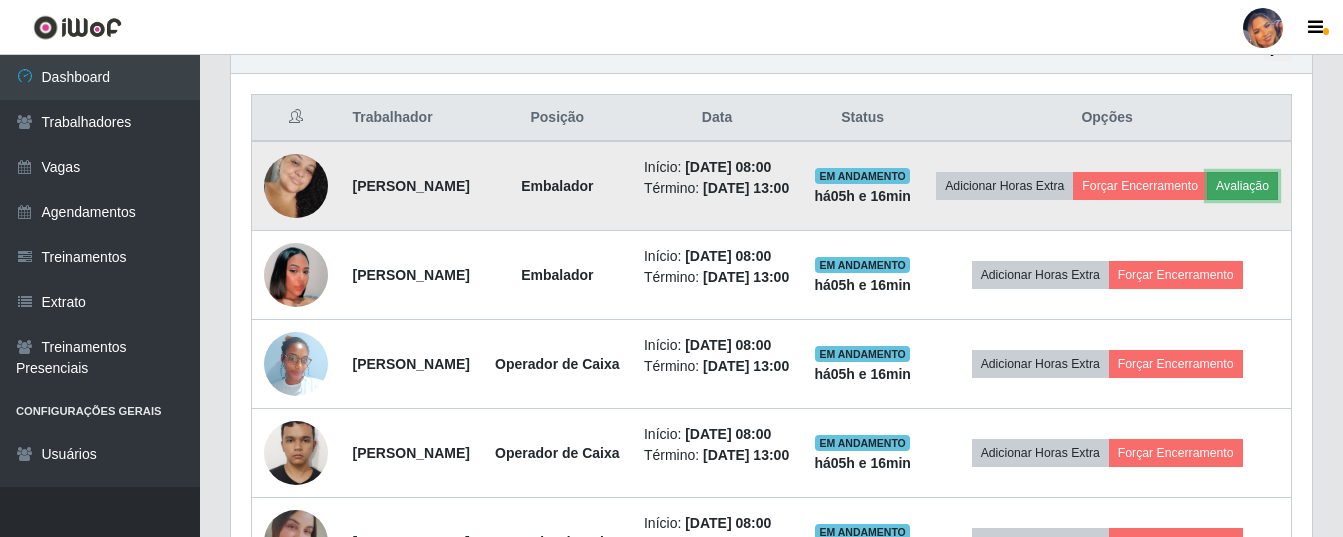 click on "Avaliação" at bounding box center (1242, 186) 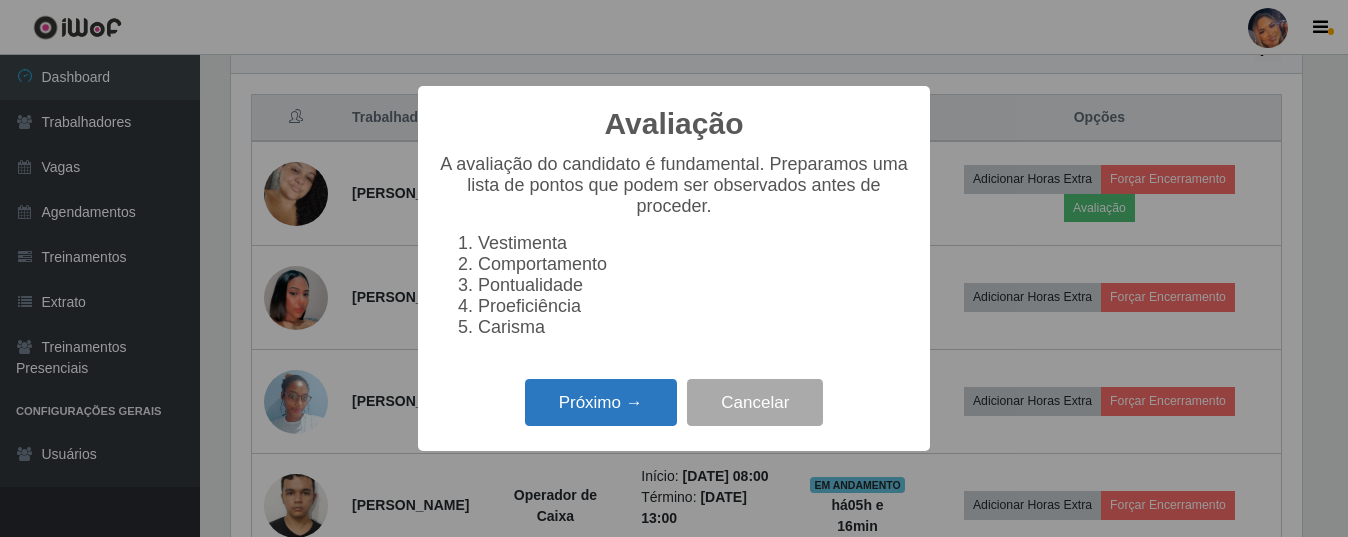 click on "Próximo →" at bounding box center [601, 402] 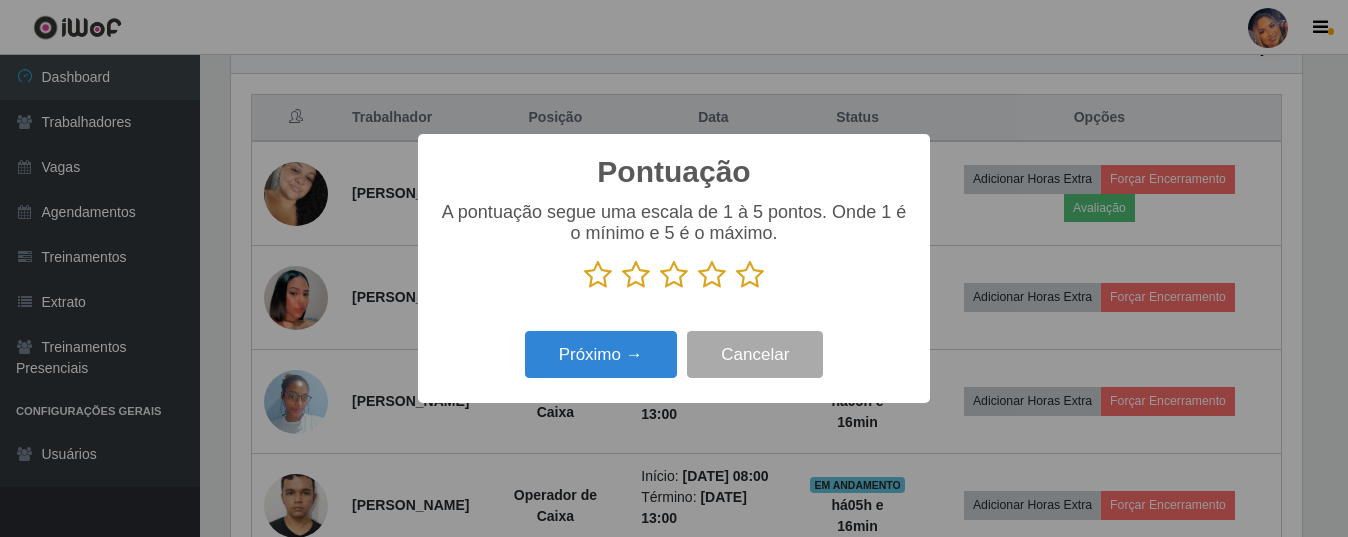 drag, startPoint x: 769, startPoint y: 275, endPoint x: 748, endPoint y: 282, distance: 22.135944 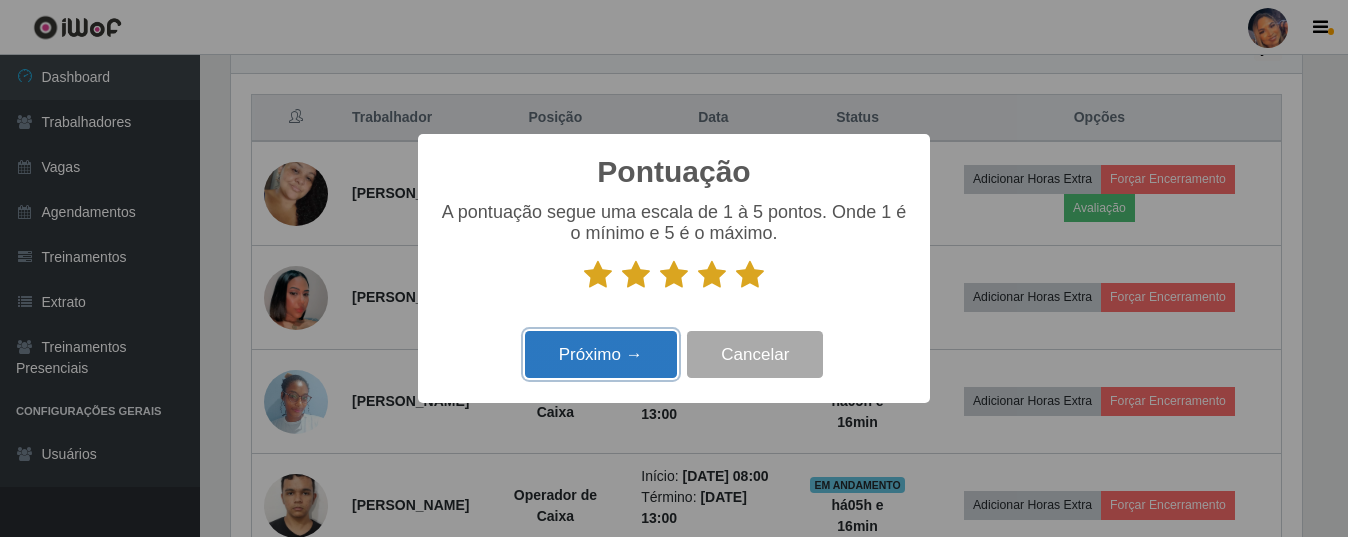 click on "Próximo →" at bounding box center [601, 354] 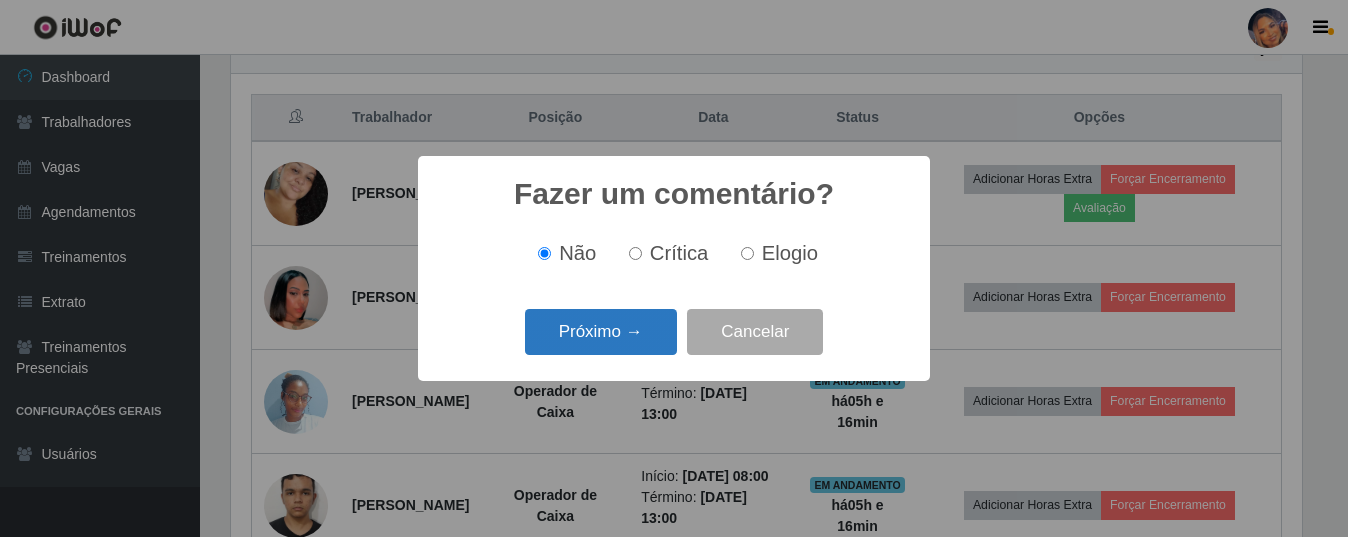 click on "Próximo →" at bounding box center (601, 332) 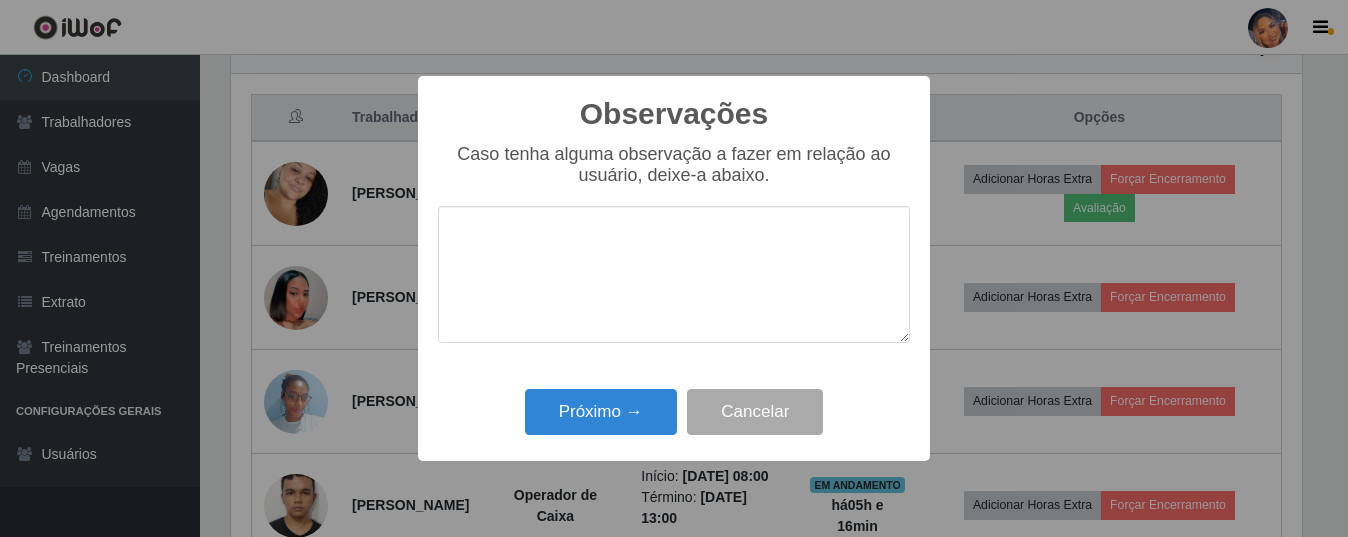 click at bounding box center (674, 274) 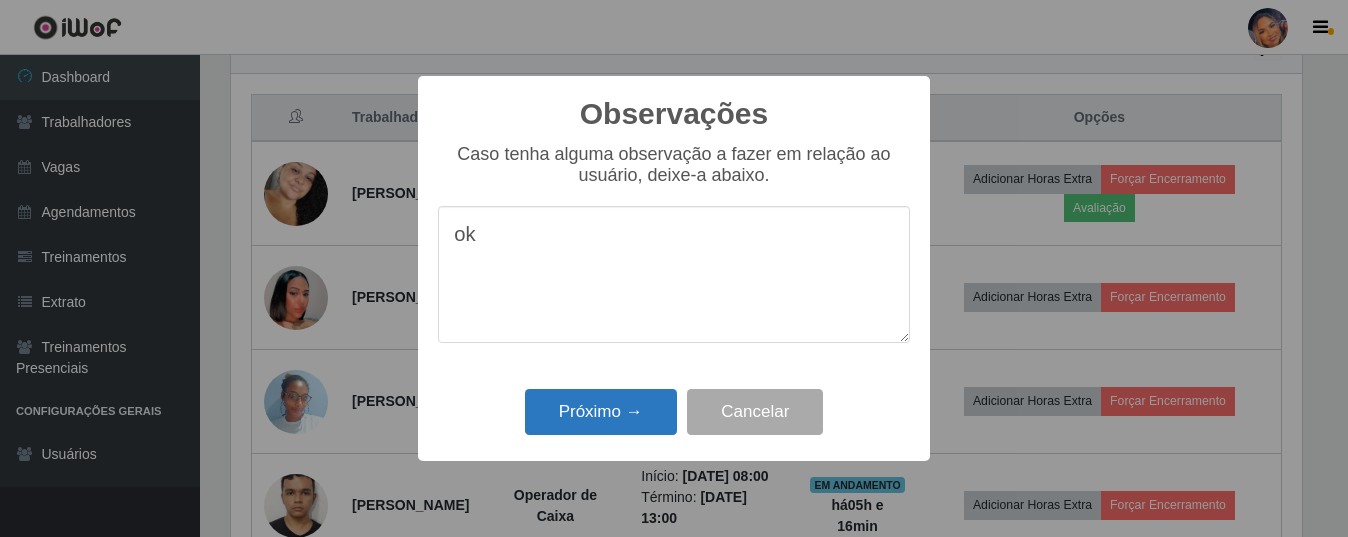 type on "ok" 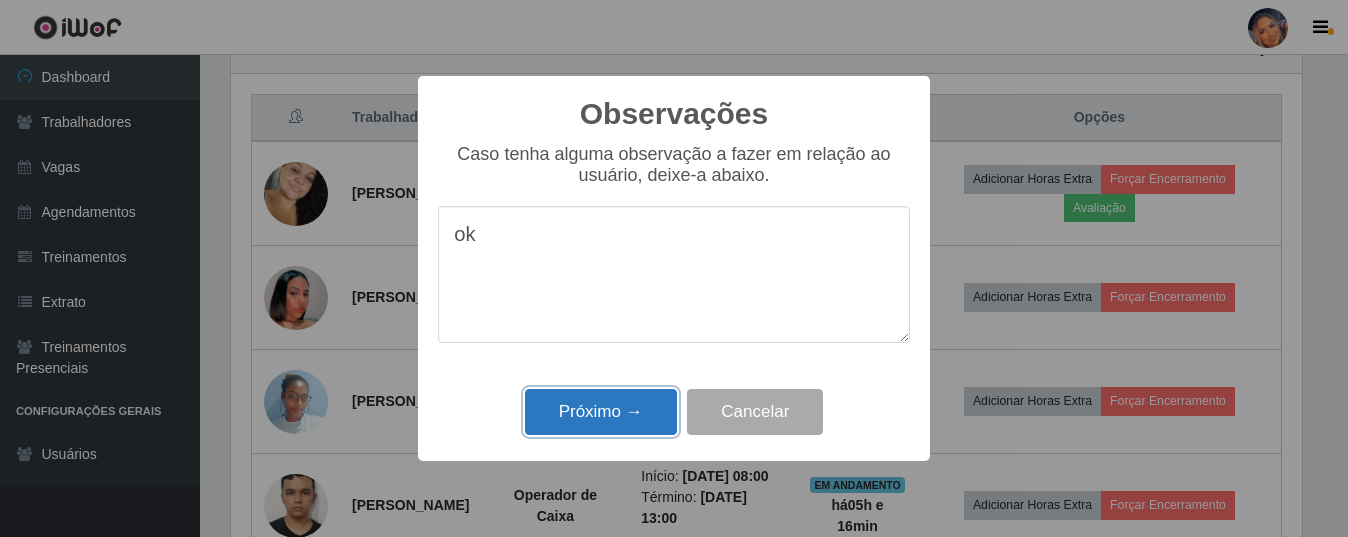 click on "Próximo →" at bounding box center [601, 412] 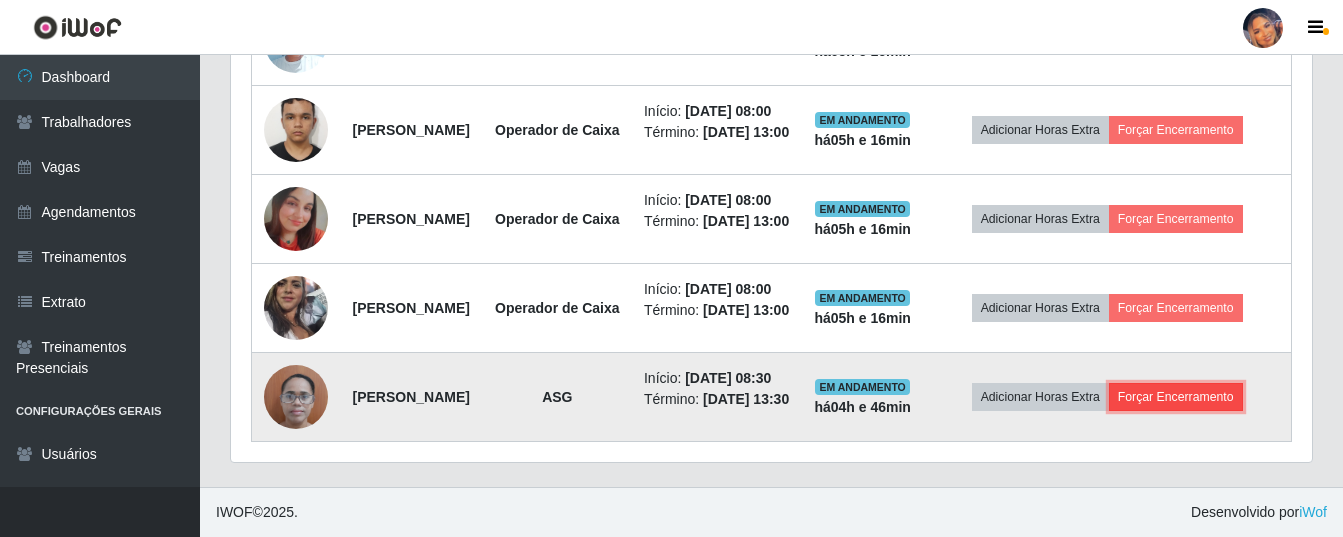 click on "Forçar Encerramento" at bounding box center (1176, 397) 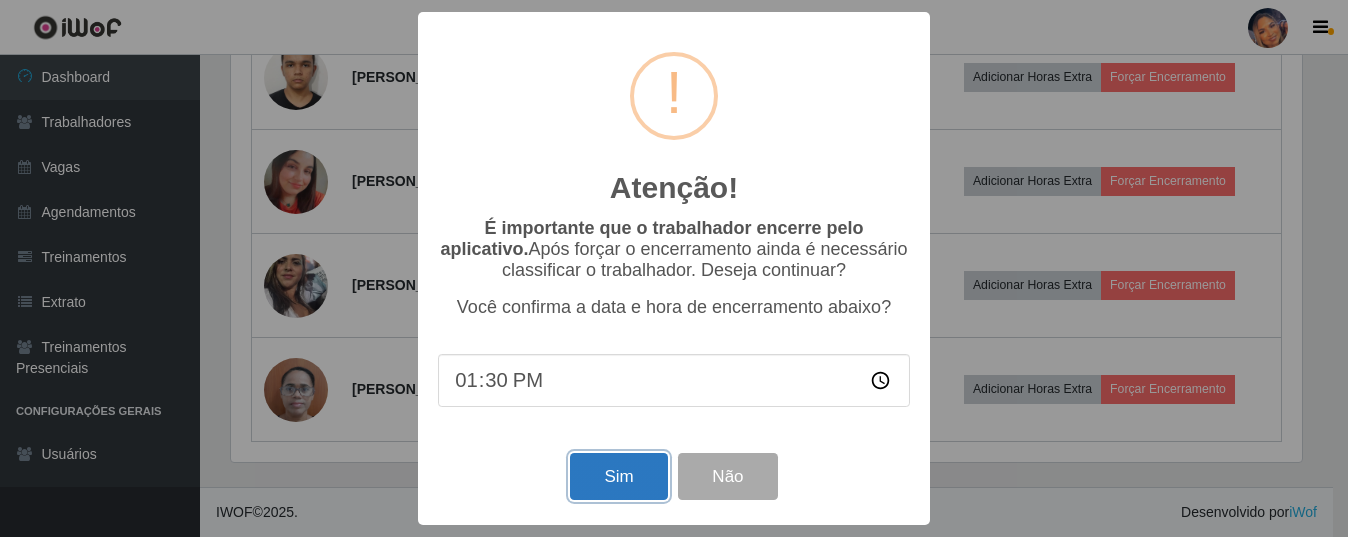 click on "Sim" at bounding box center [618, 476] 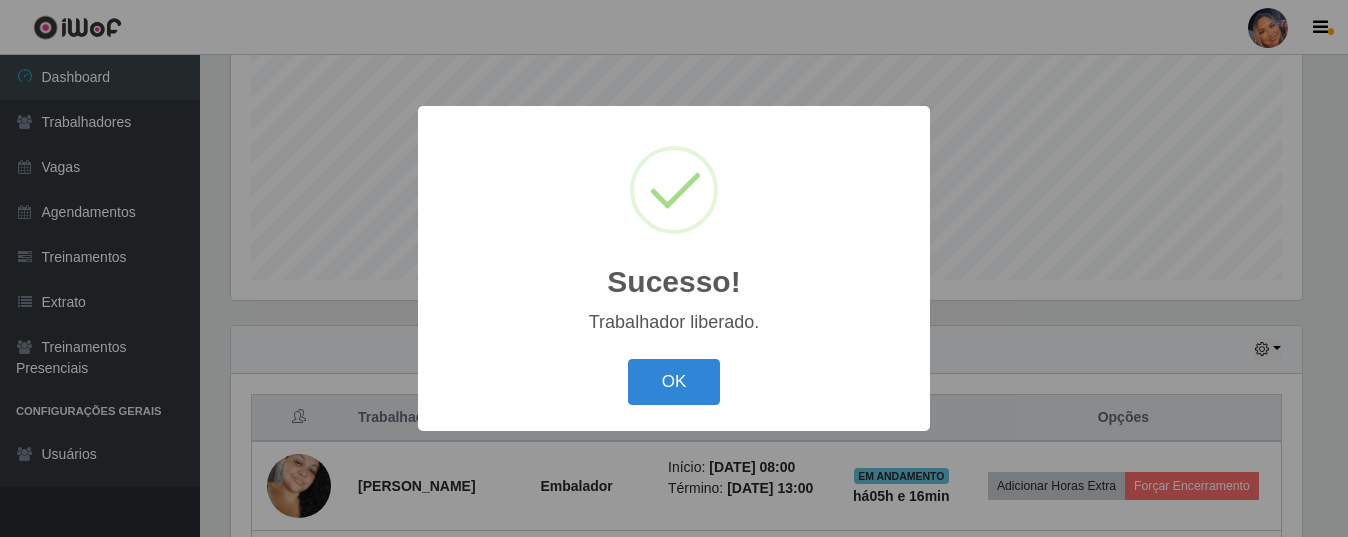 drag, startPoint x: 694, startPoint y: 384, endPoint x: 1128, endPoint y: 165, distance: 486.12448 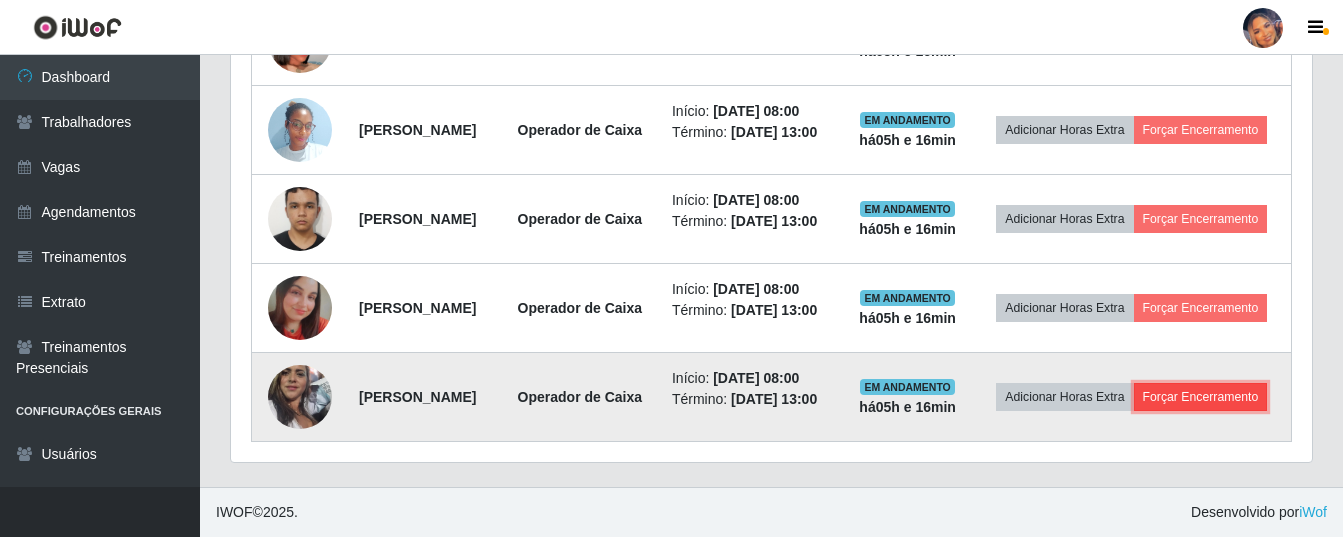click on "Forçar Encerramento" at bounding box center [1201, 397] 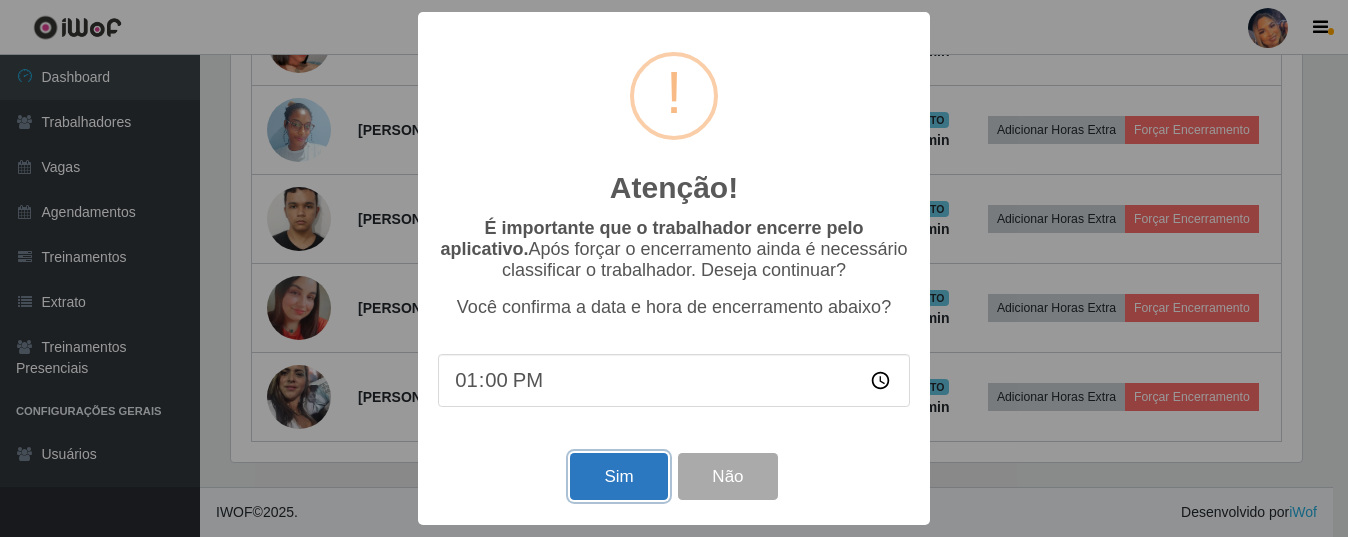 click on "Sim" at bounding box center (618, 476) 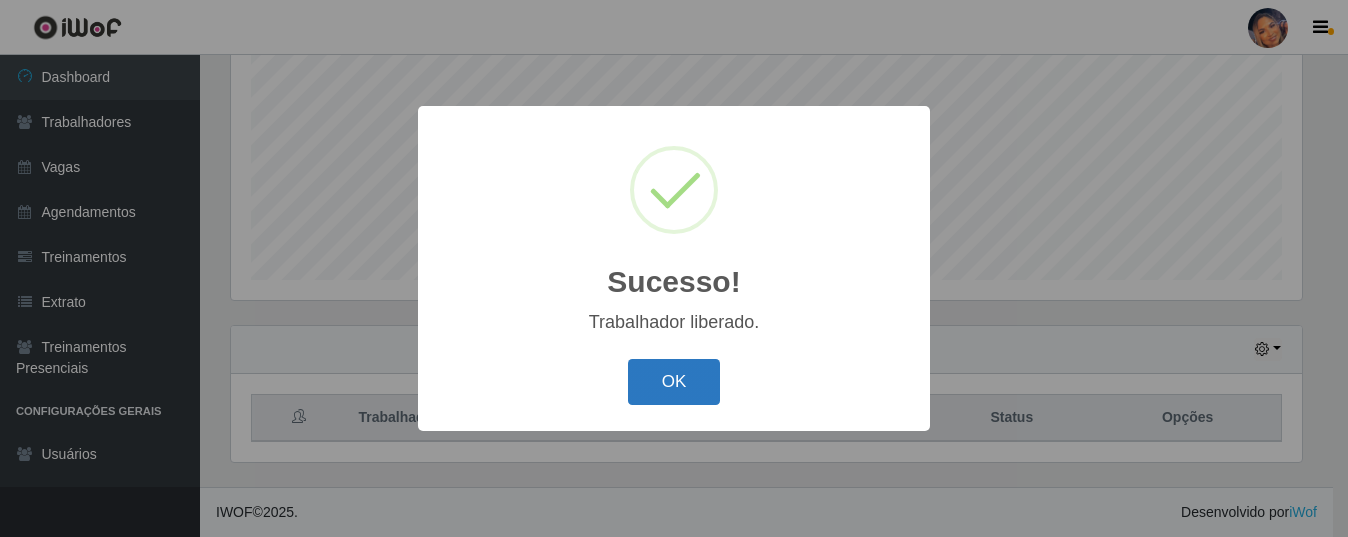 drag, startPoint x: 705, startPoint y: 392, endPoint x: 717, endPoint y: 381, distance: 16.27882 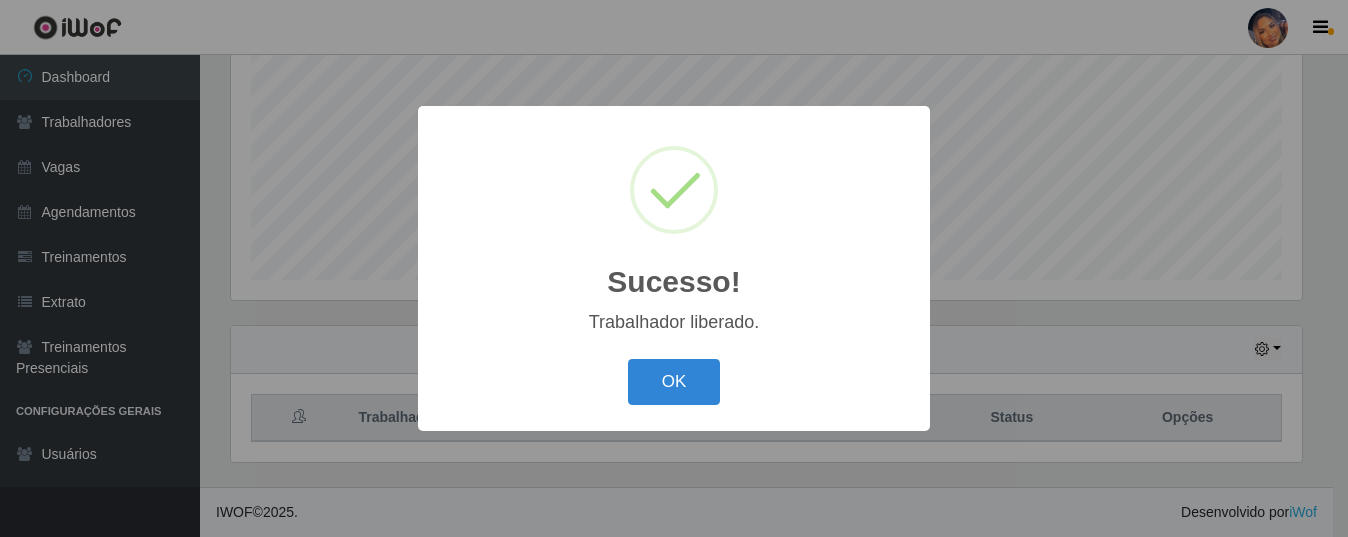 click on "OK" at bounding box center (674, 382) 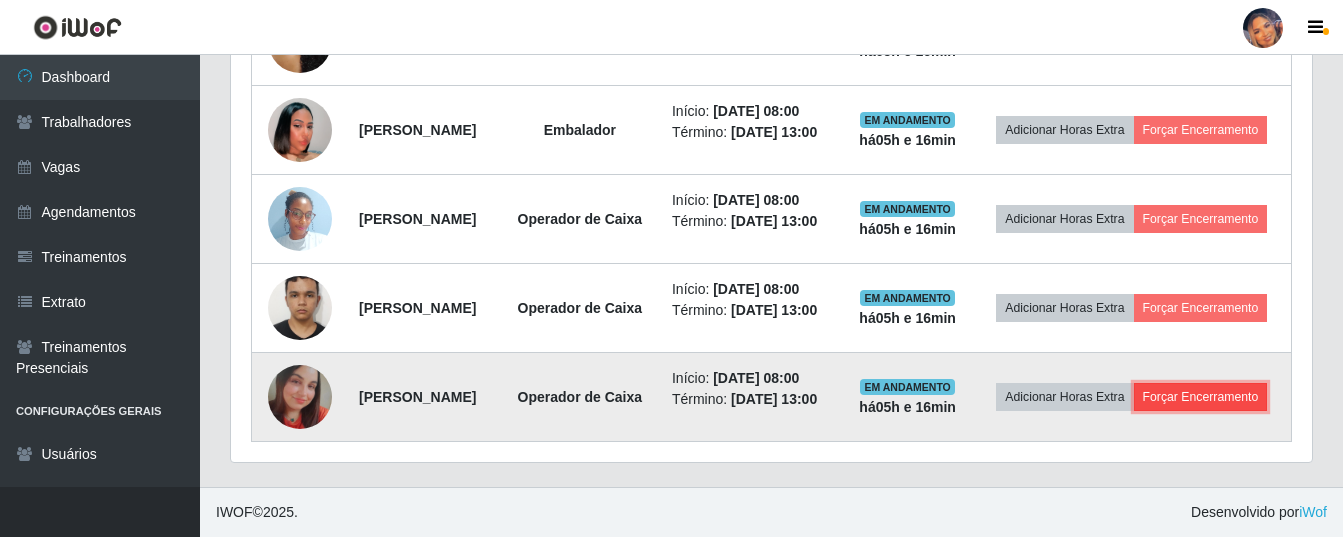 click on "Forçar Encerramento" at bounding box center (1201, 397) 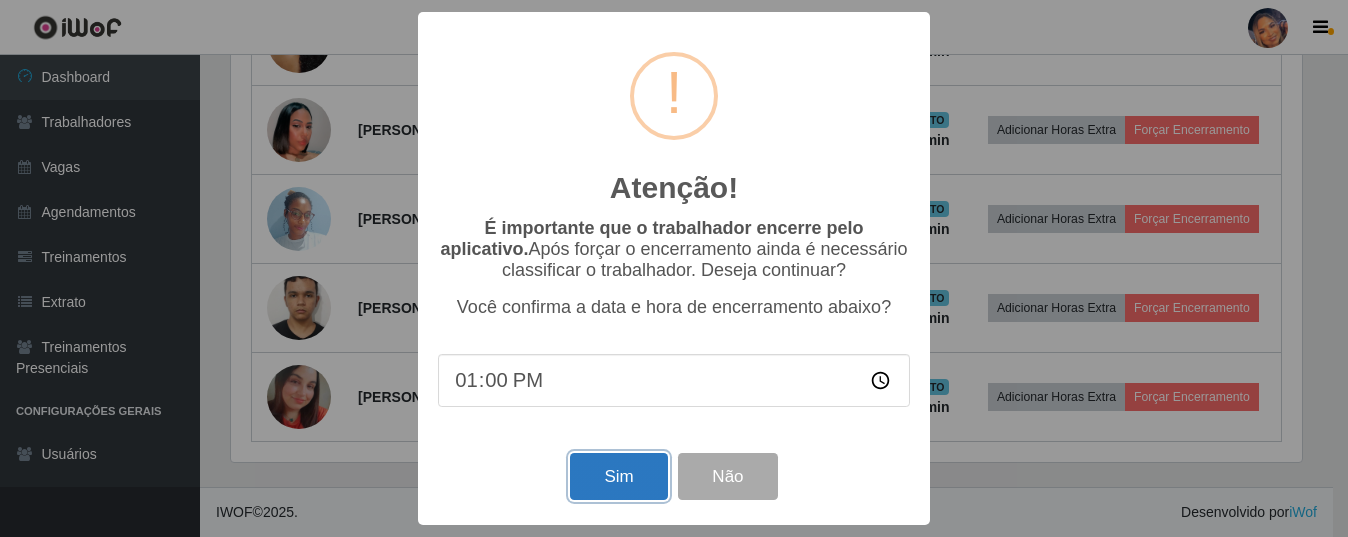 click on "Sim" at bounding box center (618, 476) 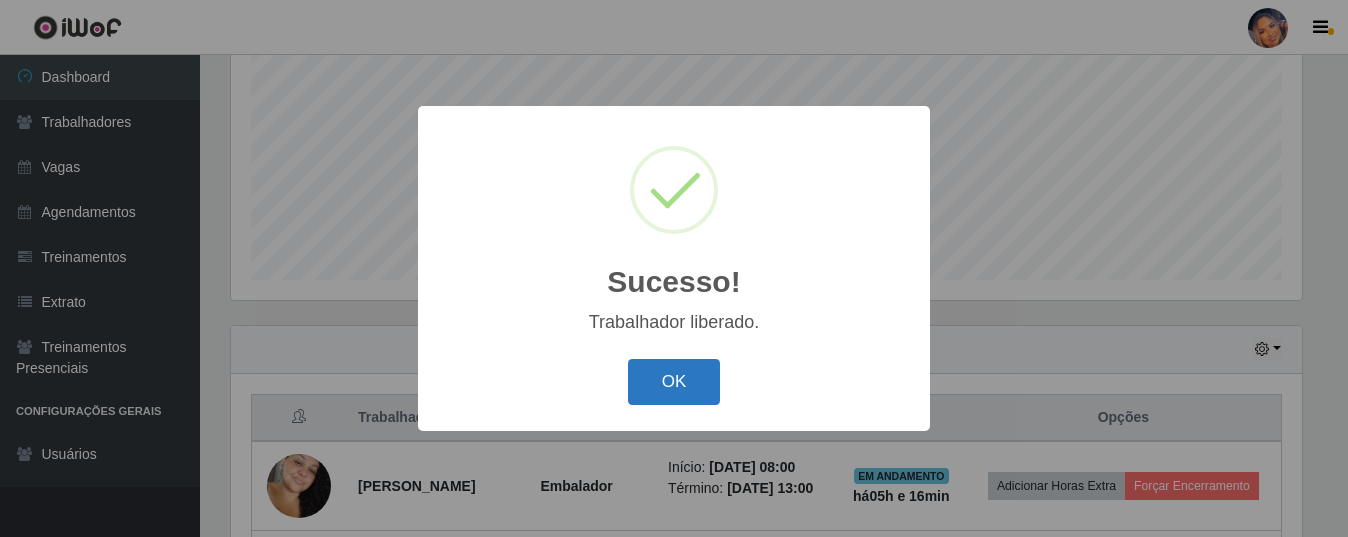 drag, startPoint x: 702, startPoint y: 383, endPoint x: 784, endPoint y: 314, distance: 107.16809 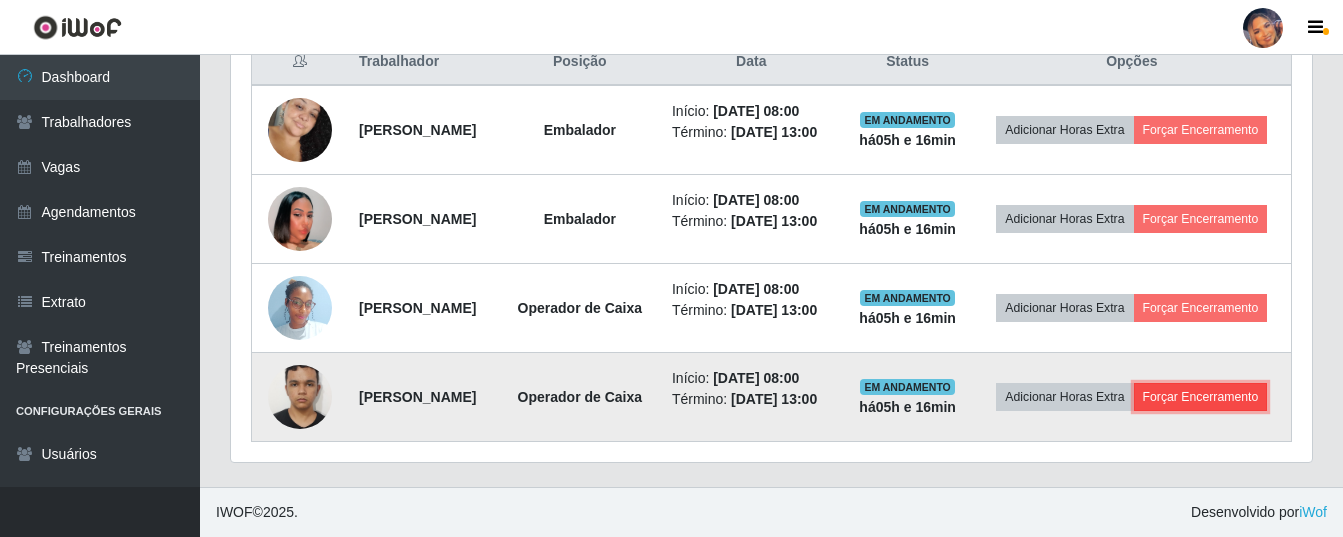 click on "Forçar Encerramento" at bounding box center (1201, 397) 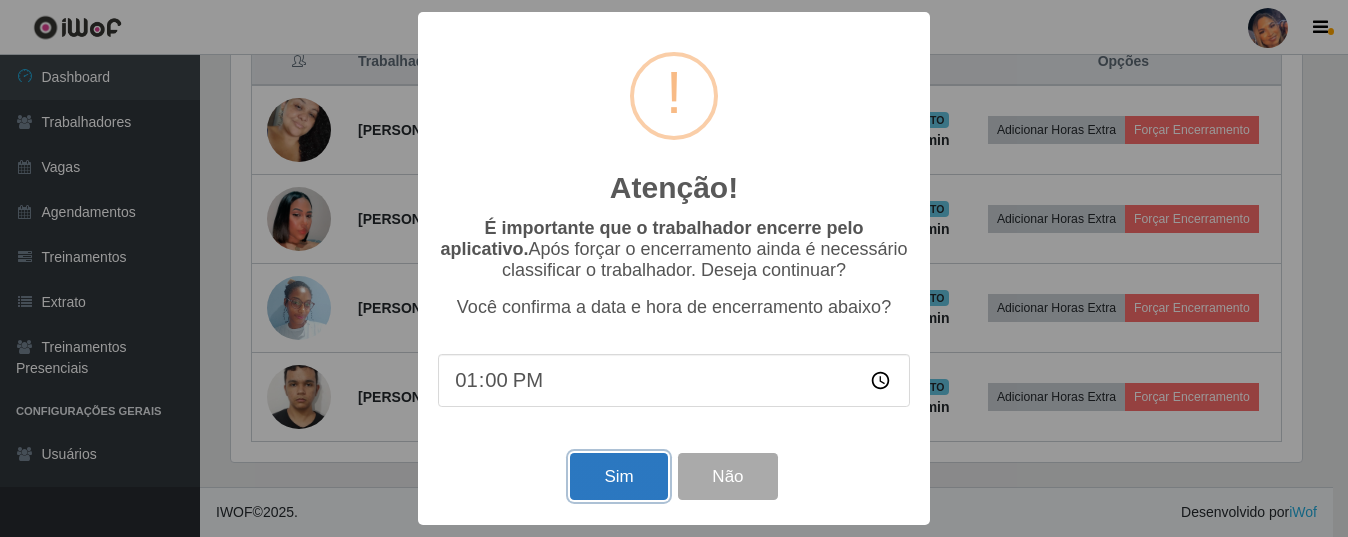 click on "Sim" at bounding box center (618, 476) 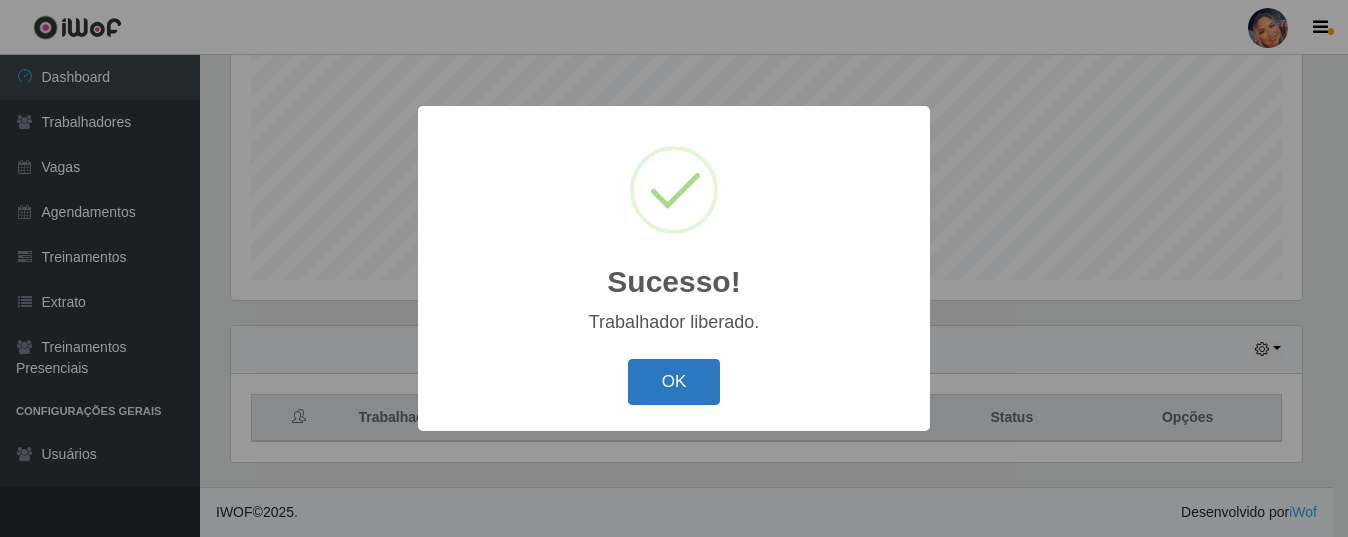 click on "OK" at bounding box center [674, 382] 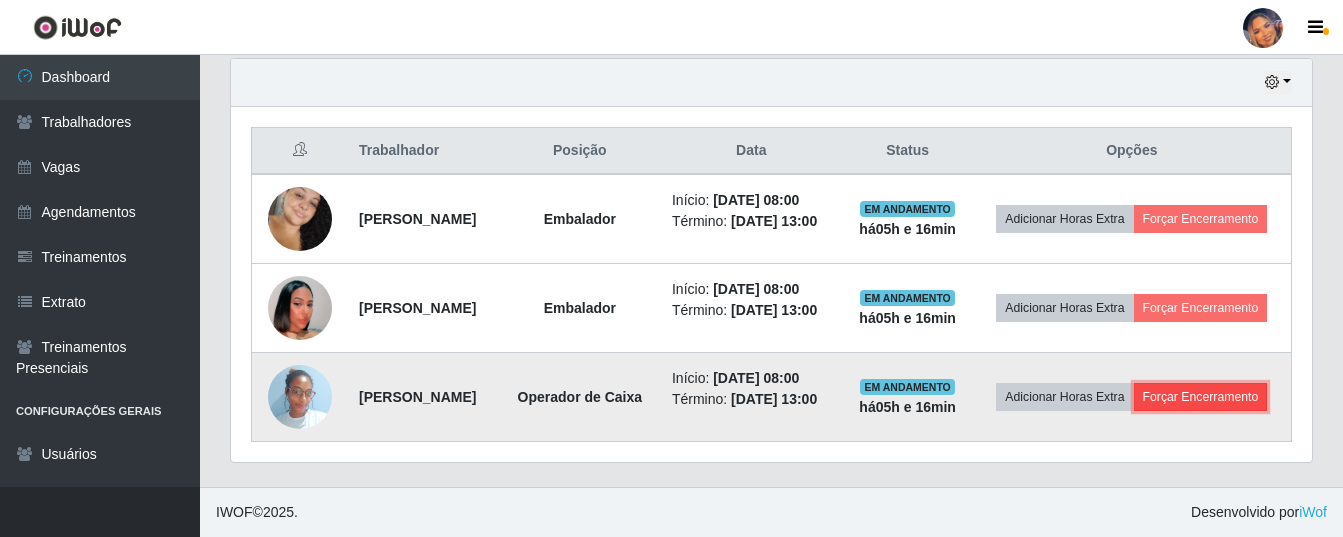click on "Forçar Encerramento" at bounding box center [1201, 397] 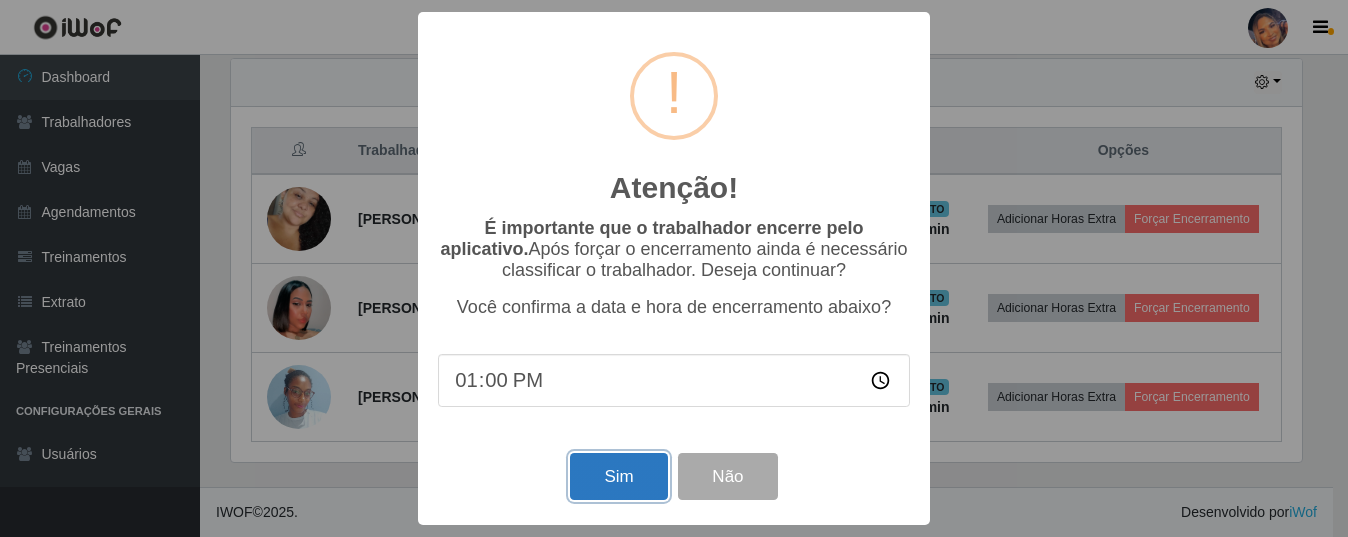 click on "Sim" at bounding box center [618, 476] 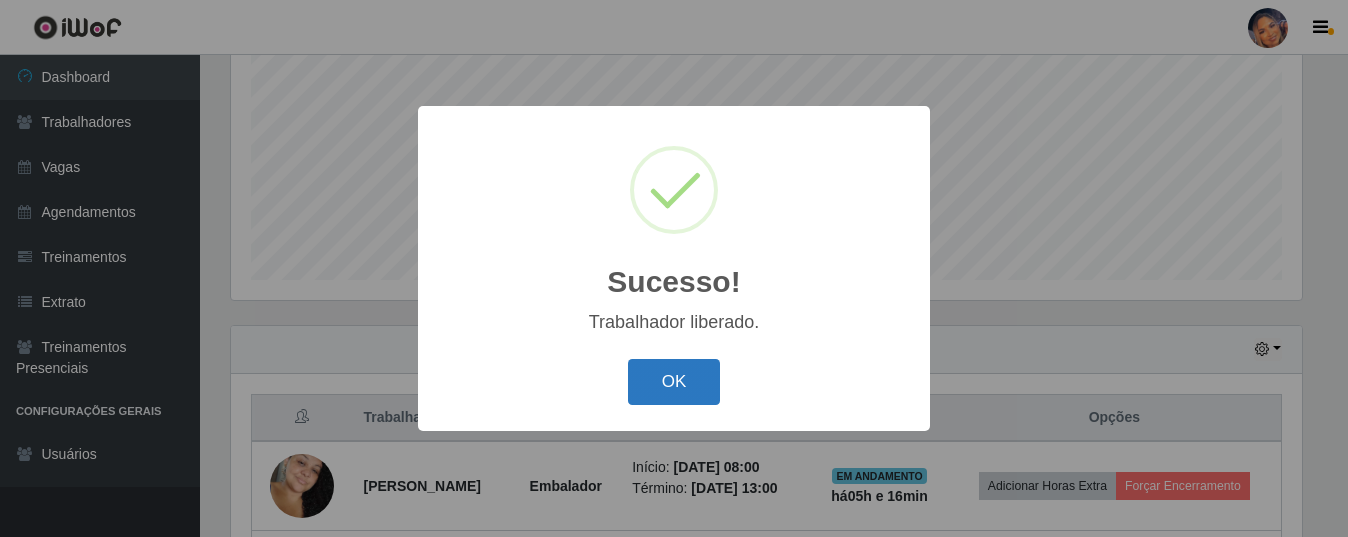click on "OK" at bounding box center [674, 382] 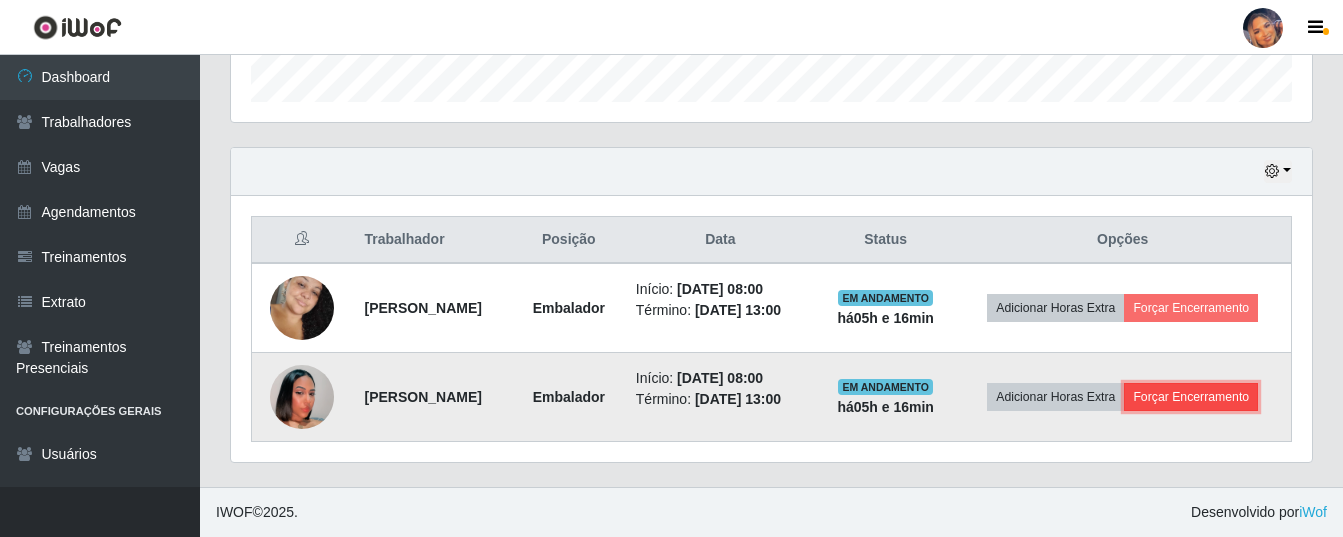 click on "Forçar Encerramento" at bounding box center [1191, 397] 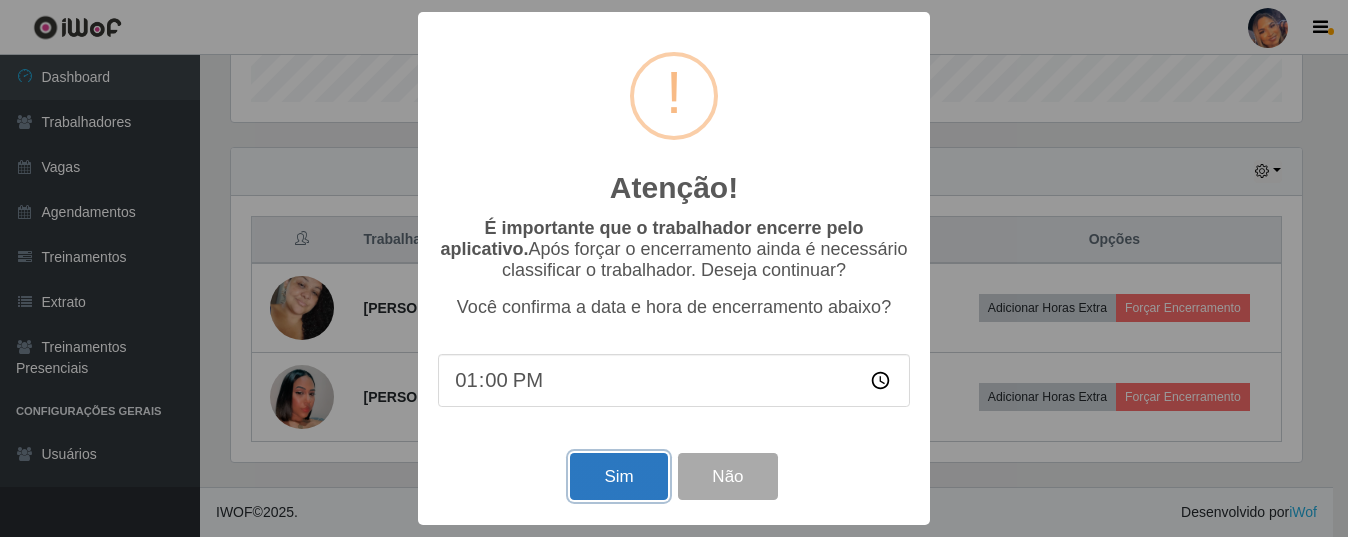 click on "Sim" at bounding box center (618, 476) 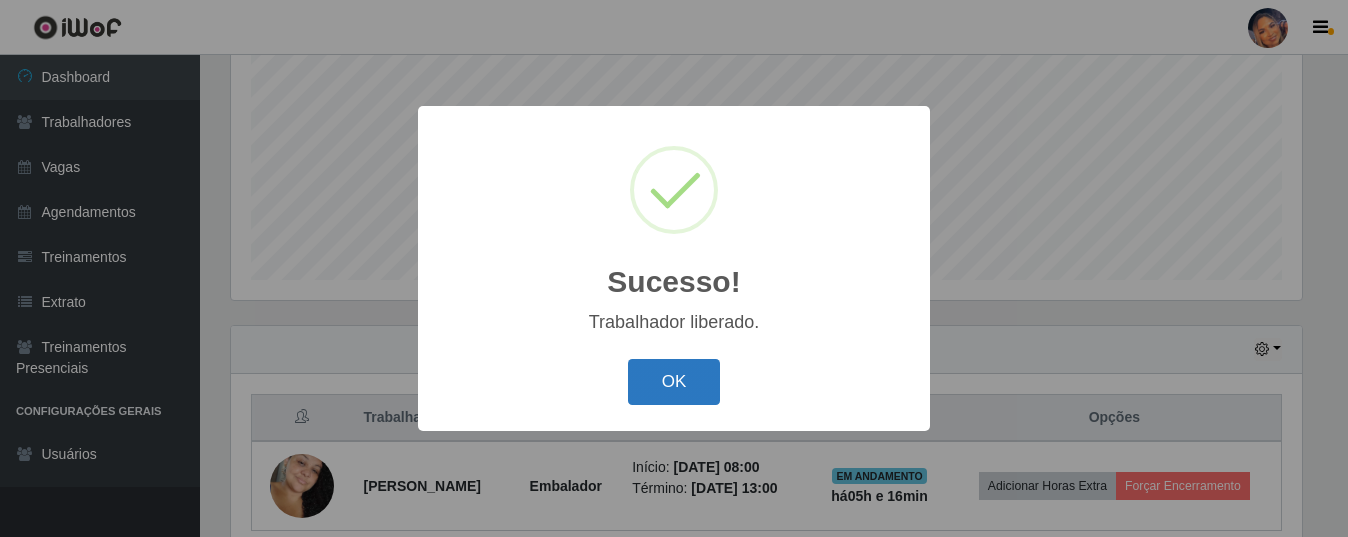 click on "OK" at bounding box center (674, 382) 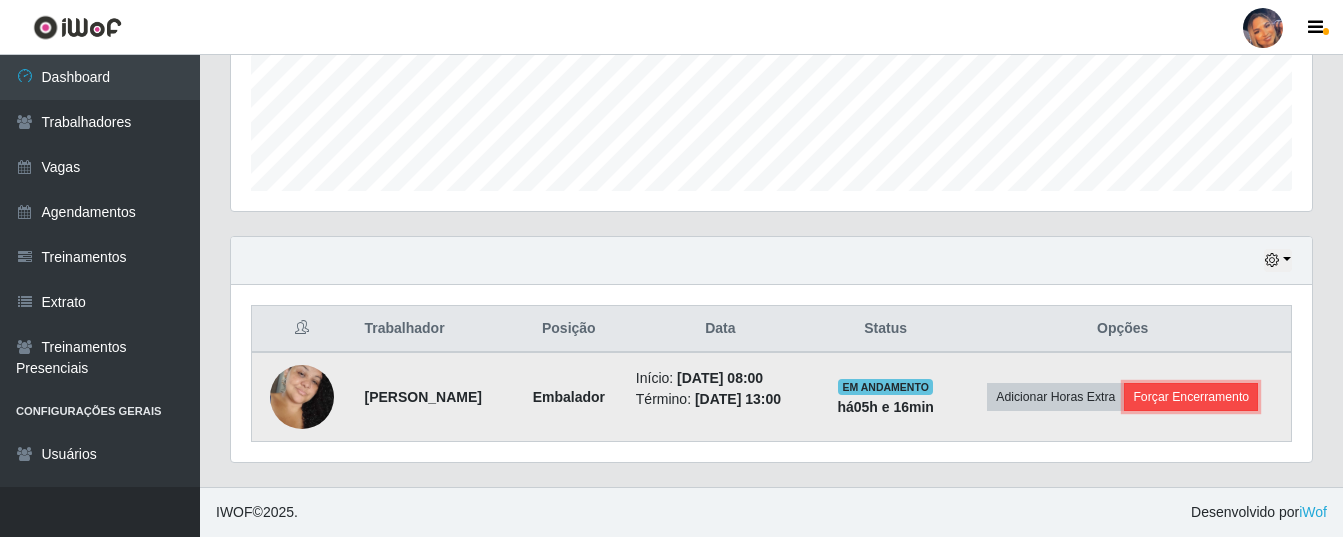 click on "Forçar Encerramento" at bounding box center [1191, 397] 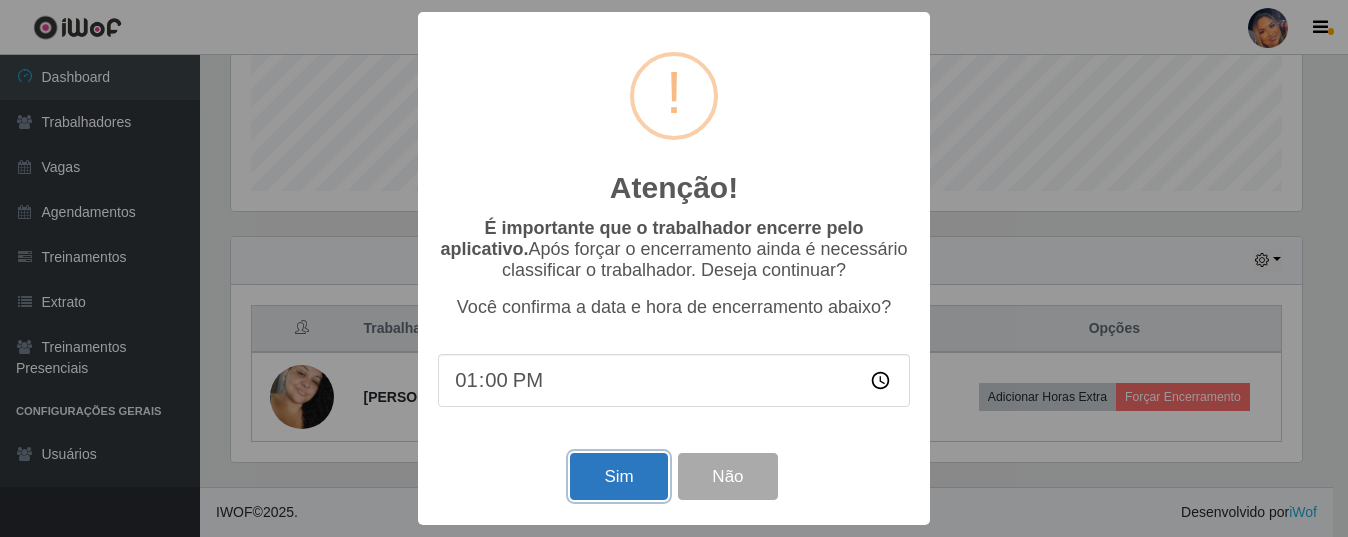 click on "Sim" at bounding box center [618, 476] 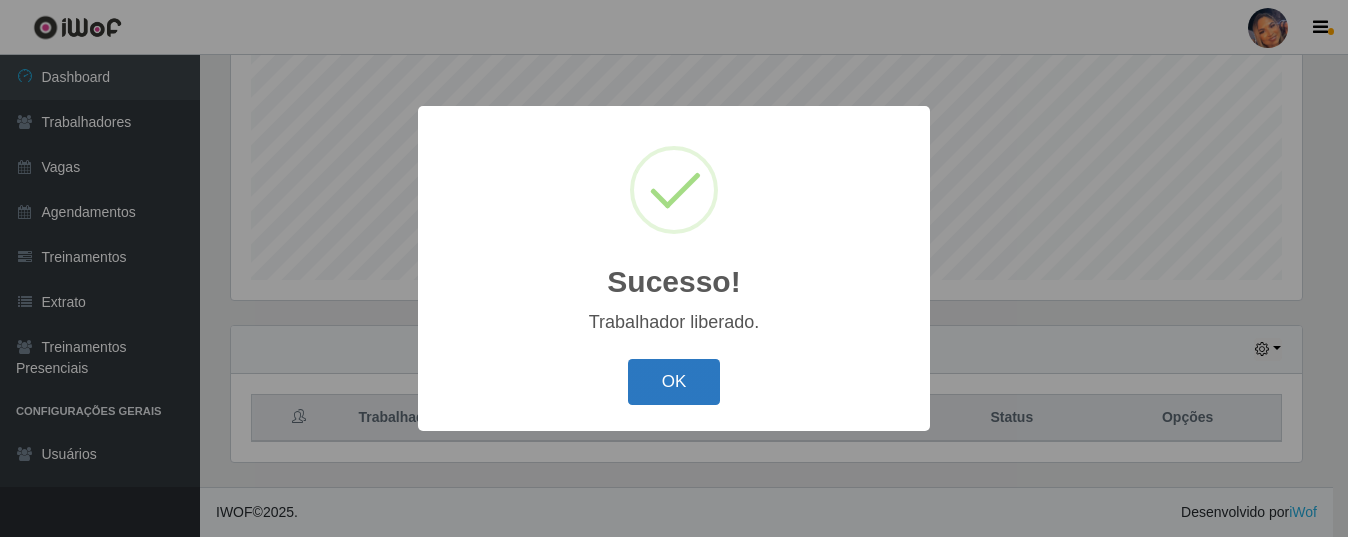click on "OK" at bounding box center [674, 382] 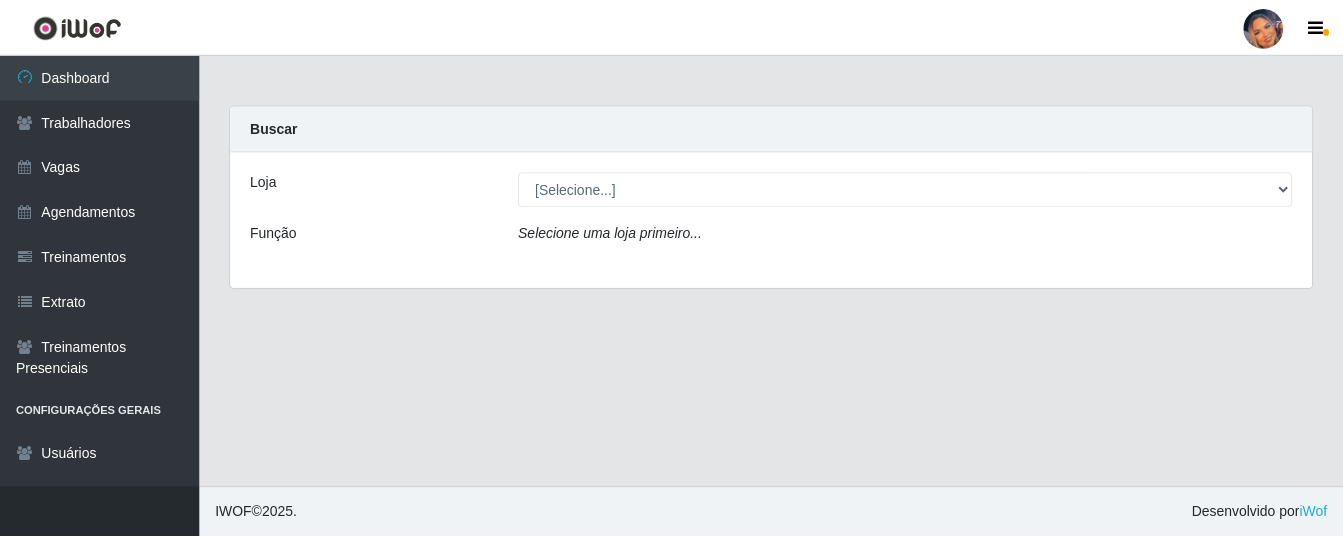 scroll, scrollTop: 0, scrollLeft: 0, axis: both 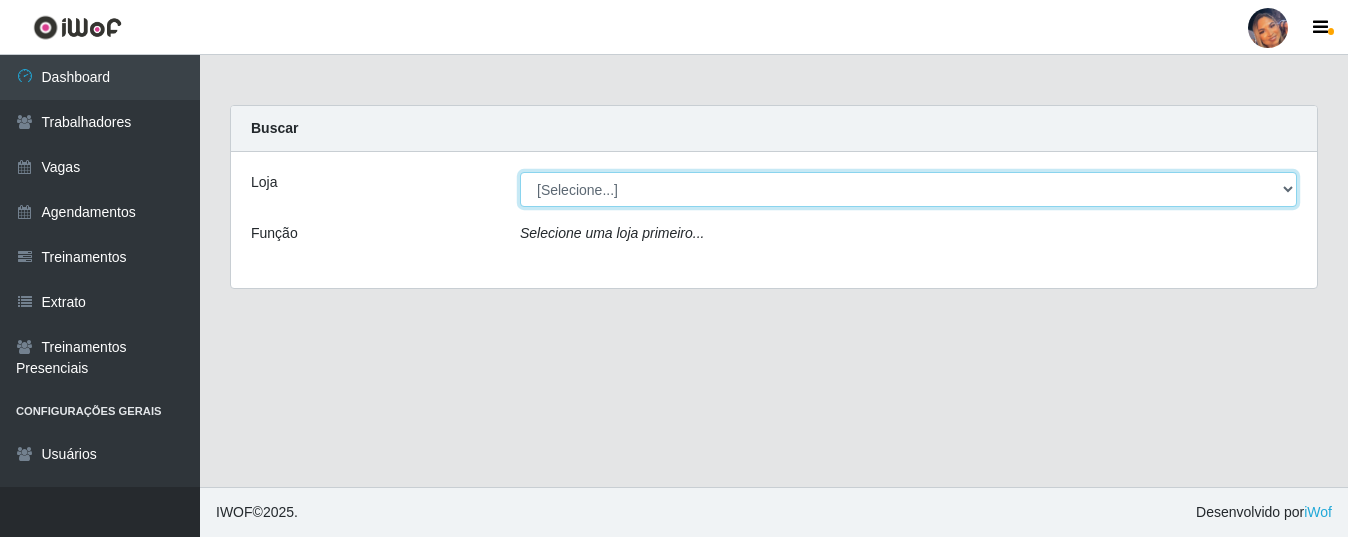 click on "[Selecione...] Supermercado Preço Bom" at bounding box center (908, 189) 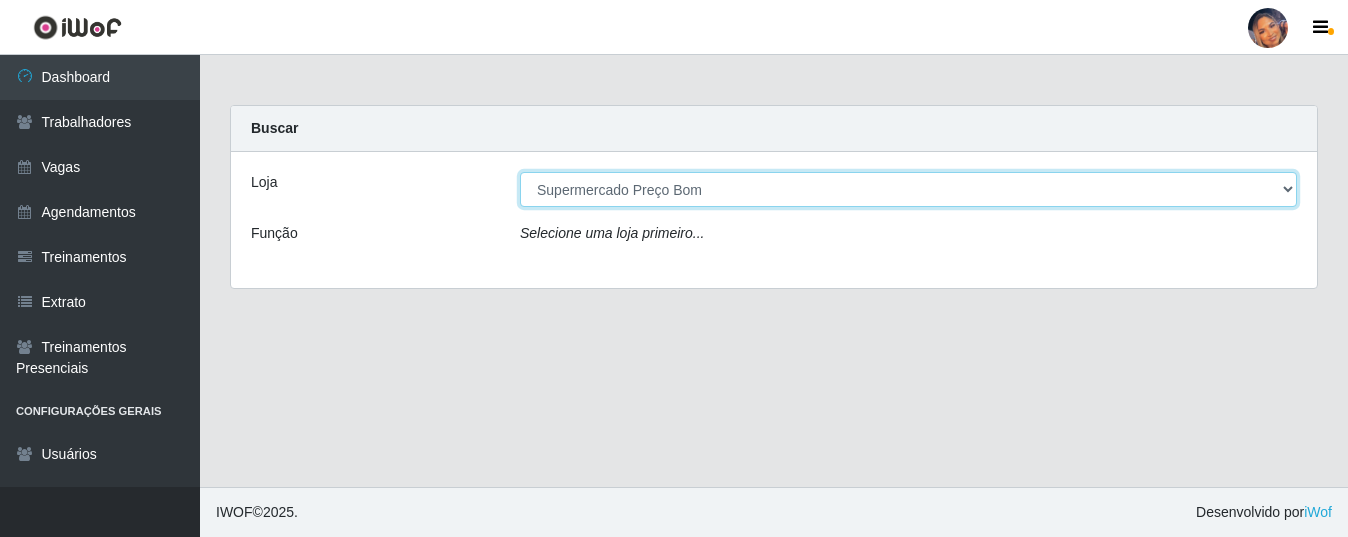 click on "[Selecione...] Supermercado Preço Bom" at bounding box center (908, 189) 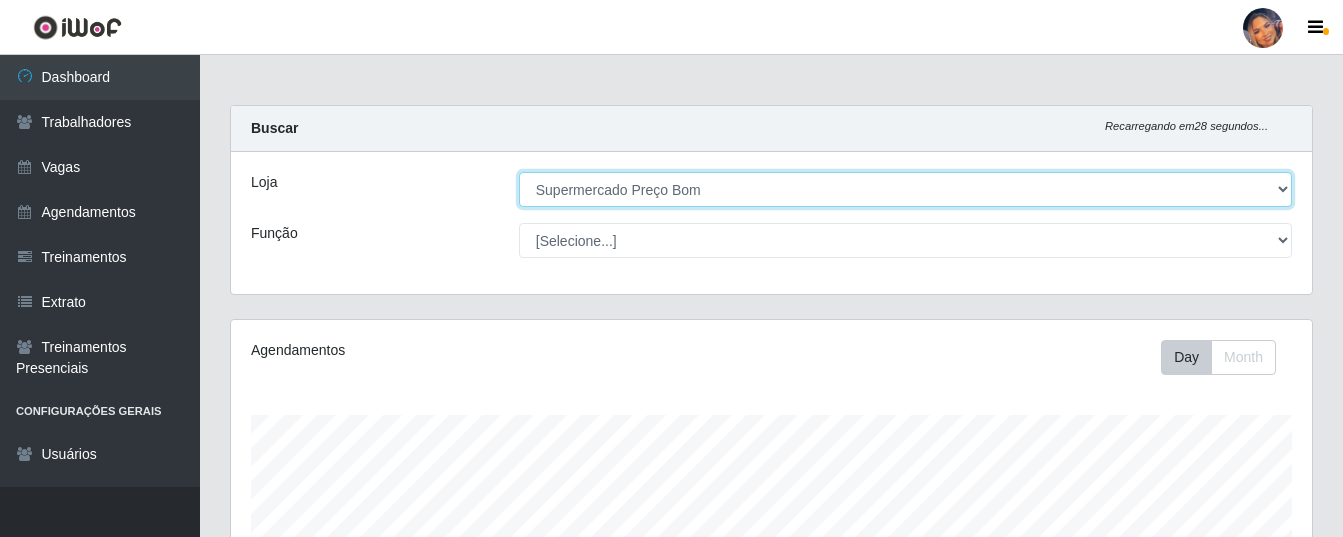scroll, scrollTop: 999585, scrollLeft: 998919, axis: both 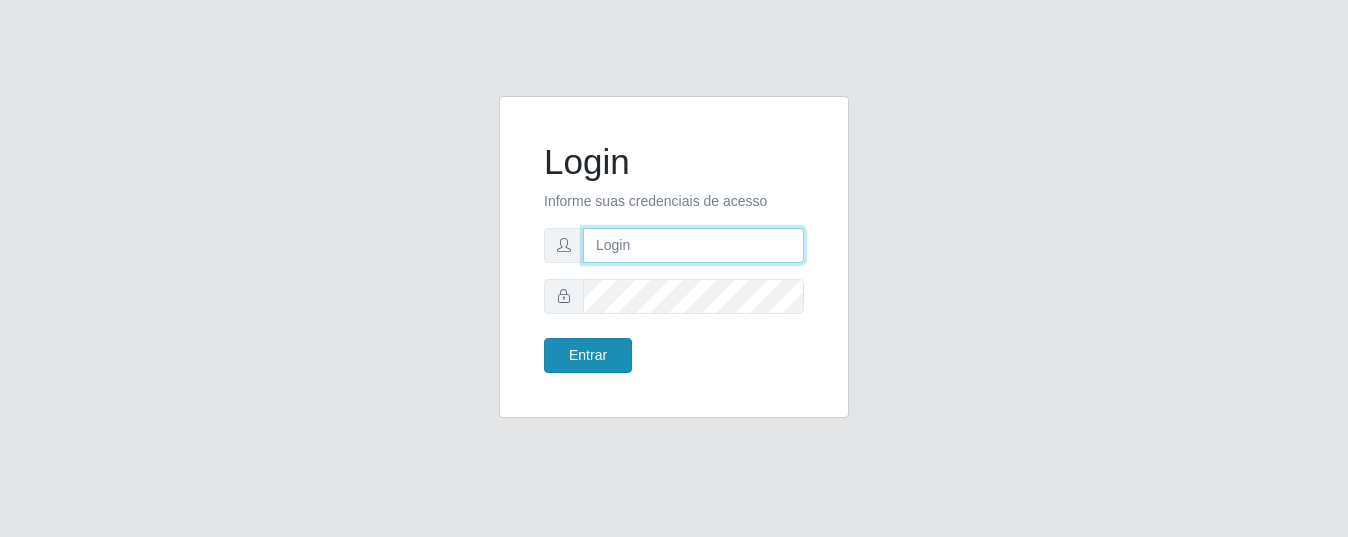 type on "precobom@rejane" 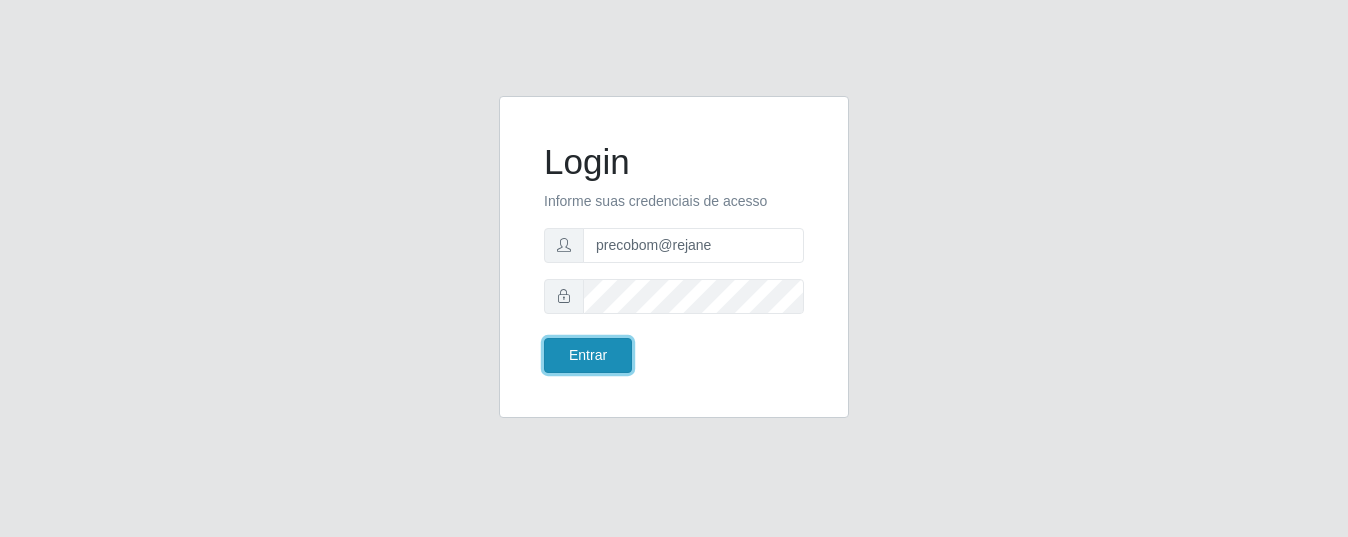 drag, startPoint x: 587, startPoint y: 345, endPoint x: 568, endPoint y: 331, distance: 23.600847 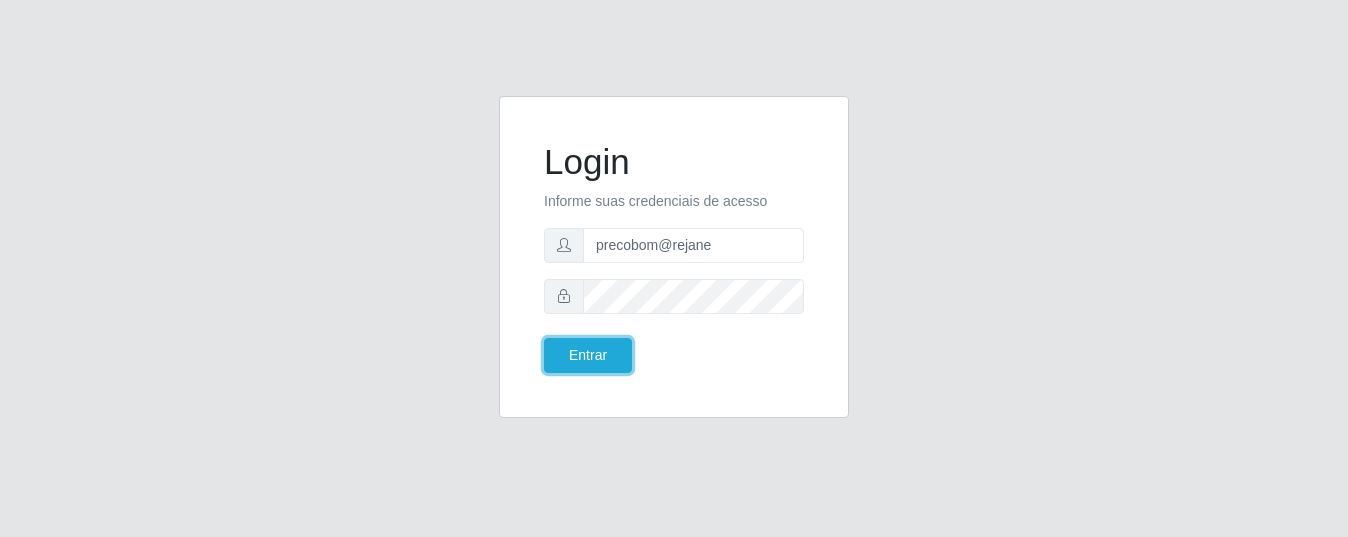 click on "Entrar" at bounding box center [588, 355] 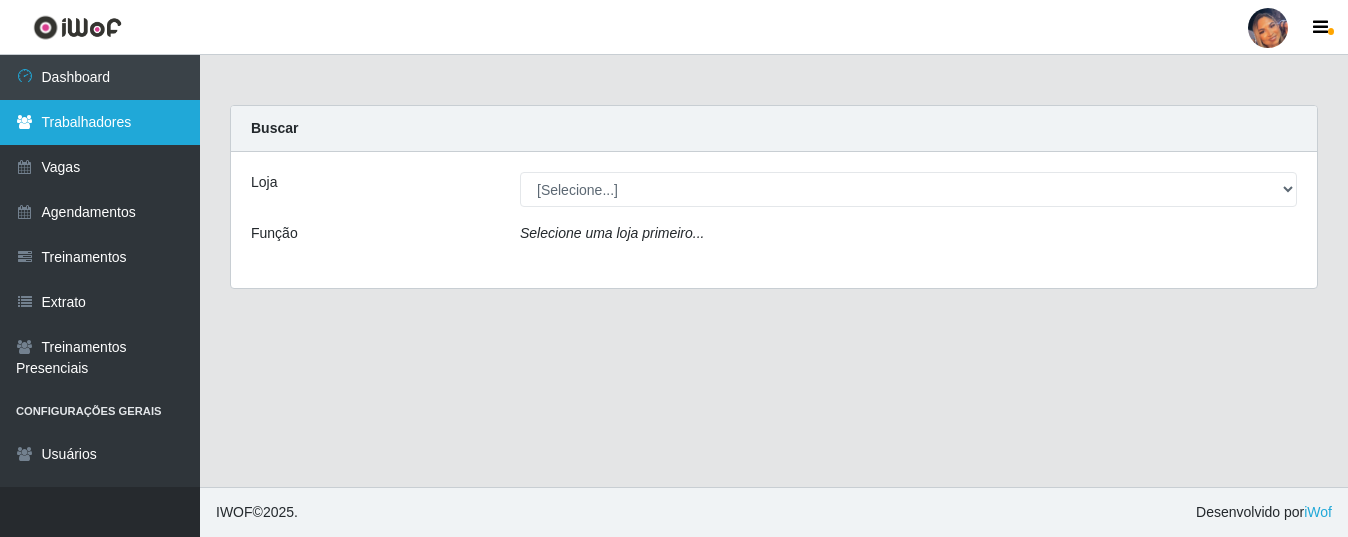 click on "Trabalhadores" at bounding box center [100, 122] 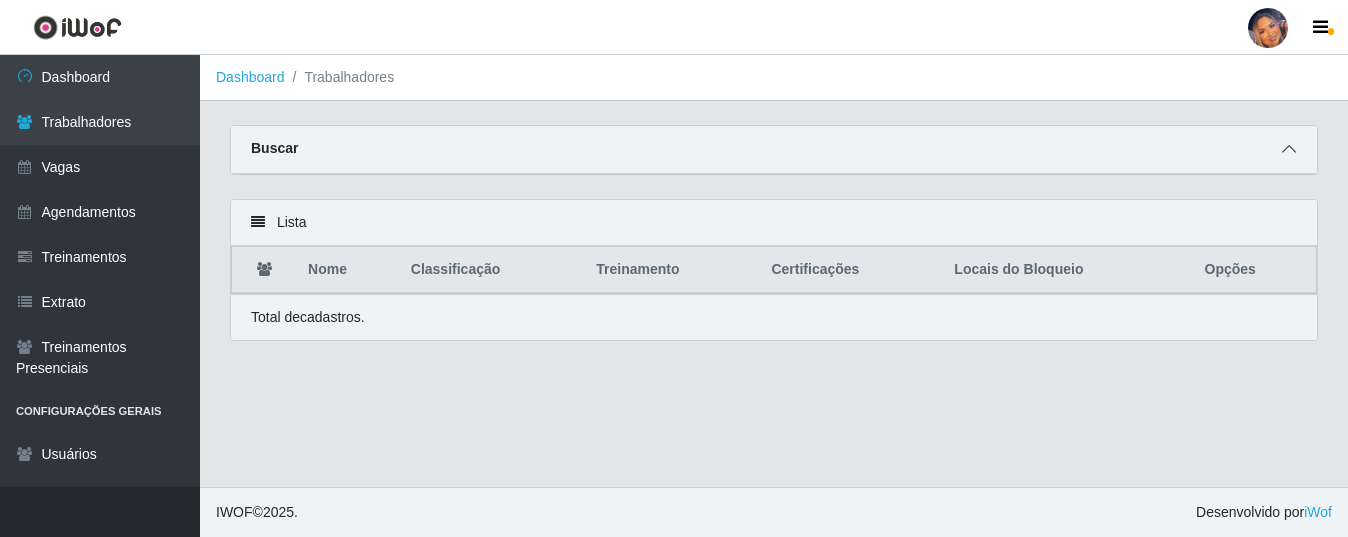 click at bounding box center [1289, 149] 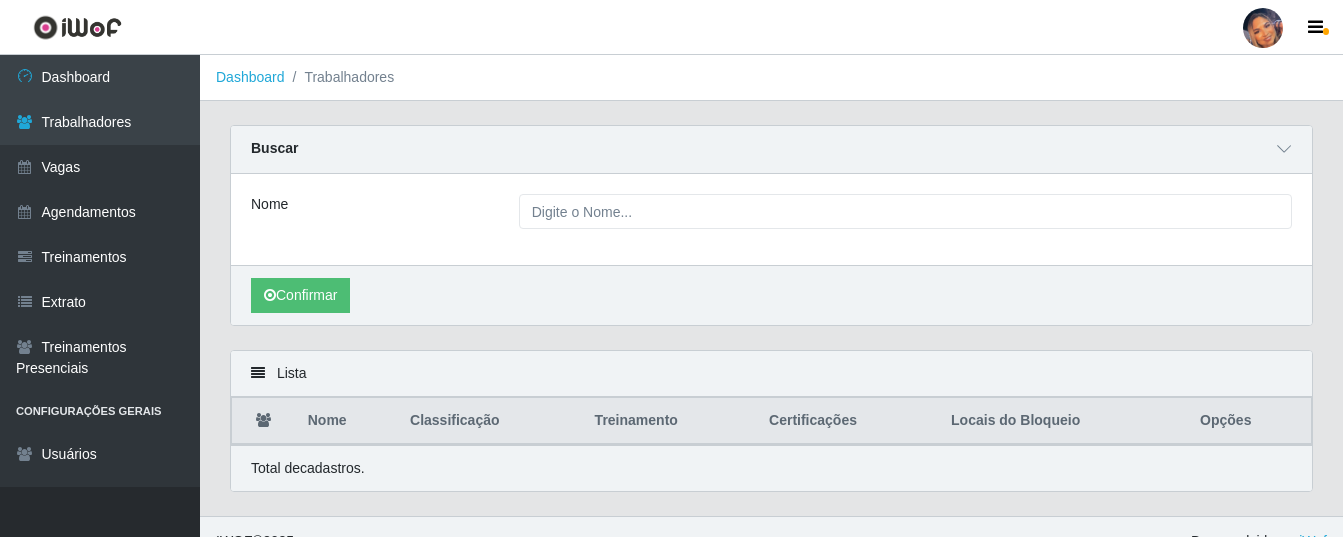 click on "Buscar" at bounding box center [771, 150] 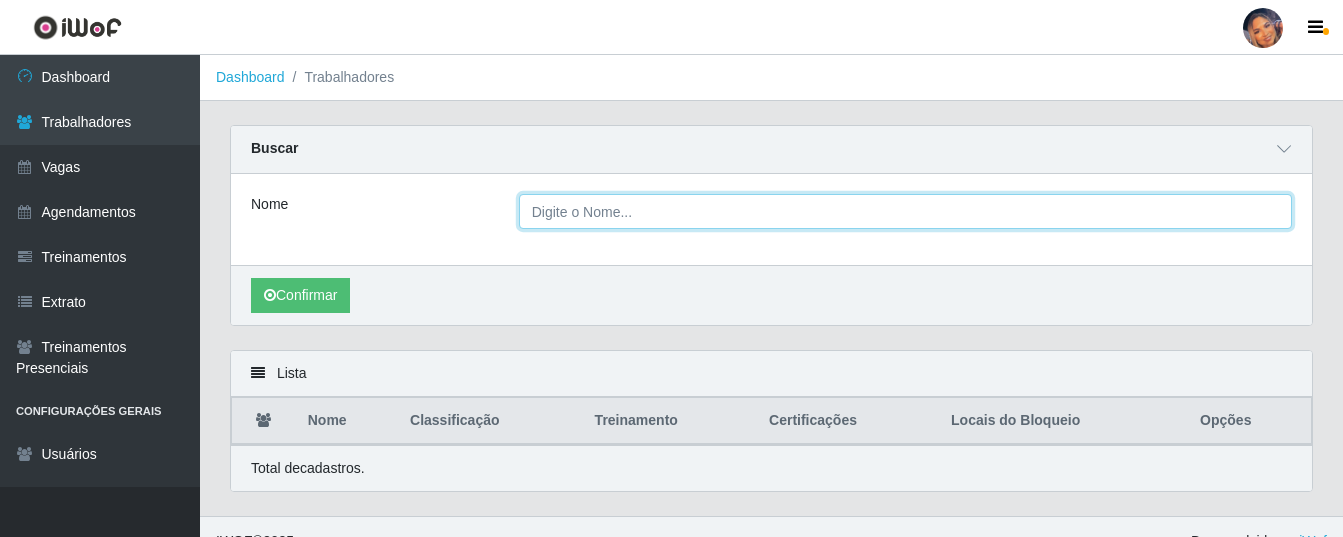 click on "Nome" at bounding box center (905, 211) 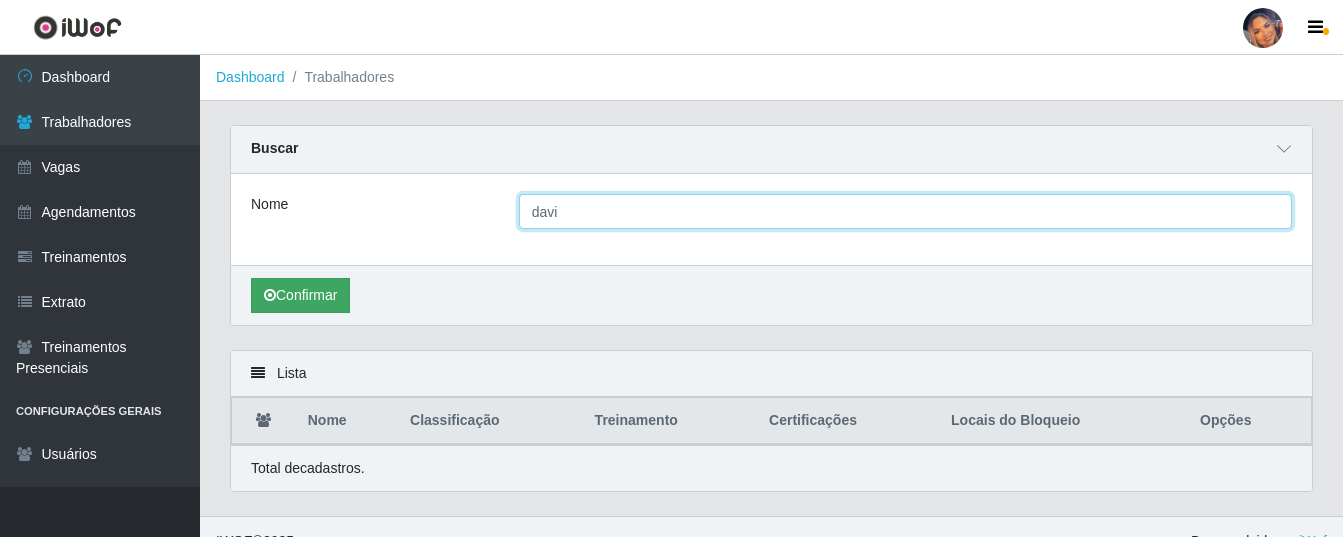 type on "davi" 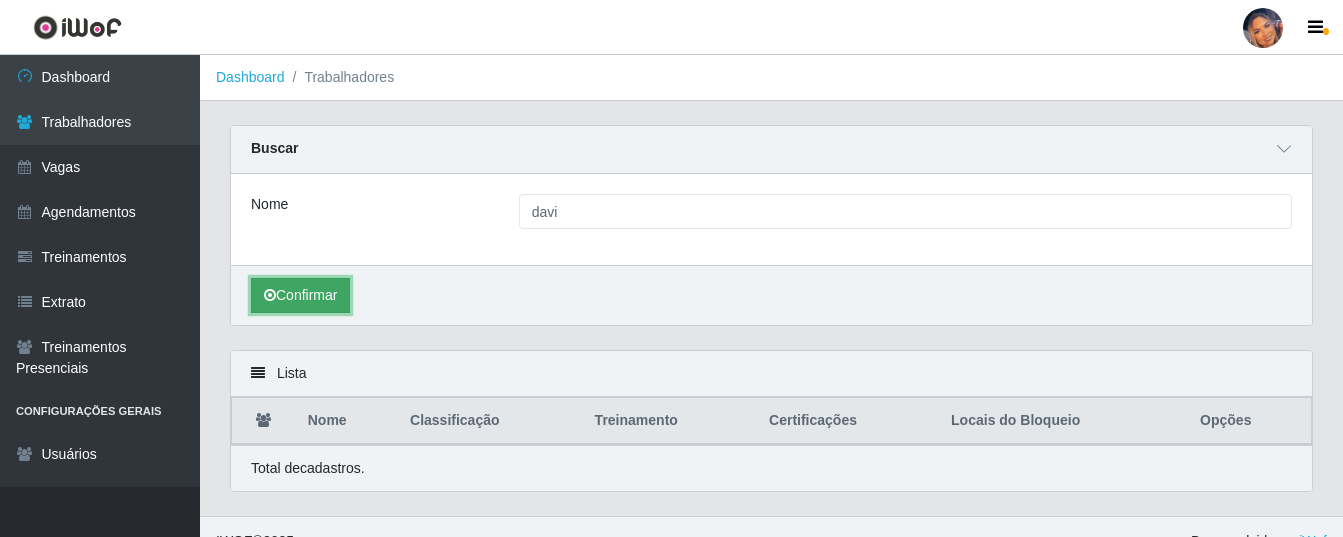 click on "Confirmar" at bounding box center [300, 295] 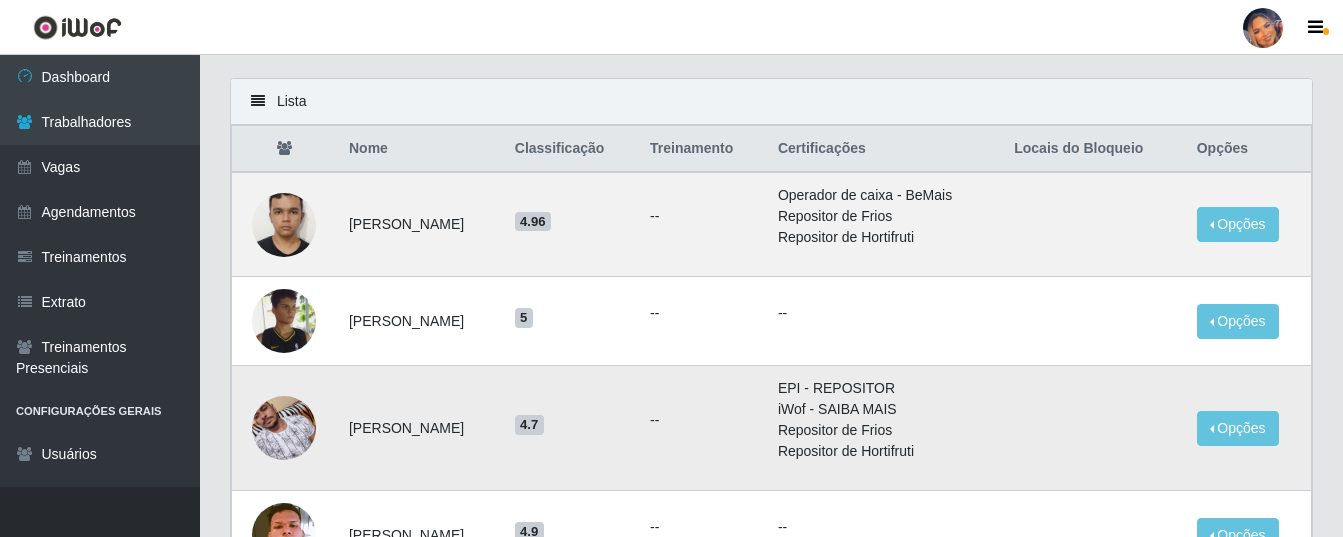 scroll, scrollTop: 300, scrollLeft: 0, axis: vertical 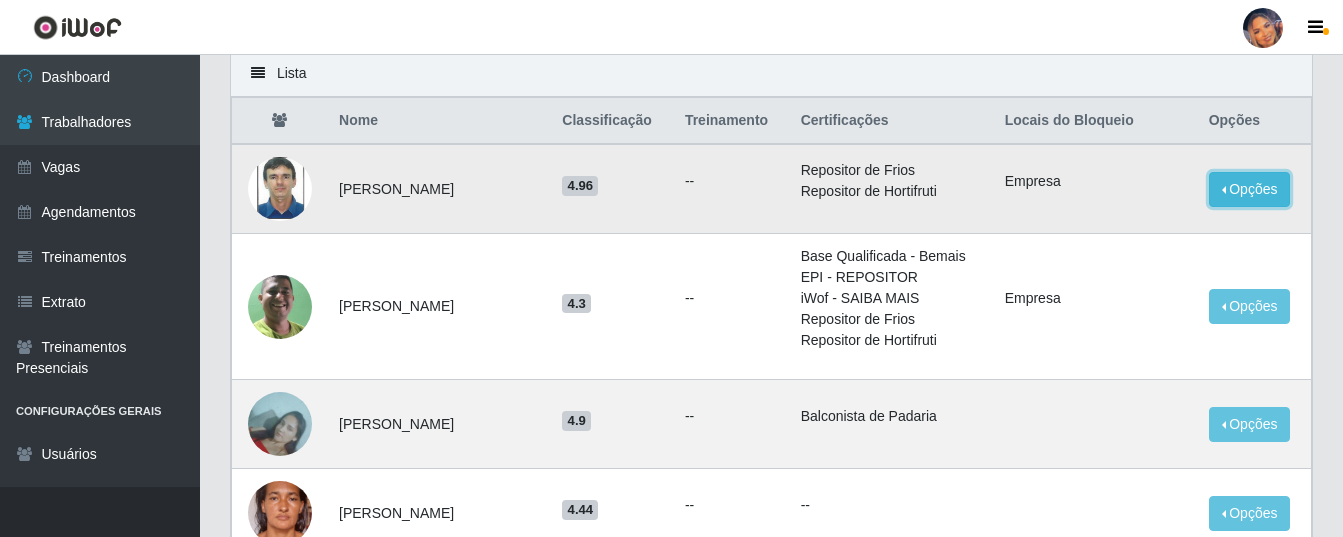 click on "Opções" at bounding box center [1250, 189] 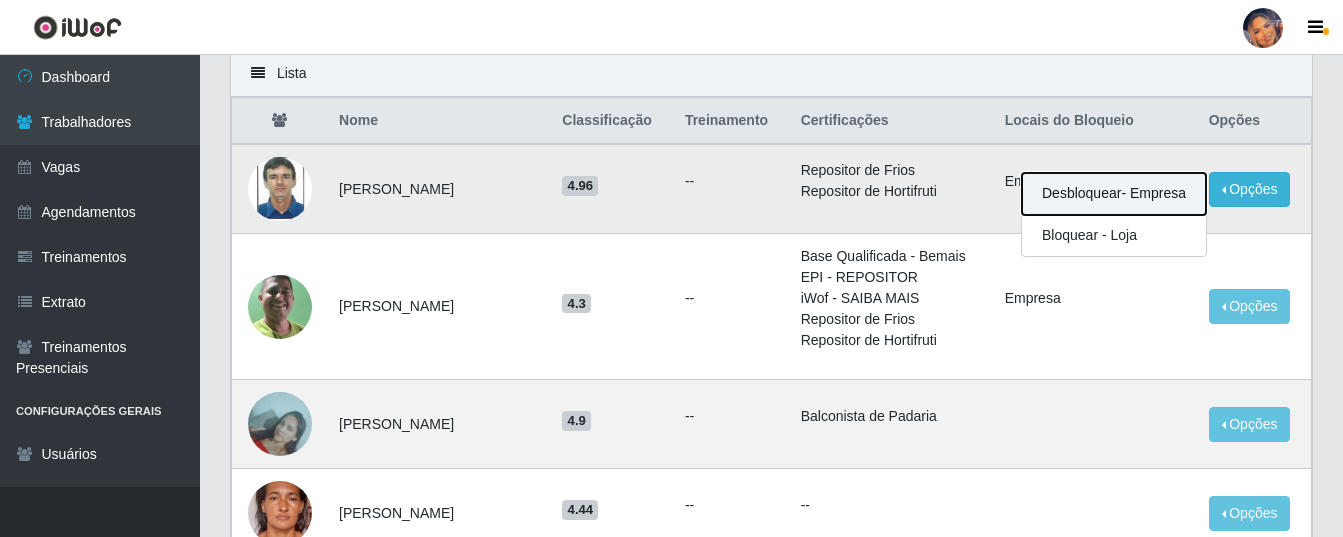click on "Desbloquear  - Empresa" at bounding box center [1114, 194] 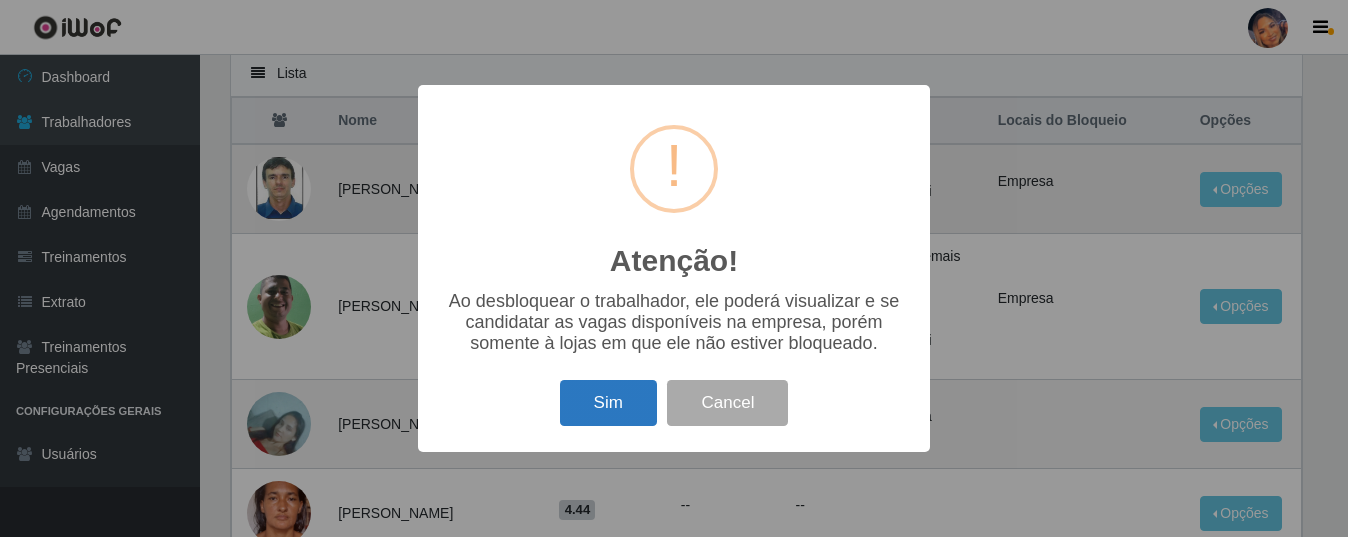 click on "Sim" at bounding box center (608, 403) 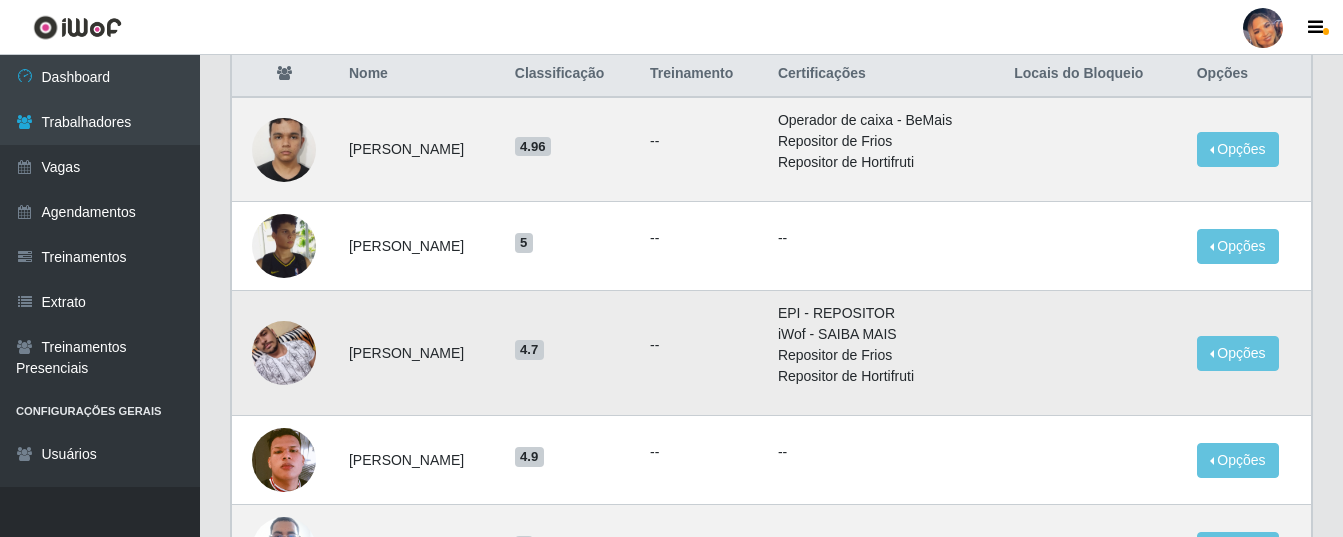 scroll, scrollTop: 300, scrollLeft: 0, axis: vertical 